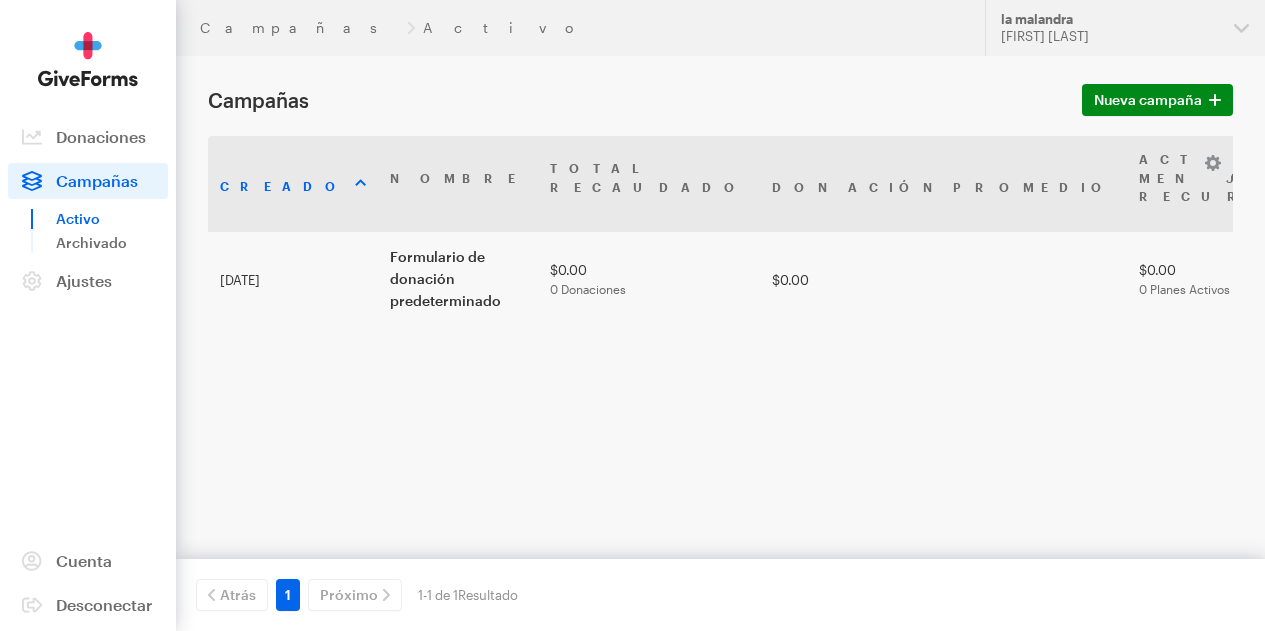 scroll, scrollTop: 0, scrollLeft: 0, axis: both 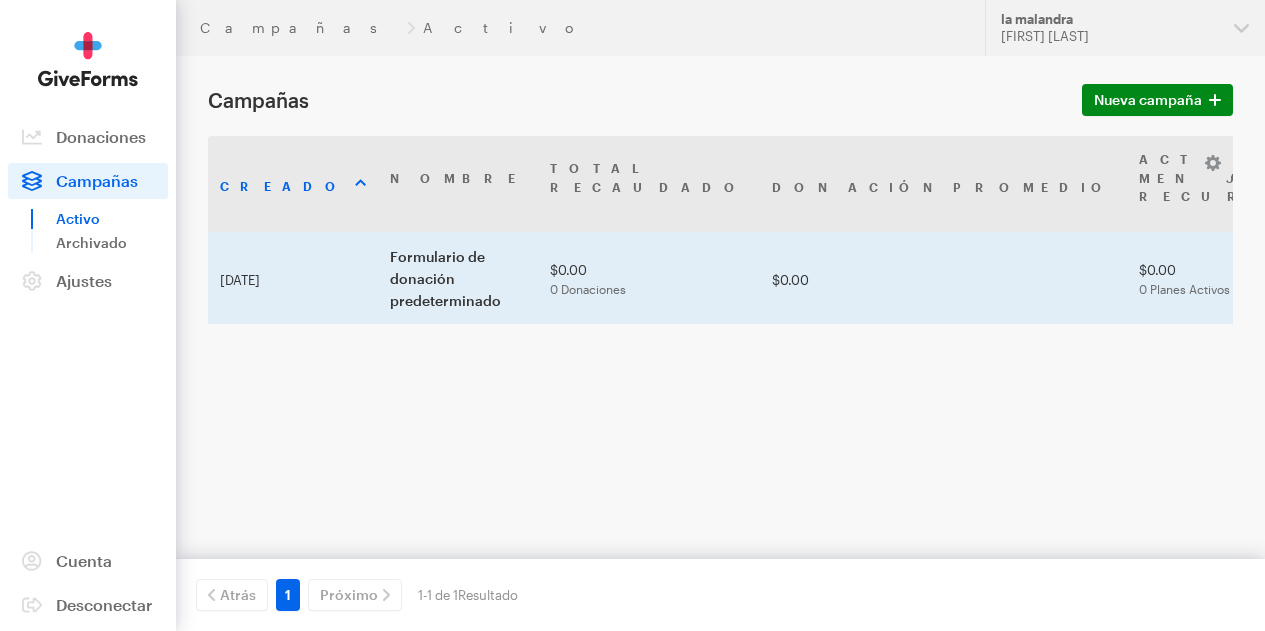 click on "$0.00
0 Planes Activos" at bounding box center [1249, 277] 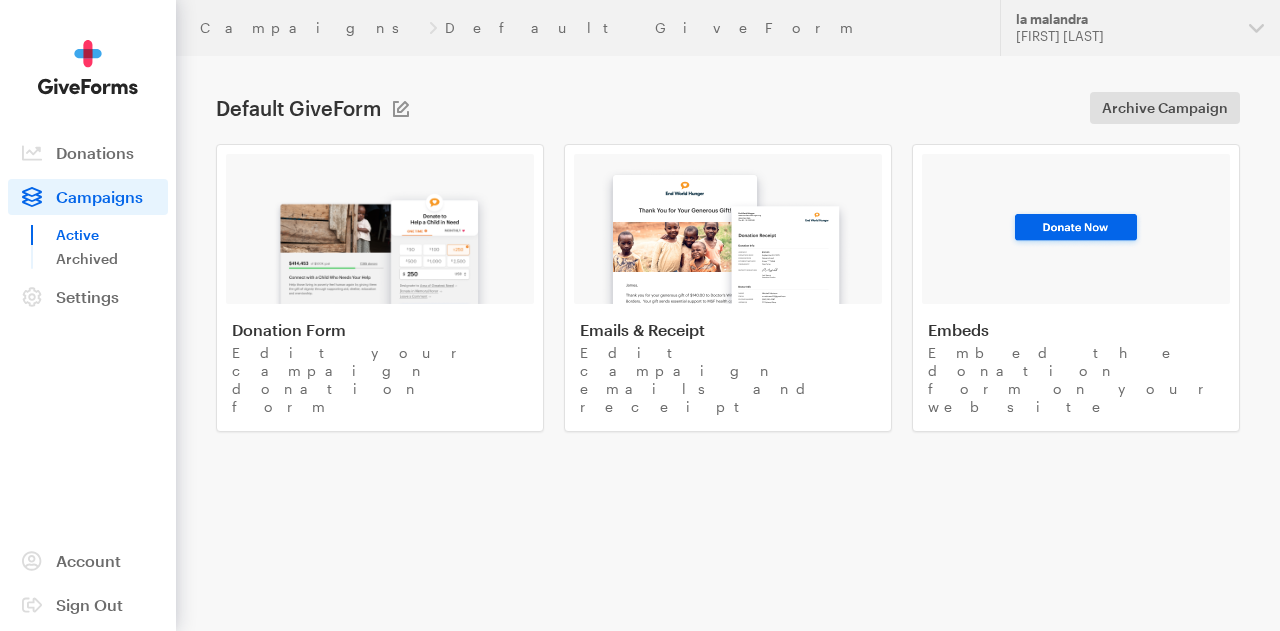 scroll, scrollTop: 0, scrollLeft: 0, axis: both 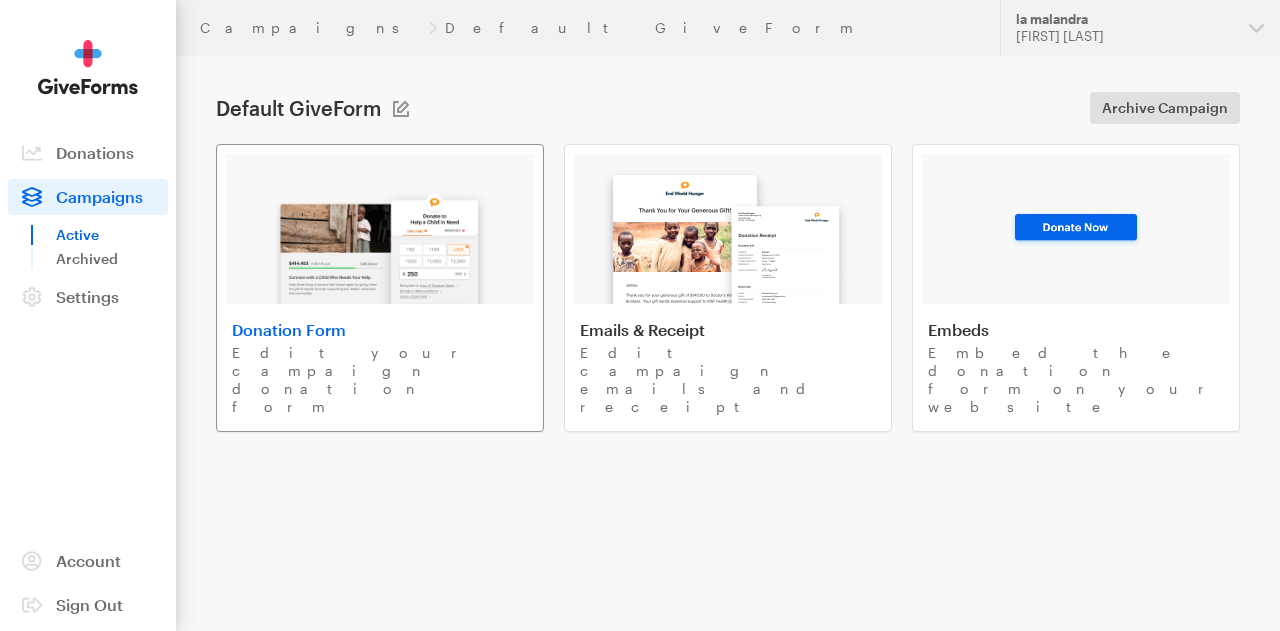 click at bounding box center (380, 240) 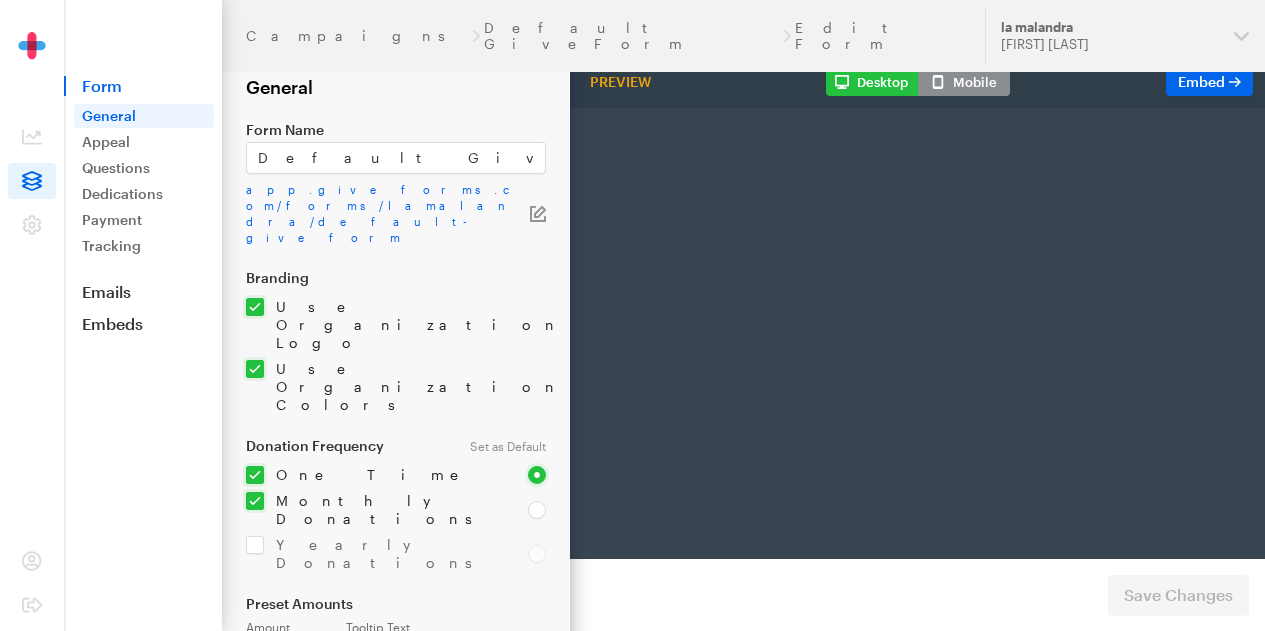 scroll, scrollTop: 0, scrollLeft: 0, axis: both 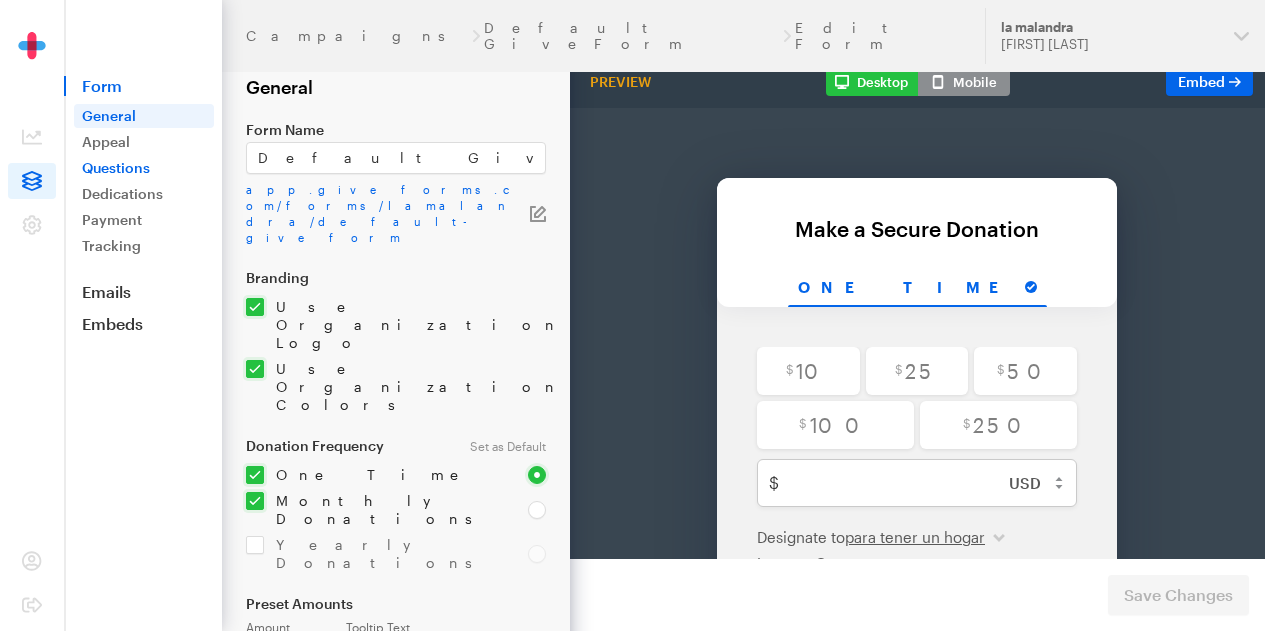 click on "Questions" at bounding box center [144, 168] 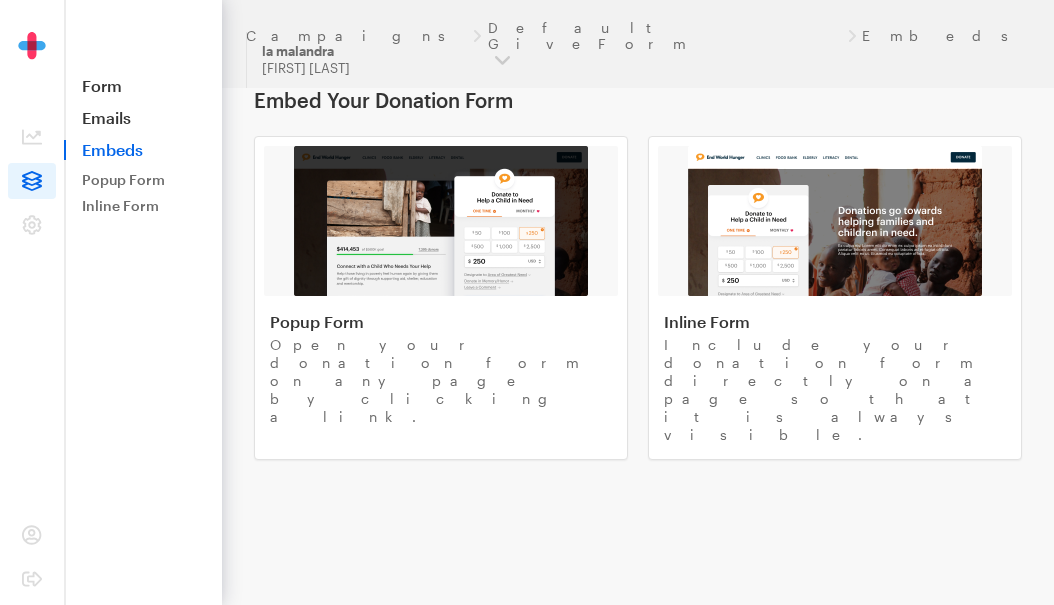 scroll, scrollTop: 0, scrollLeft: 0, axis: both 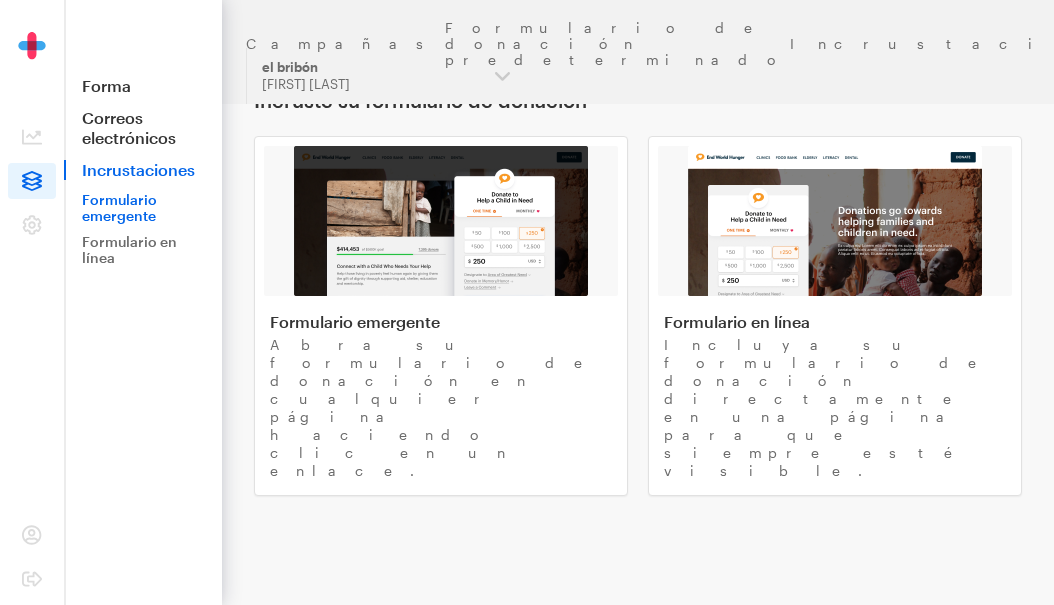 click on "Formulario emergente" at bounding box center (119, 207) 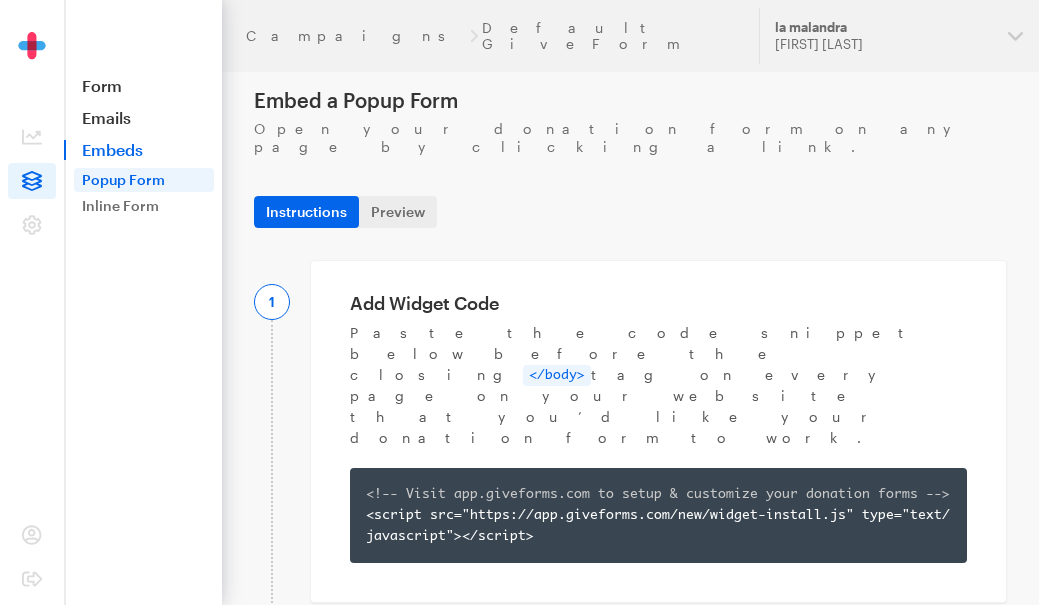 scroll, scrollTop: 0, scrollLeft: 0, axis: both 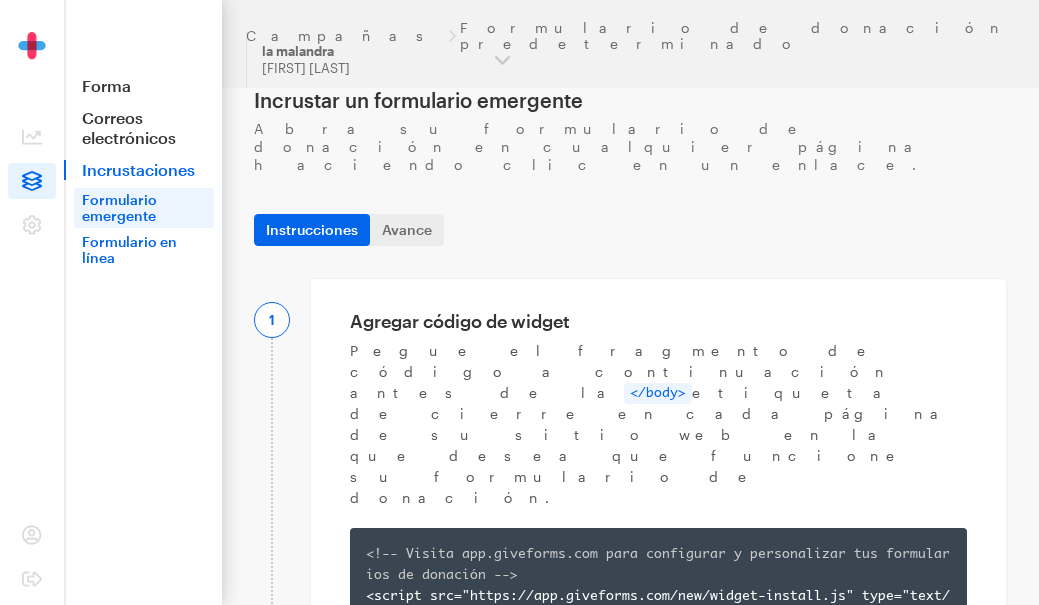 click on "Formulario en línea" at bounding box center (144, 250) 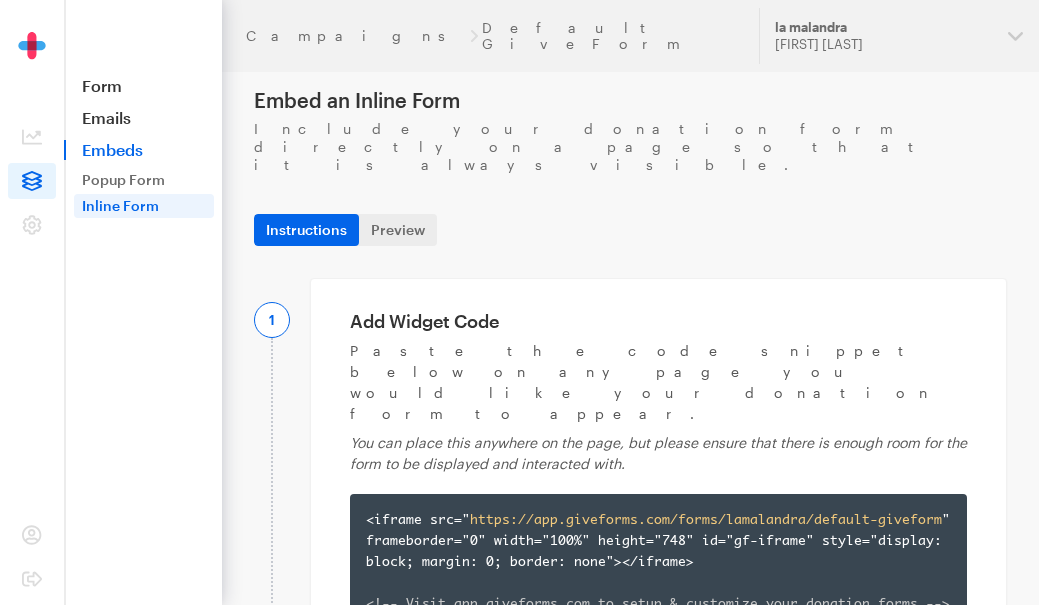 scroll, scrollTop: 0, scrollLeft: 0, axis: both 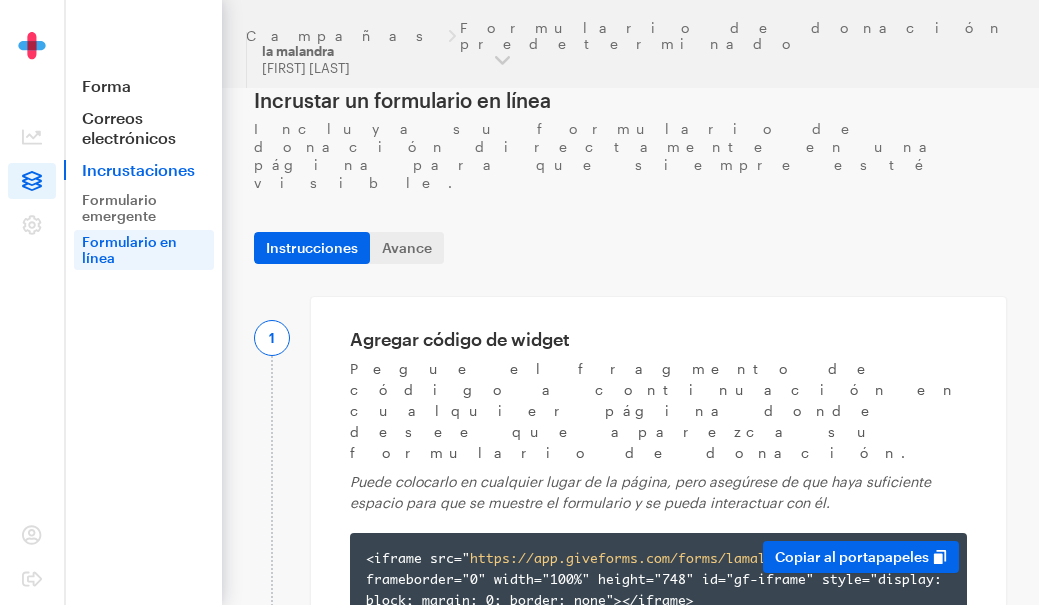 click on "https://app.giveforms.com/forms/lamalandra/default-giveform" at bounding box center (706, 559) 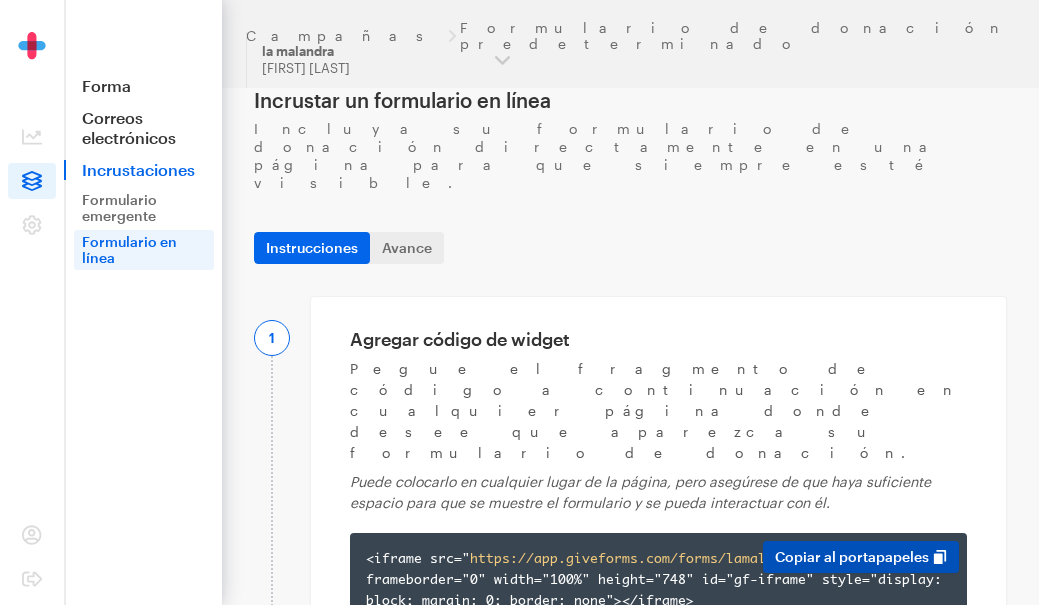 click on "Copiar al portapapeles" at bounding box center [861, 557] 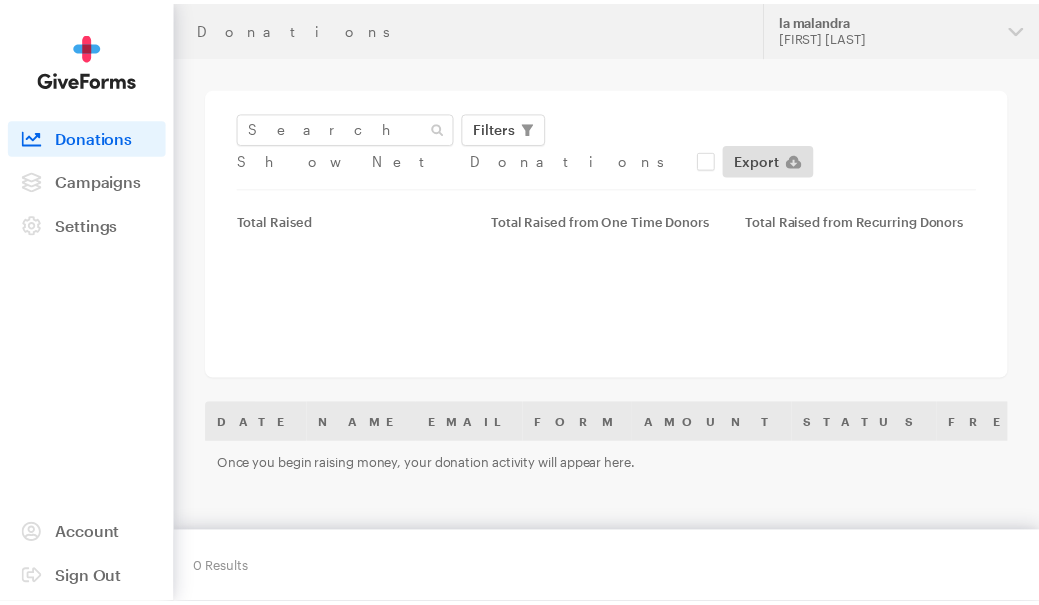 scroll, scrollTop: 0, scrollLeft: 0, axis: both 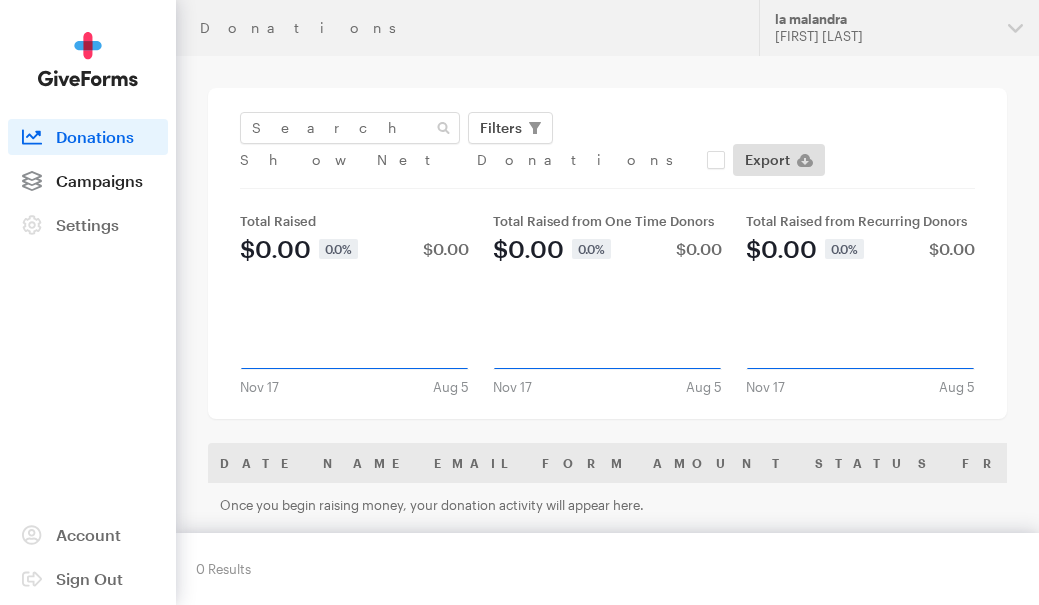 click on "Campaigns" at bounding box center (99, 180) 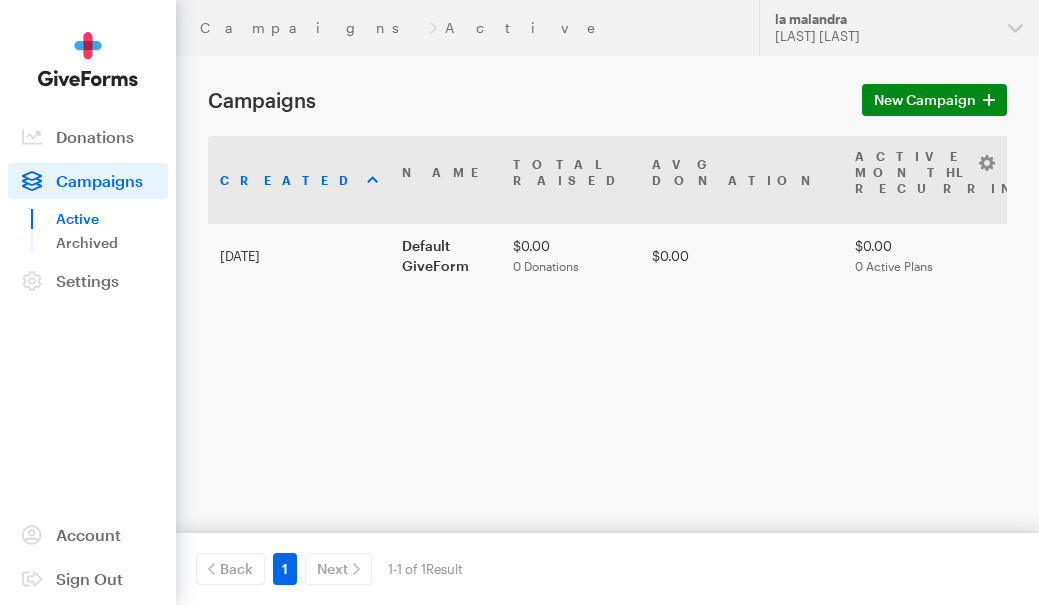 scroll, scrollTop: 0, scrollLeft: 0, axis: both 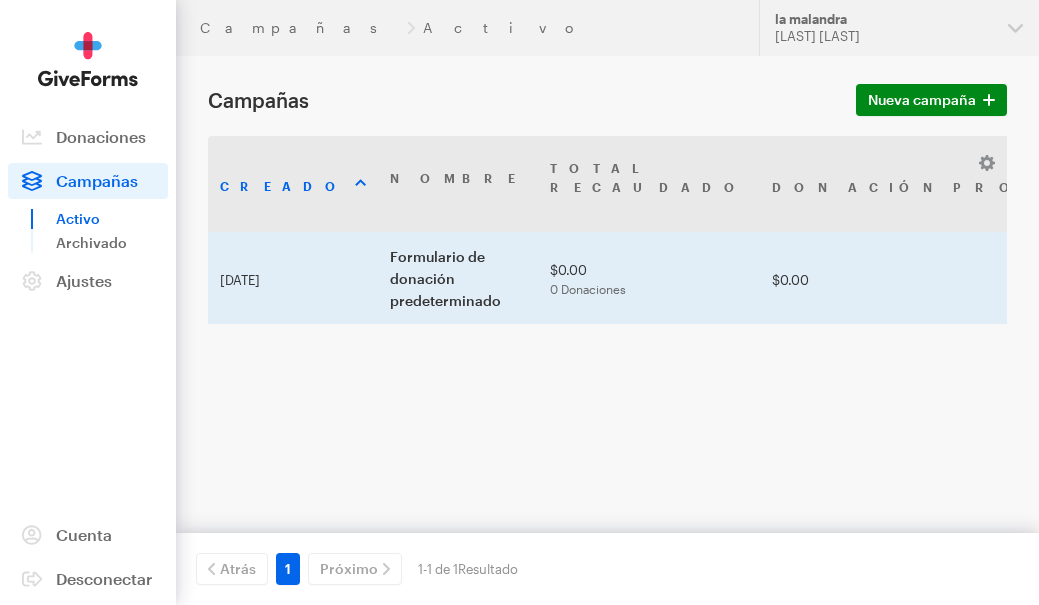 click on "15" at bounding box center [1654, 277] 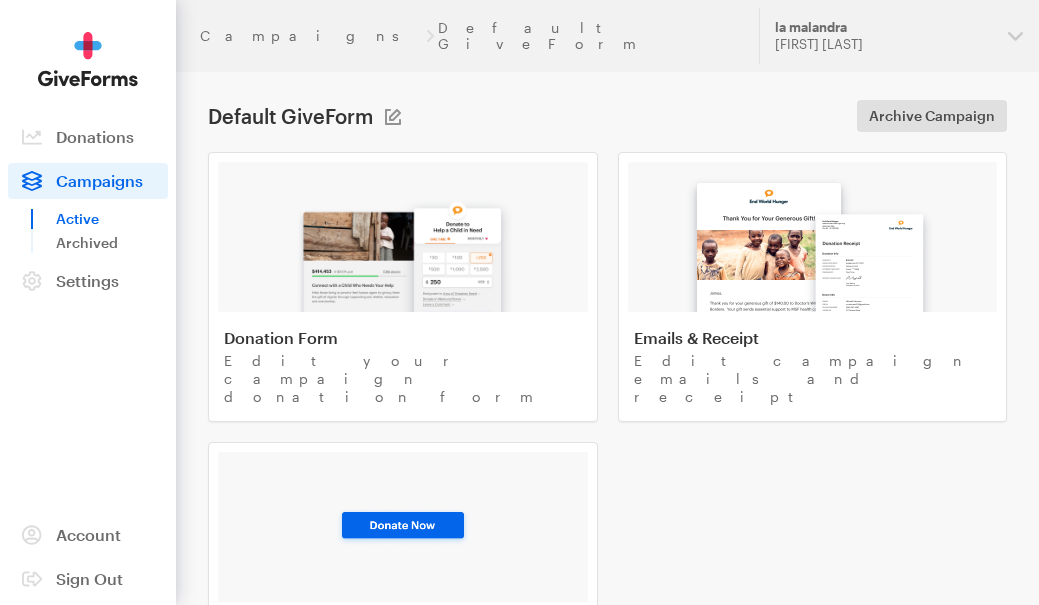 scroll, scrollTop: 0, scrollLeft: 0, axis: both 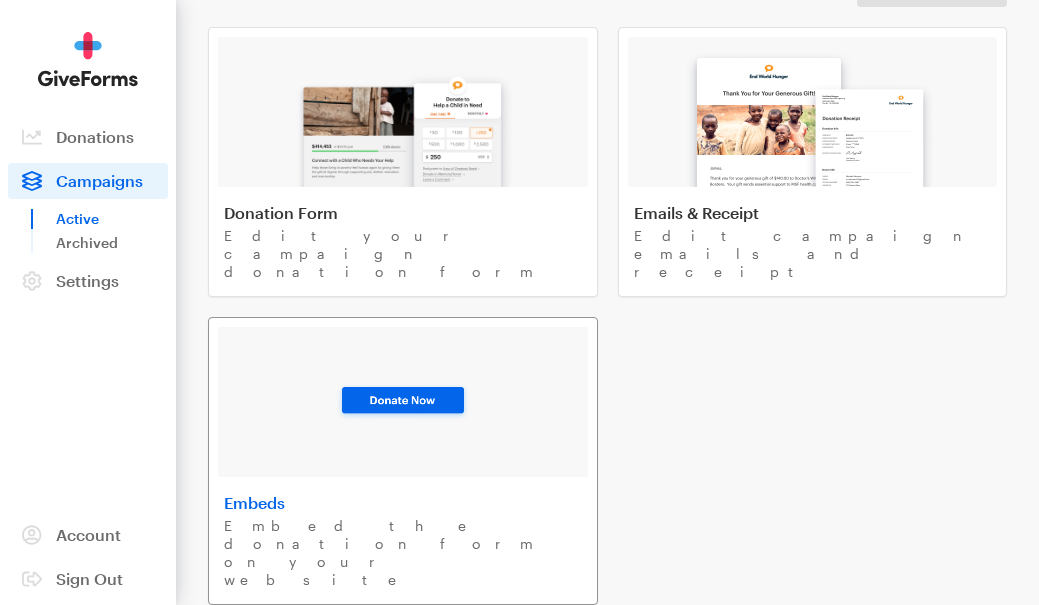 click on "Embed the donation form on your website" at bounding box center (403, 553) 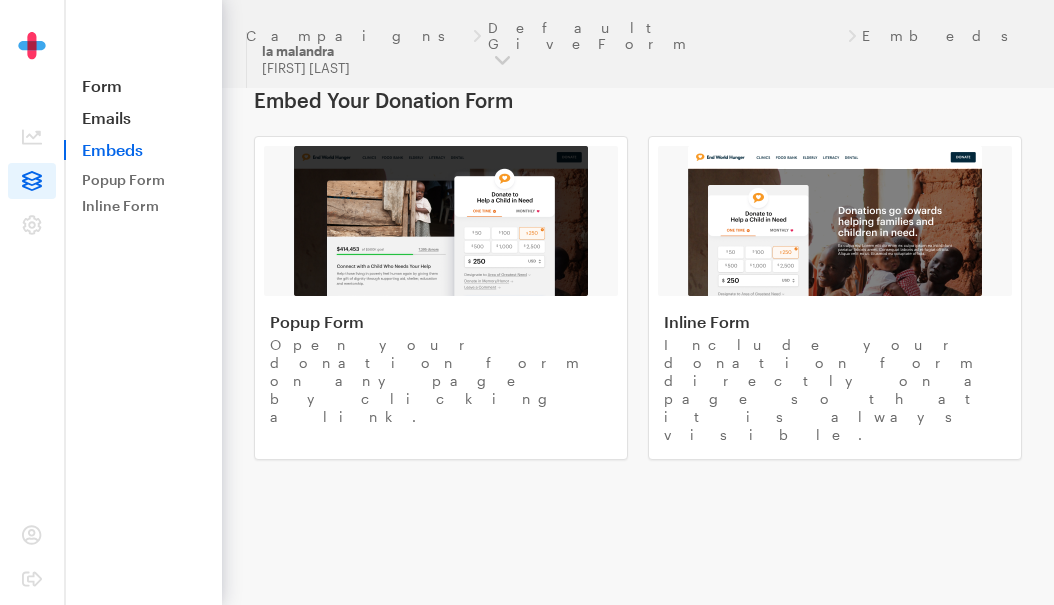 scroll, scrollTop: 0, scrollLeft: 0, axis: both 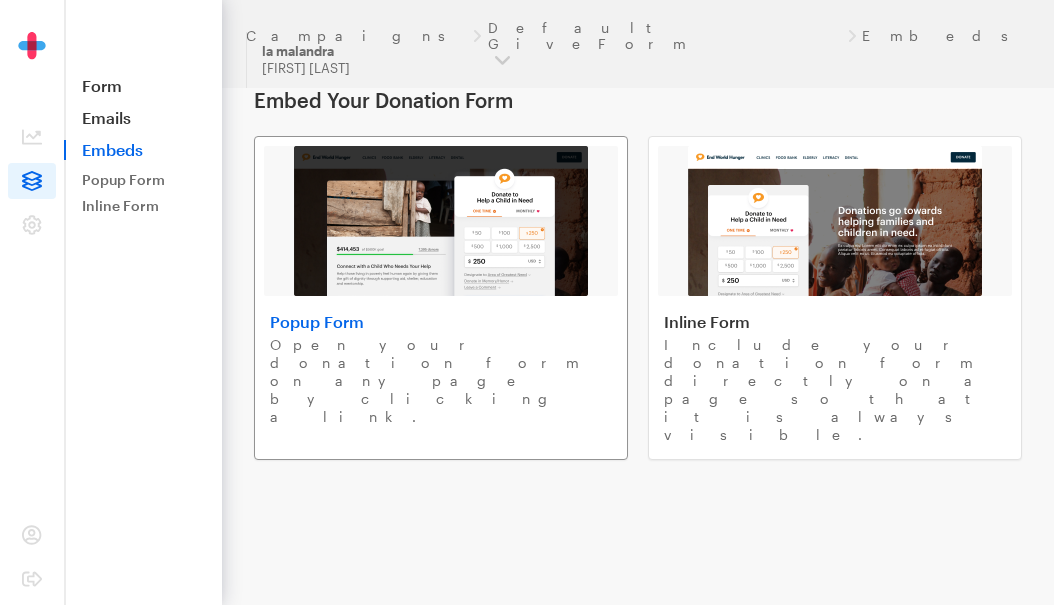click on "Popup Form" at bounding box center (441, 322) 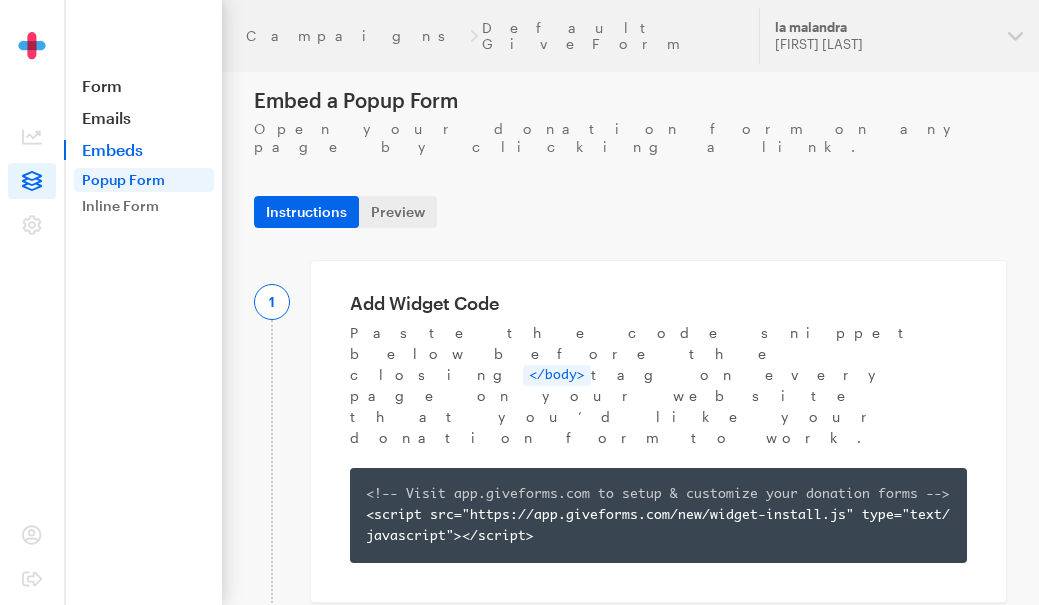 scroll, scrollTop: 0, scrollLeft: 0, axis: both 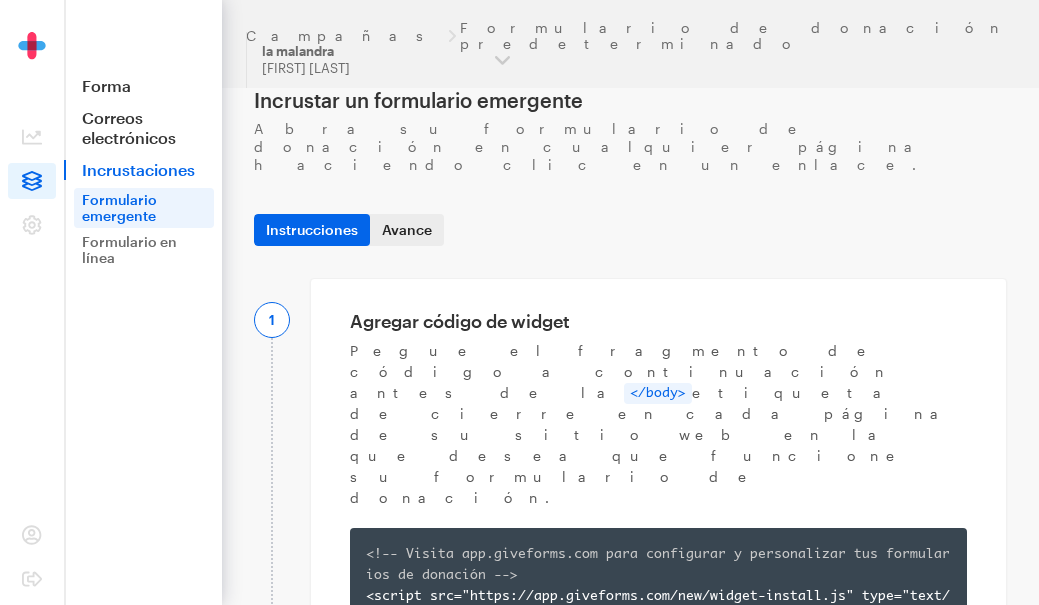 click on "Avance" at bounding box center [407, 230] 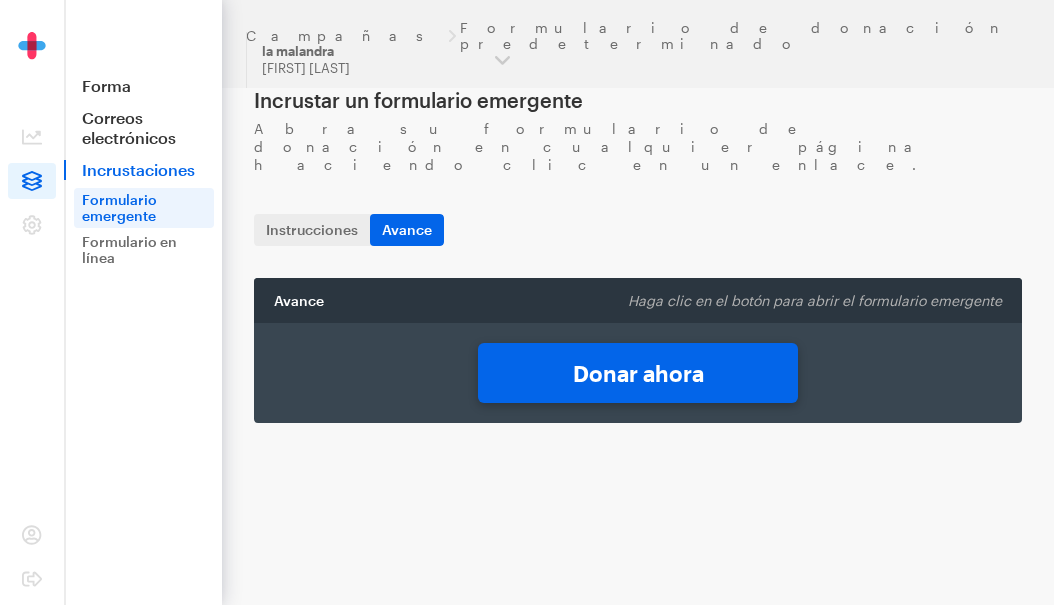 click on "Donar ahora" at bounding box center (638, 373) 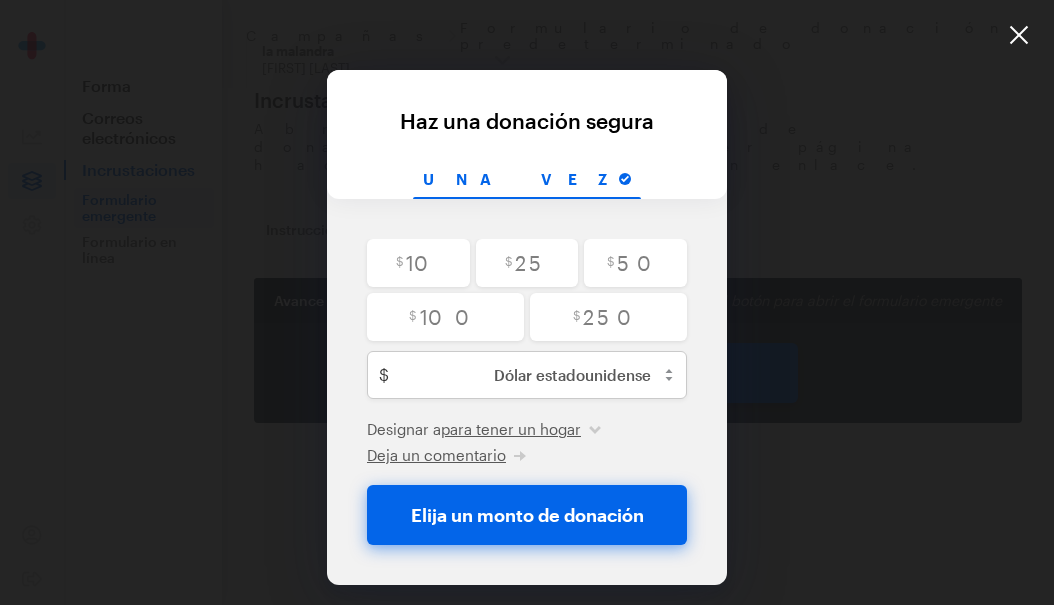 click on "Atrás
Atrás
Haz una donación segura
Por su generosa donación de  $250.00
Una vez
$ 10
$ 25
$ 50
$ 100
$ 250
$
USD ($)
Dólar canadiense (C$)
AUD (dólar australiano)
Libra esterlina (£)" at bounding box center (527, 345) 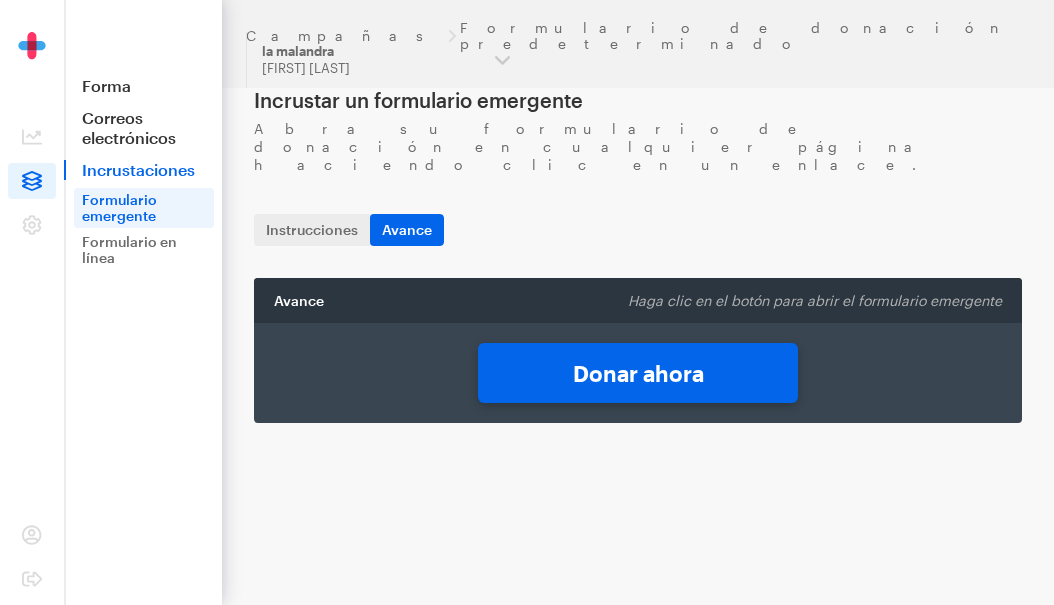 click on "Formulario emergente" at bounding box center [119, 207] 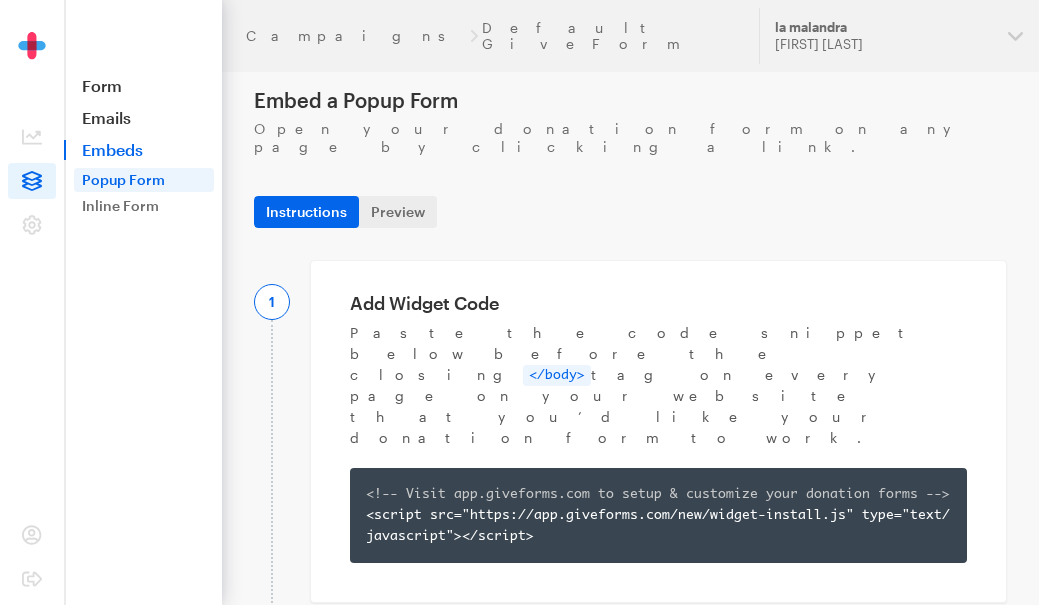 scroll, scrollTop: 0, scrollLeft: 0, axis: both 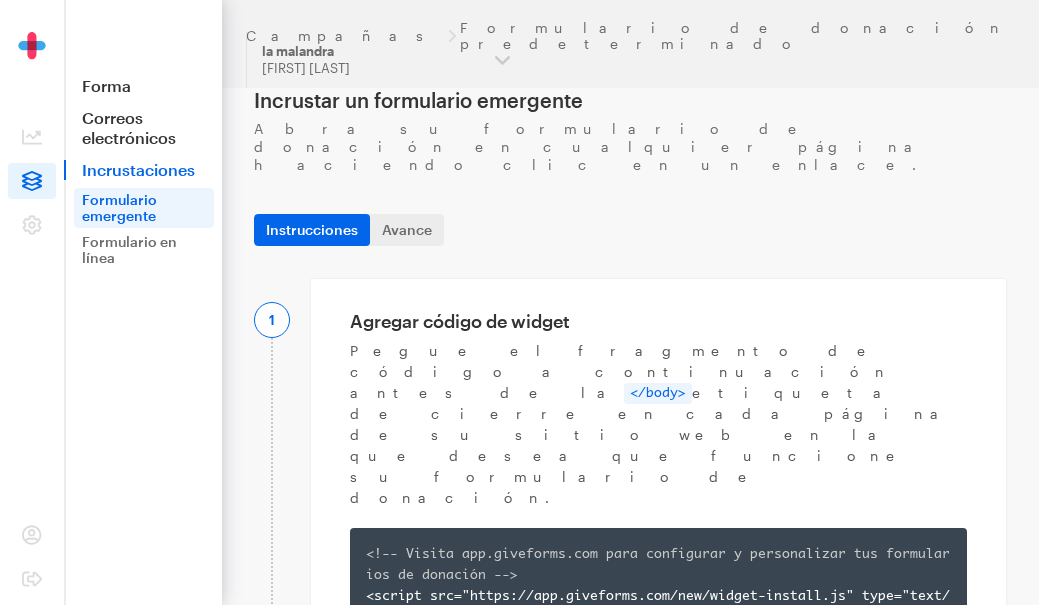click on "</body>" at bounding box center [658, 393] 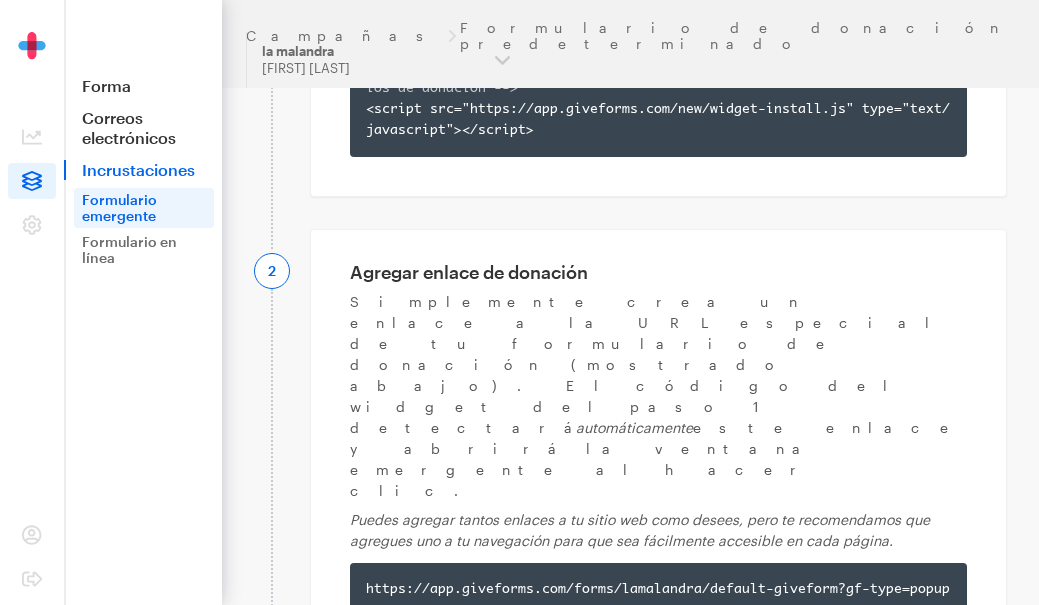 scroll, scrollTop: 503, scrollLeft: 0, axis: vertical 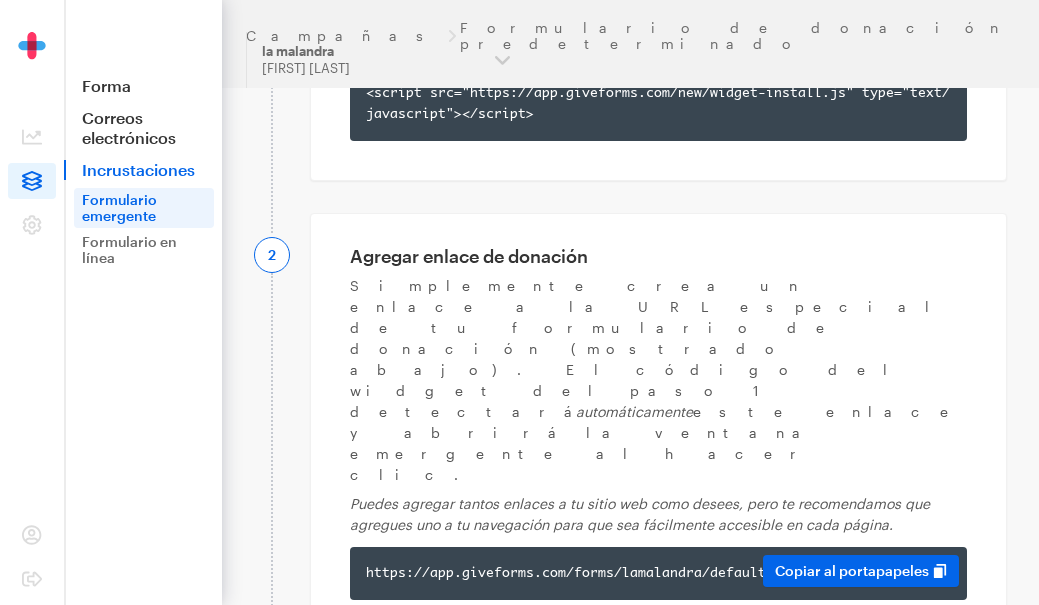 click on "https://app.giveforms.com/forms/lamalandra/default-giveform?gf-type=popup" at bounding box center (658, 573) 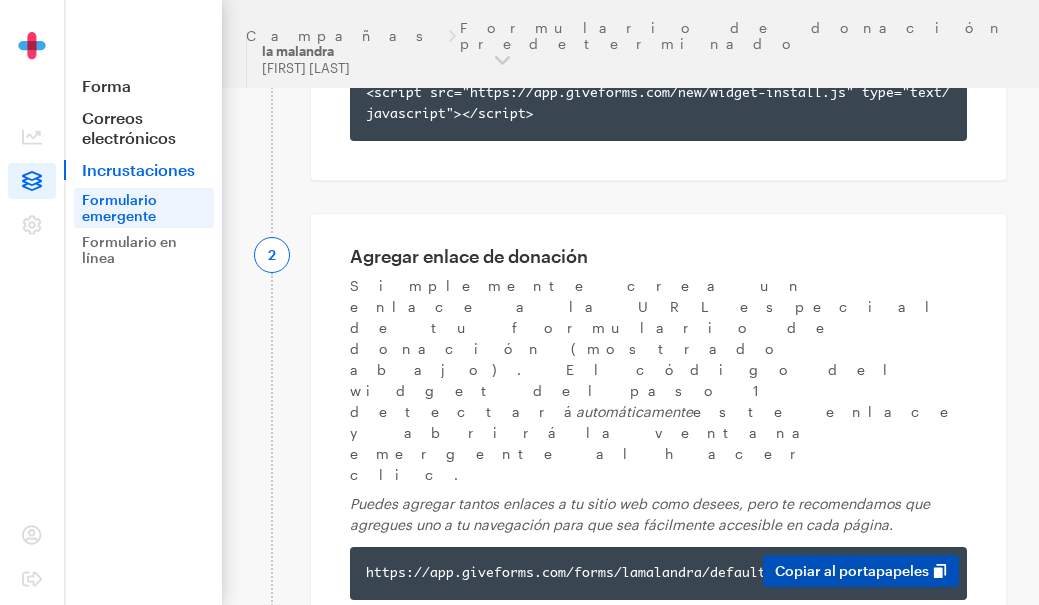 click on "Copiar al portapapeles" at bounding box center [861, 571] 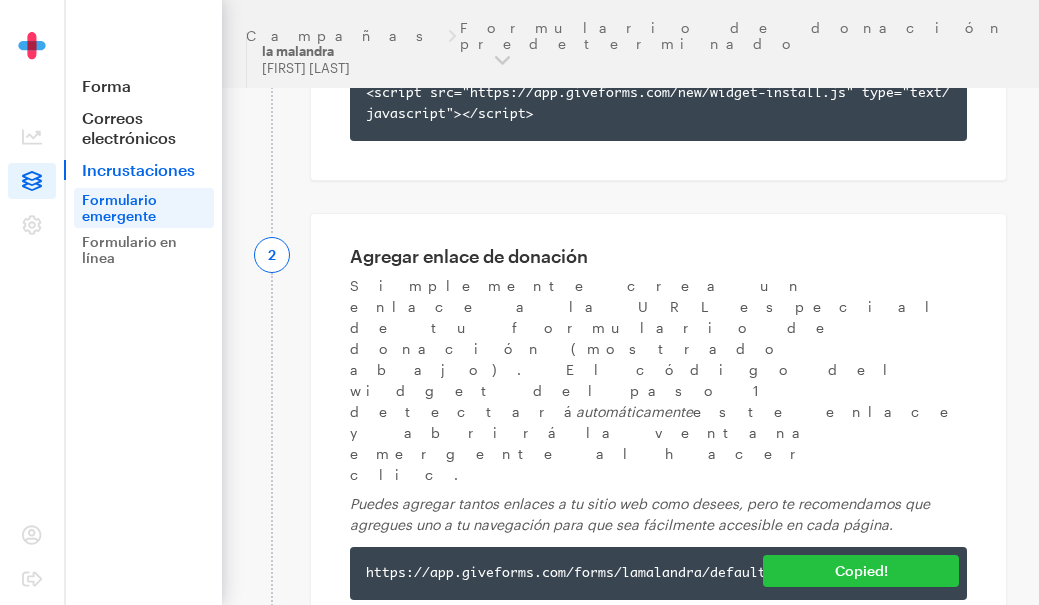 click on "https://app.giveforms.com/forms/lamalandra/default-giveform?gf-type=popup" at bounding box center (658, 573) 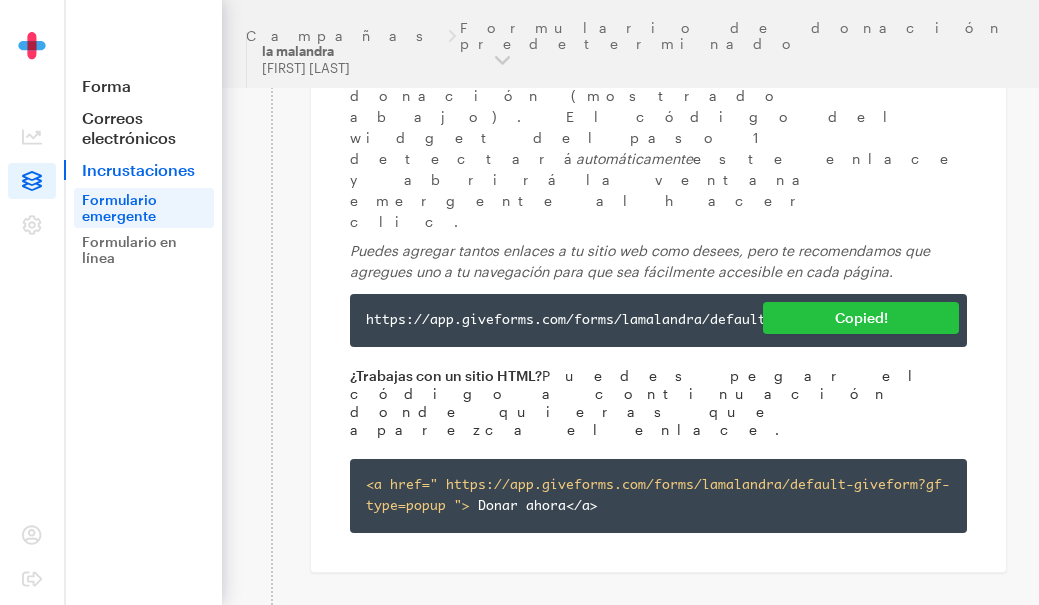 scroll, scrollTop: 826, scrollLeft: 0, axis: vertical 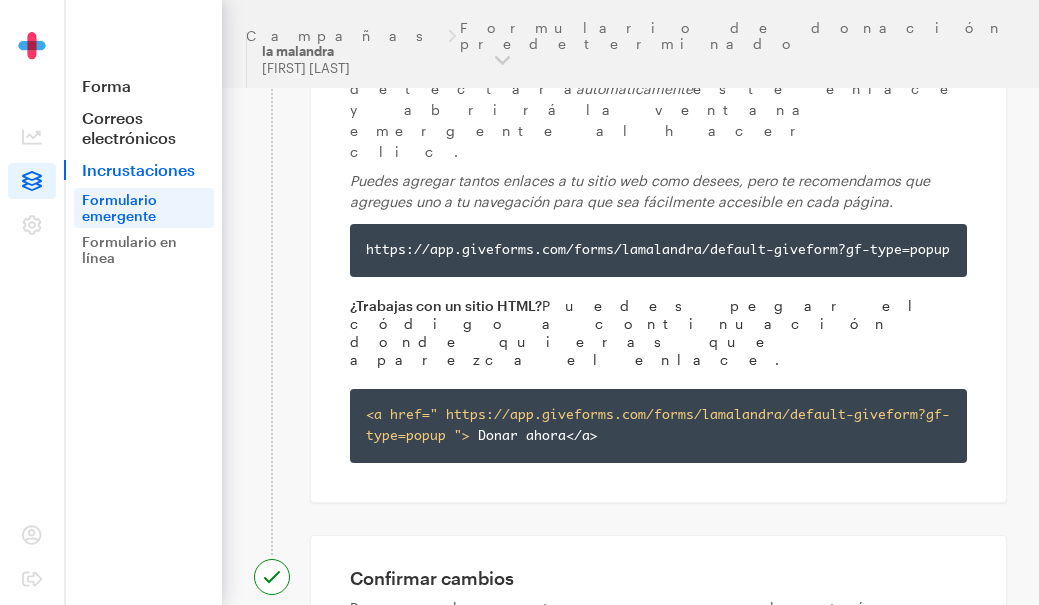 click on "Confirmar cambios" at bounding box center (432, 578) 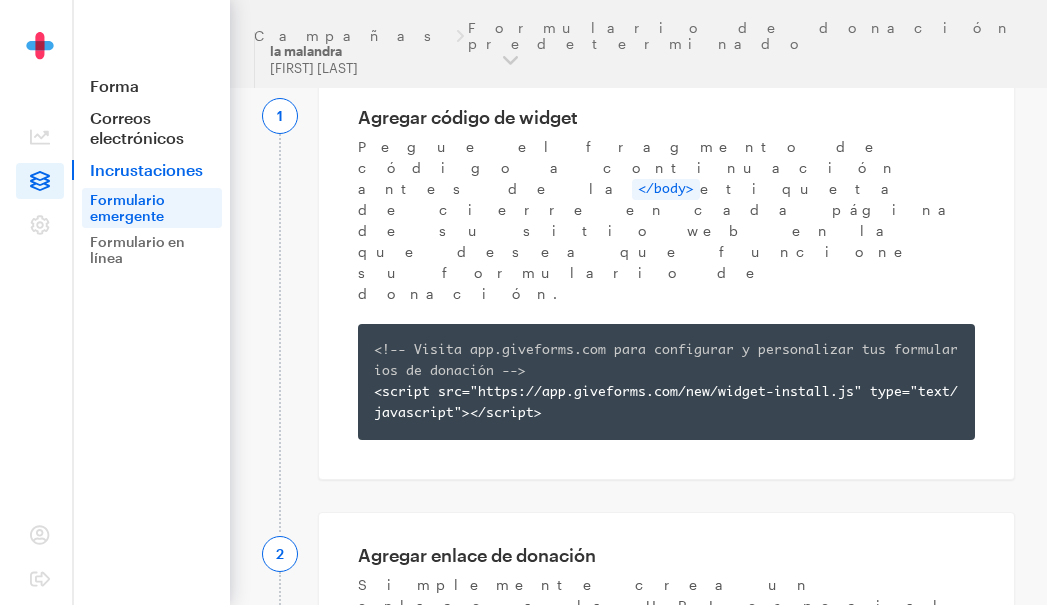 scroll, scrollTop: 0, scrollLeft: 0, axis: both 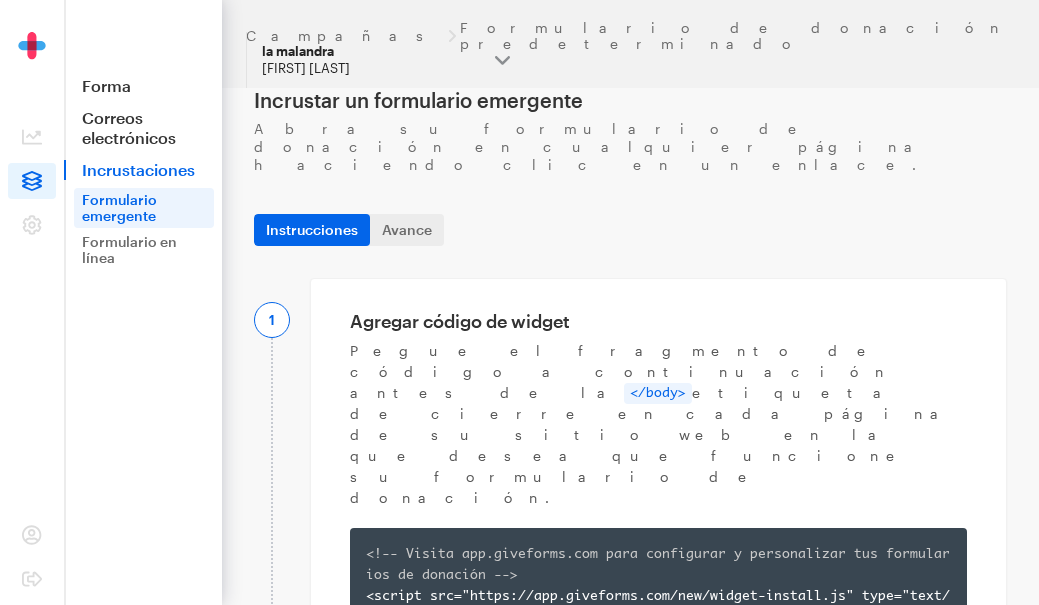 click on "[FIRST] [LAST]" at bounding box center [306, 68] 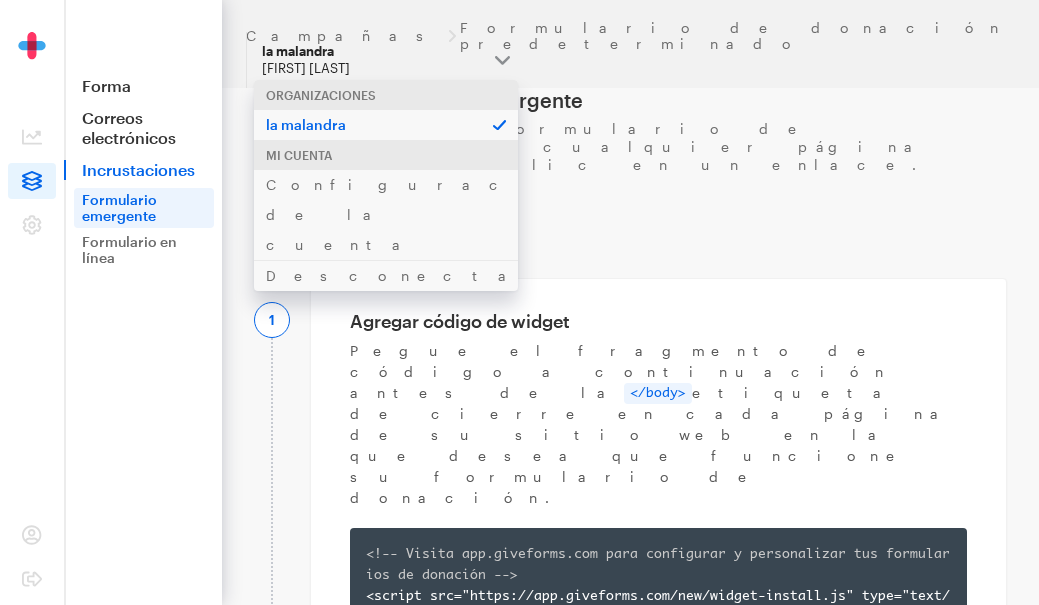 click on "Organizaciones" at bounding box center [321, 95] 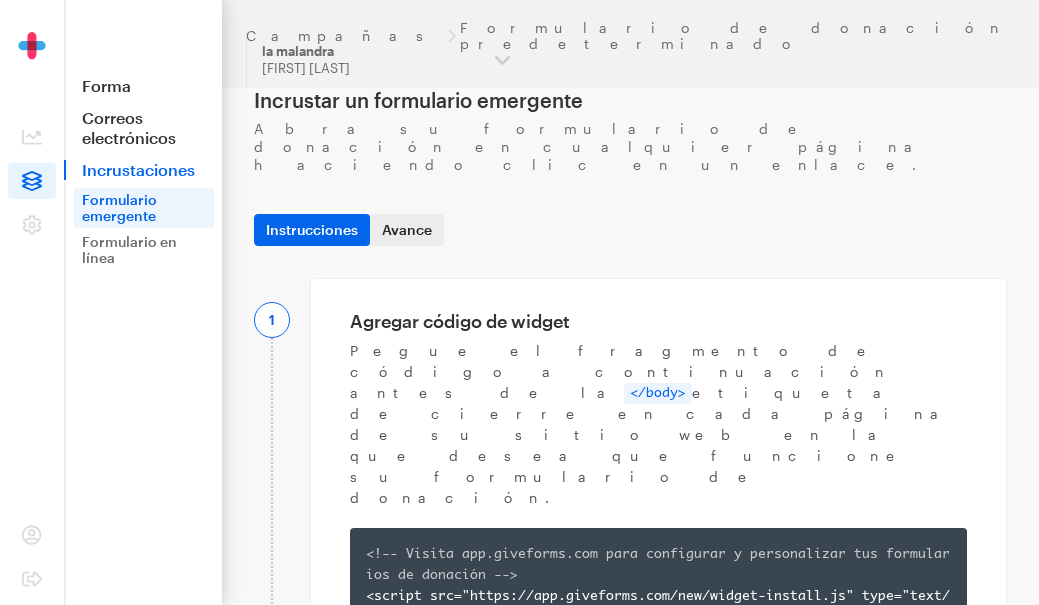 click on "Avance" at bounding box center (407, 229) 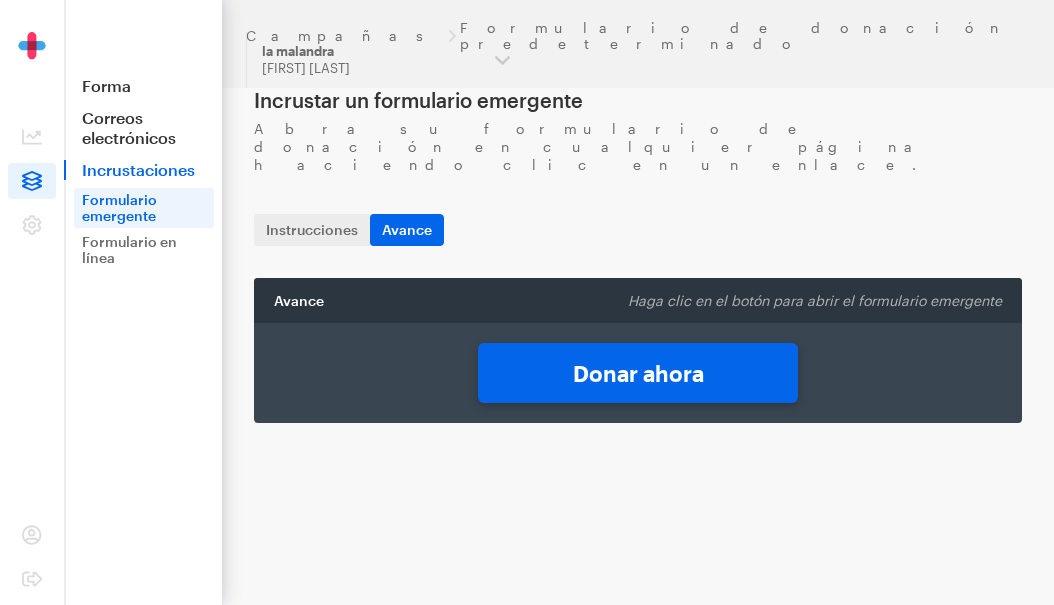click on "Donar ahora" at bounding box center [638, 373] 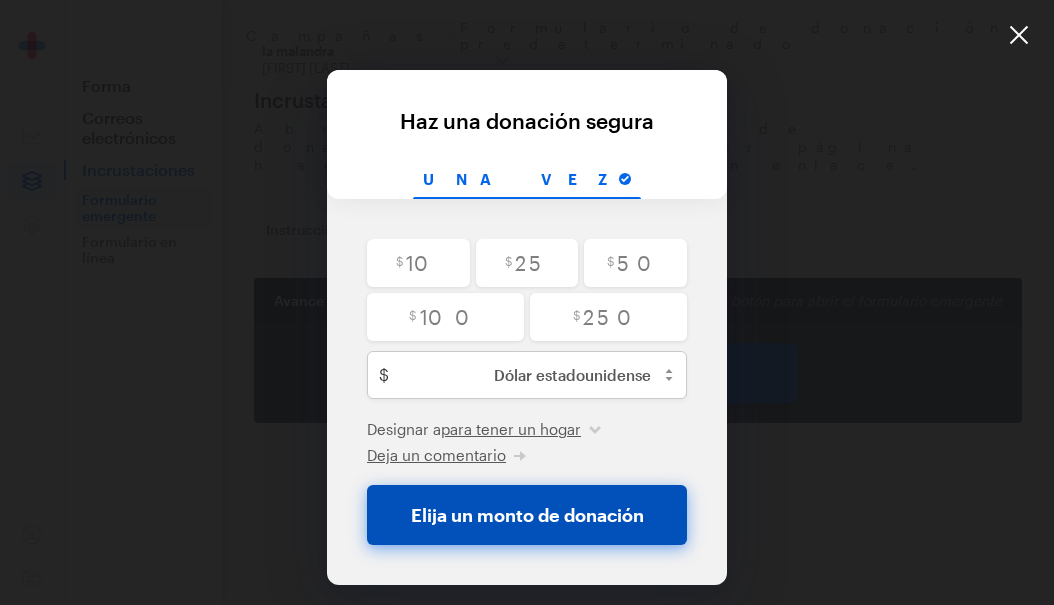 click on "Elija un monto de donación" at bounding box center [527, 515] 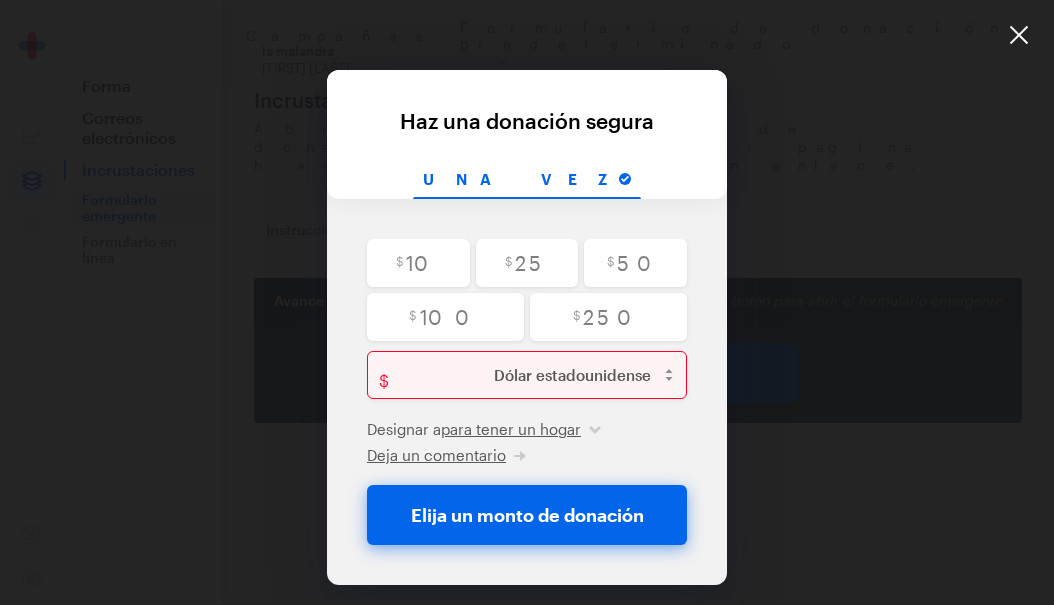 click at bounding box center (1019, 35) 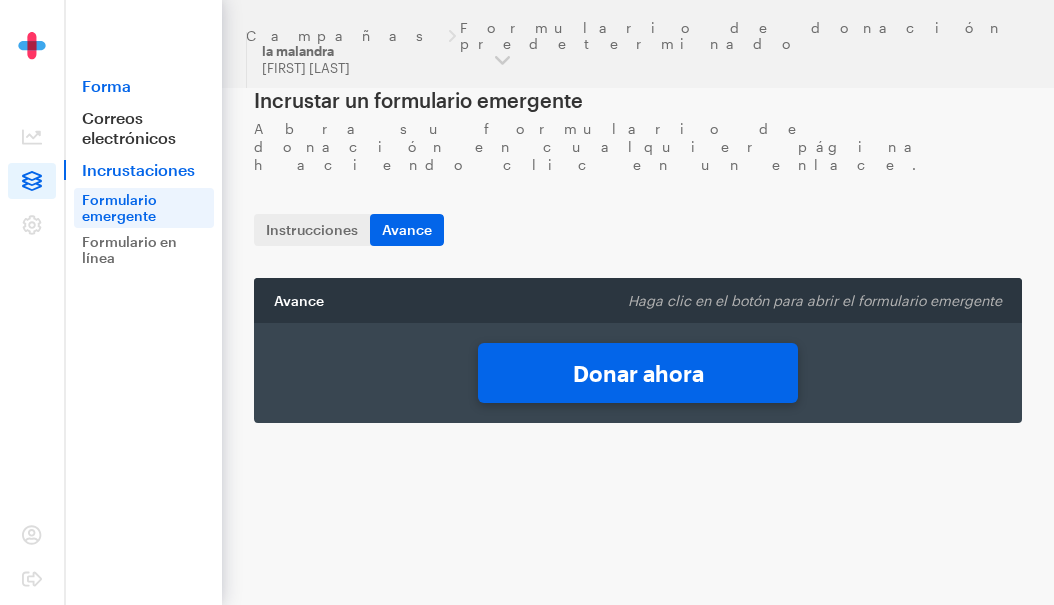 click on "Forma" at bounding box center (106, 85) 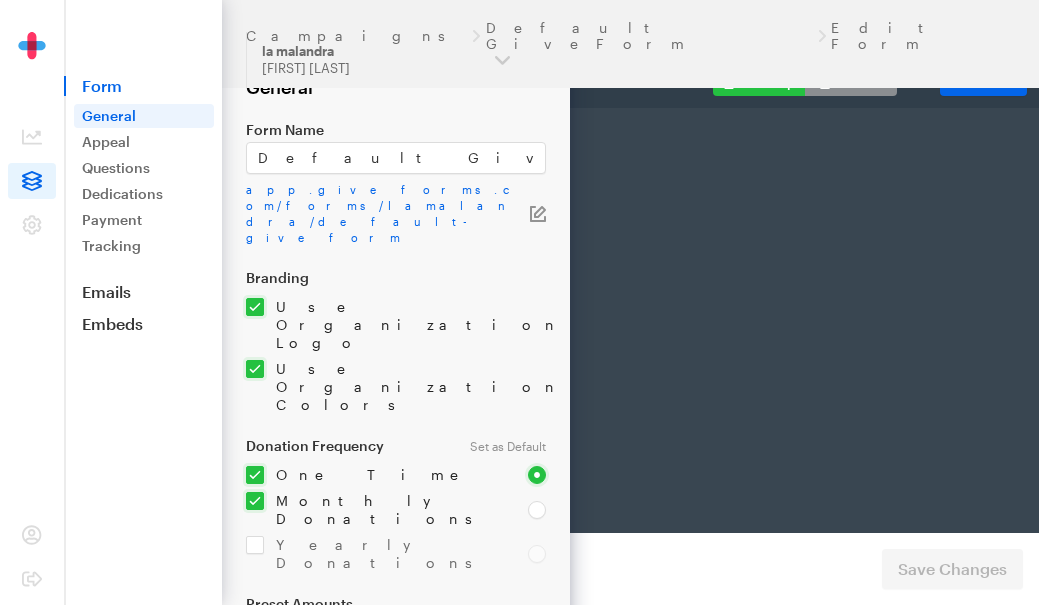 scroll, scrollTop: 0, scrollLeft: 0, axis: both 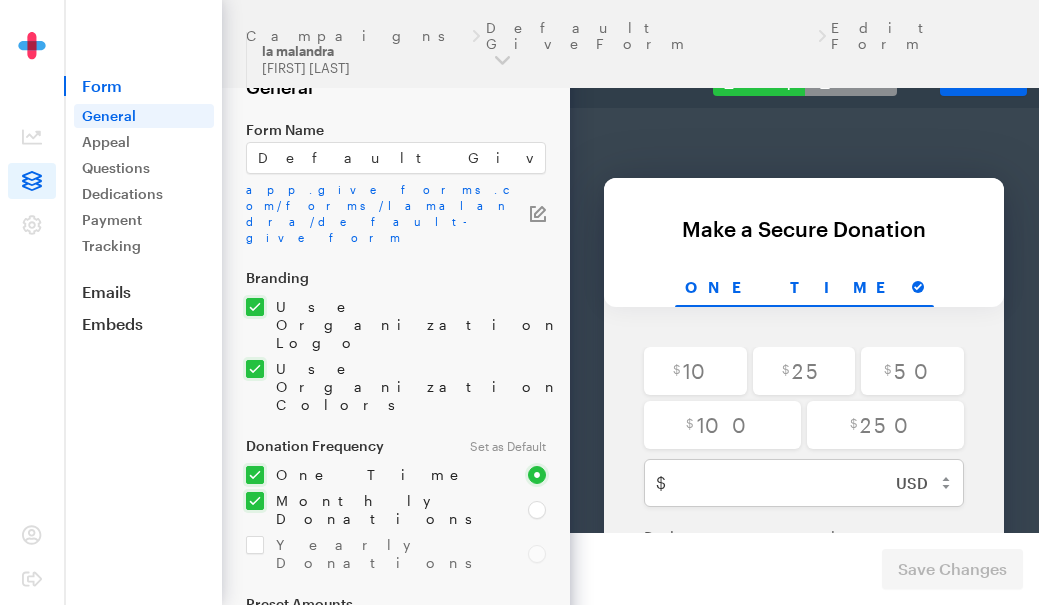 click on "Mobile" at bounding box center [851, 82] 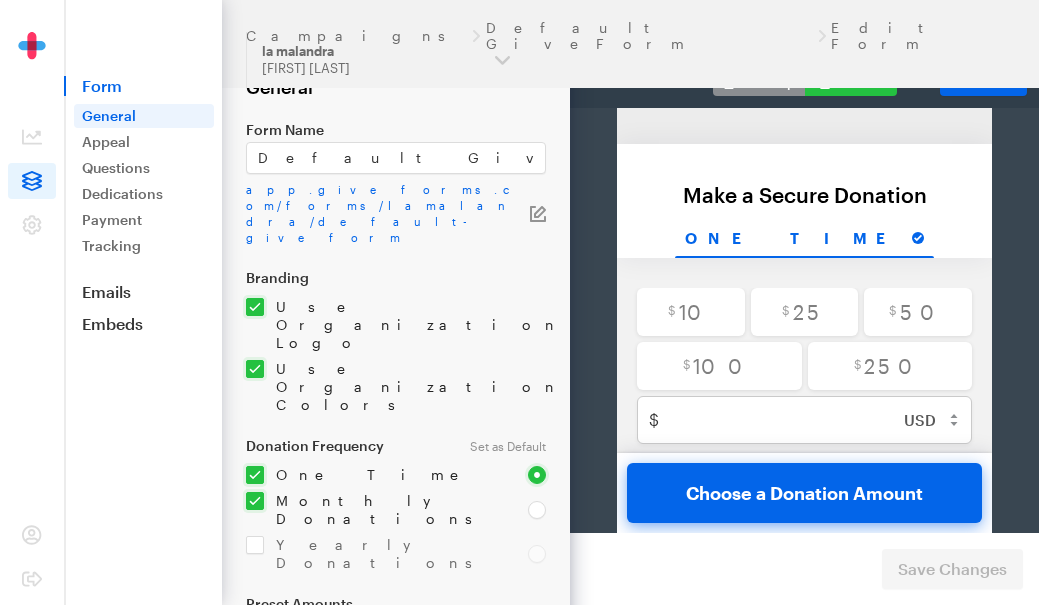 click on "Preview" at bounding box center [620, 82] 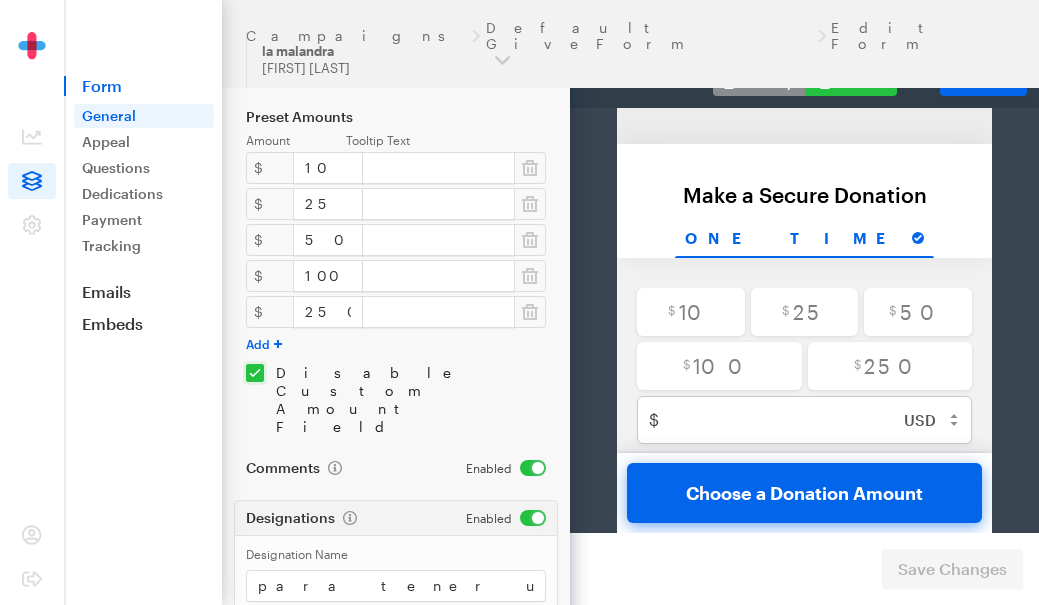 scroll, scrollTop: 488, scrollLeft: 0, axis: vertical 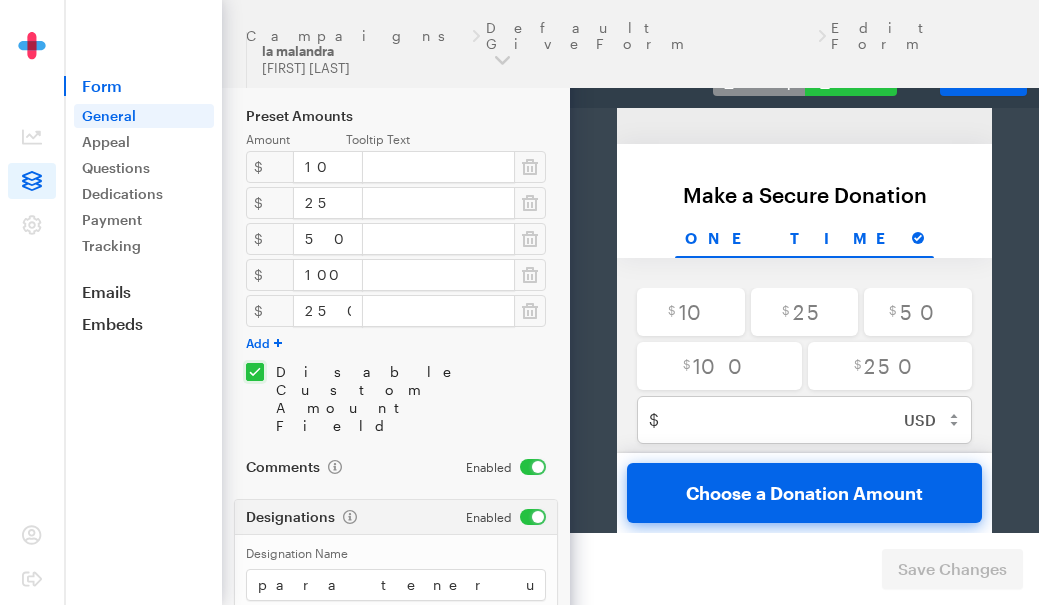 click on "Make a Secure Donation" at bounding box center [396, 821] 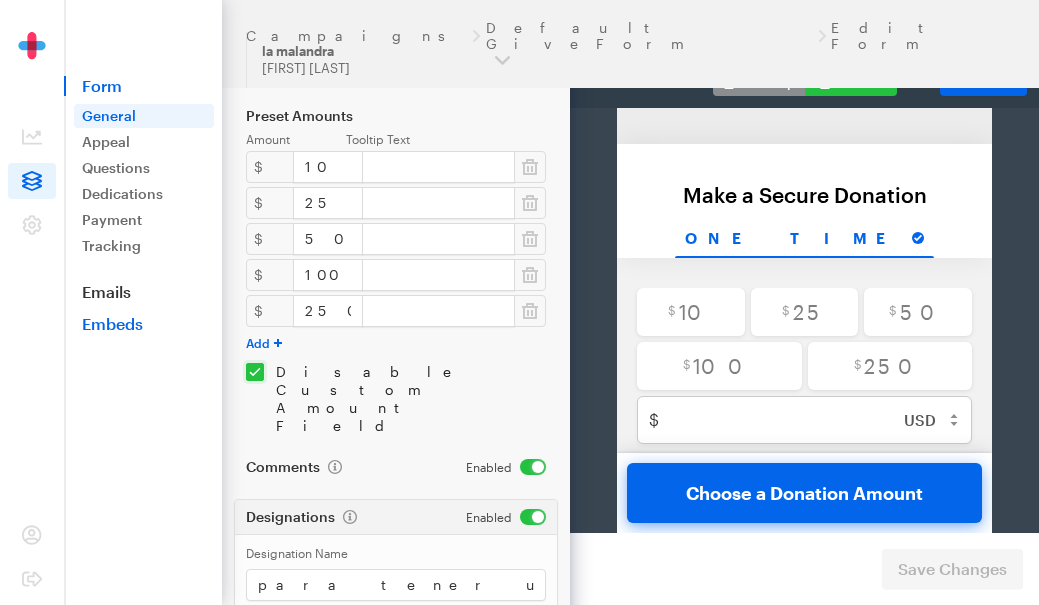 click on "Embeds" at bounding box center (143, 324) 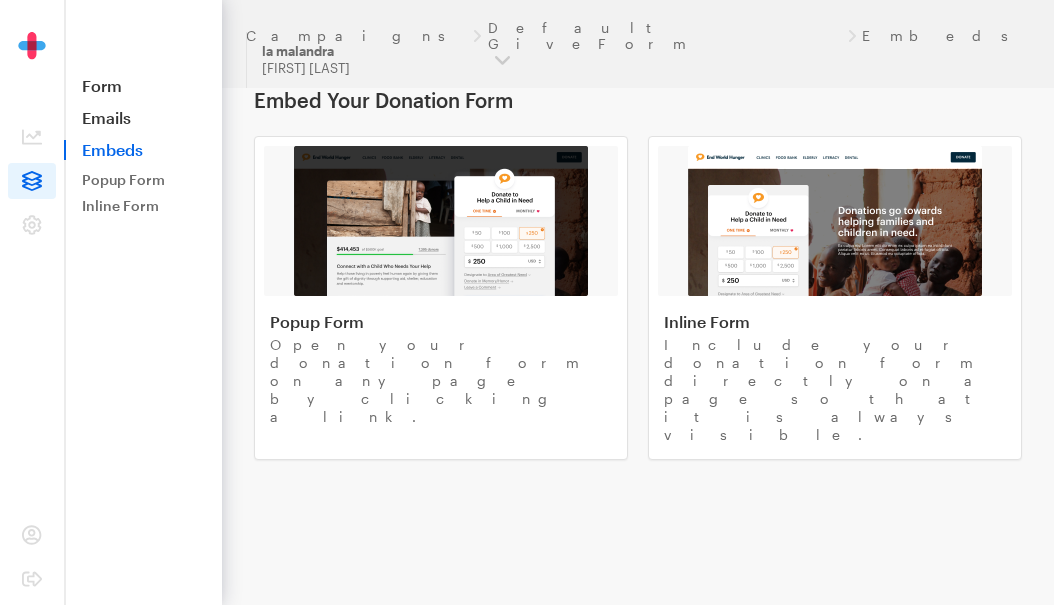 scroll, scrollTop: 0, scrollLeft: 0, axis: both 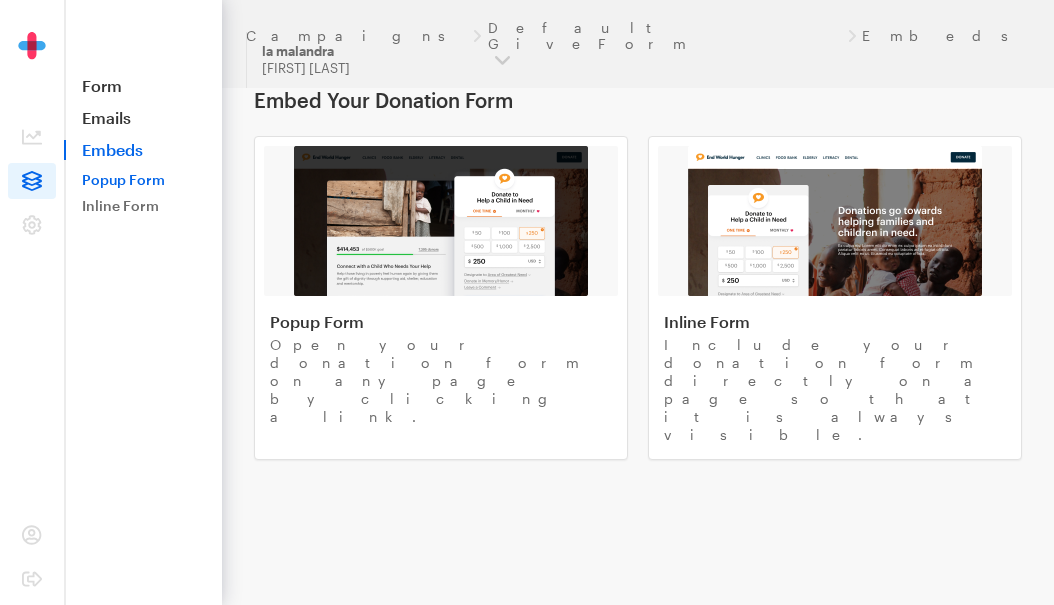 click on "Popup Form" at bounding box center (144, 180) 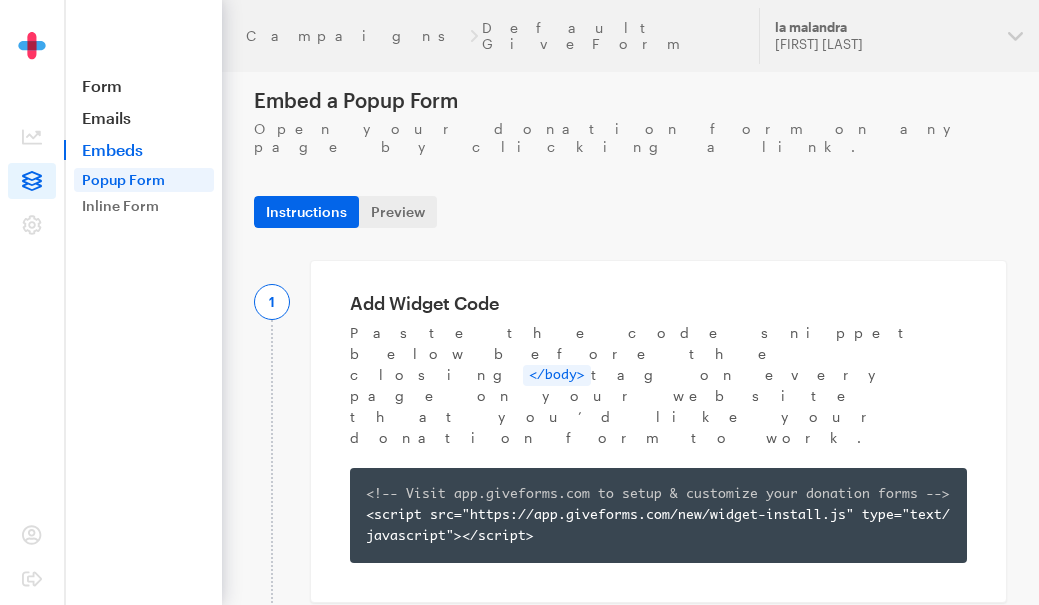 scroll, scrollTop: 0, scrollLeft: 0, axis: both 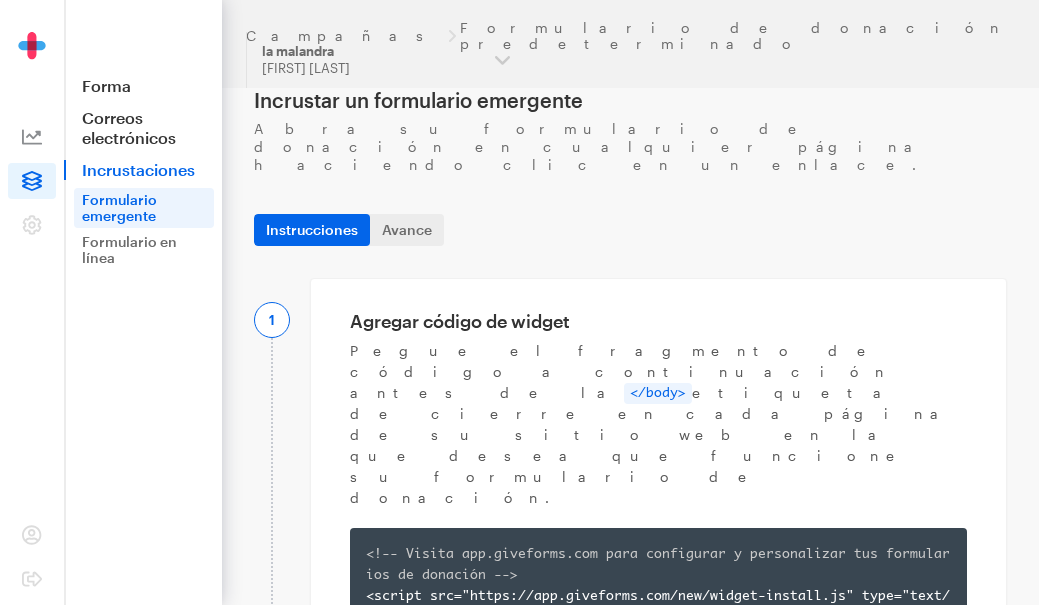 click 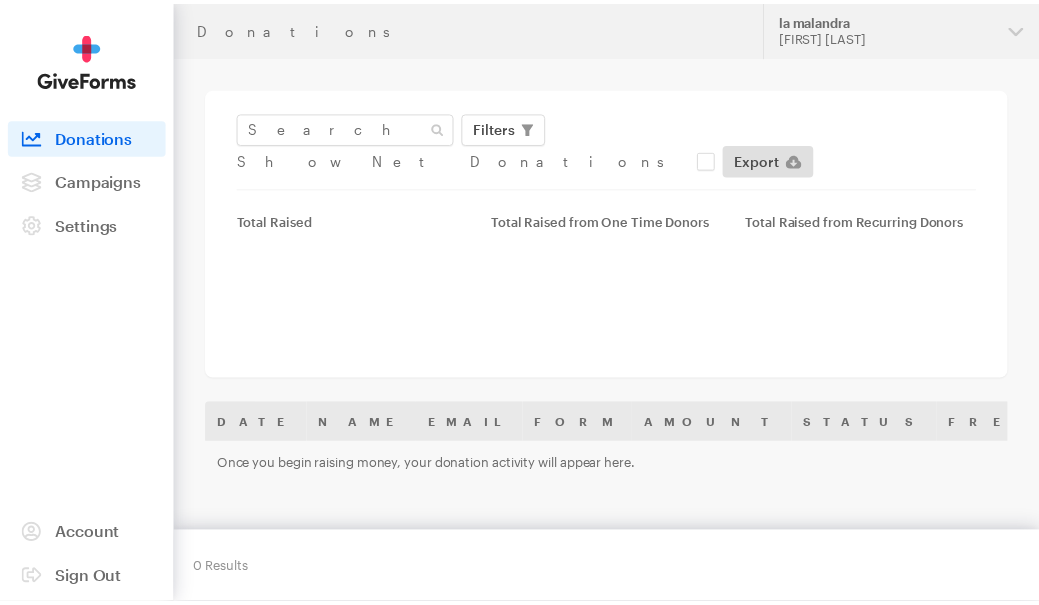 scroll, scrollTop: 0, scrollLeft: 0, axis: both 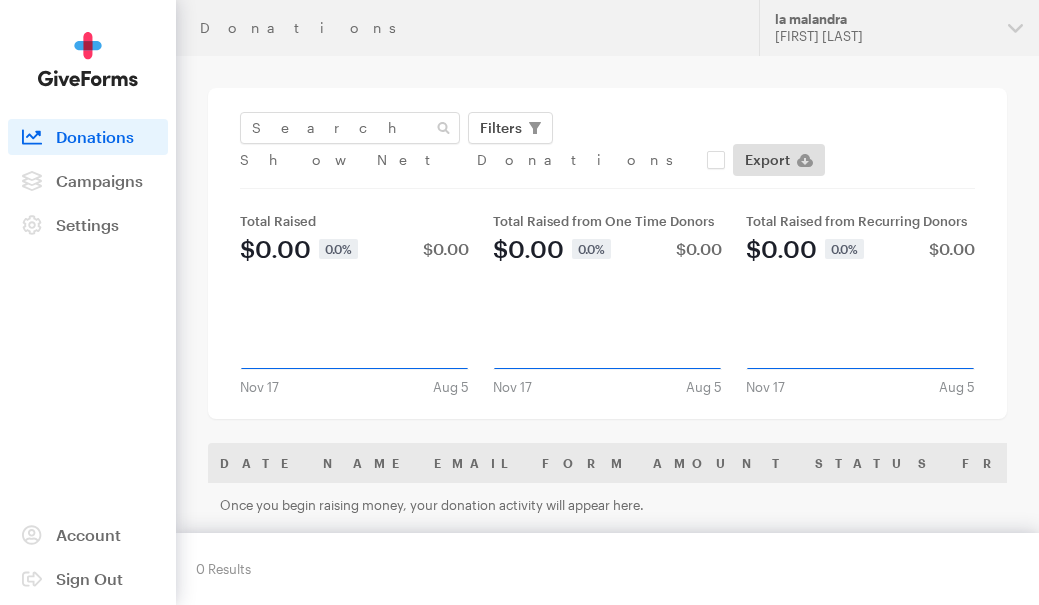 click on "Donations" at bounding box center (95, 136) 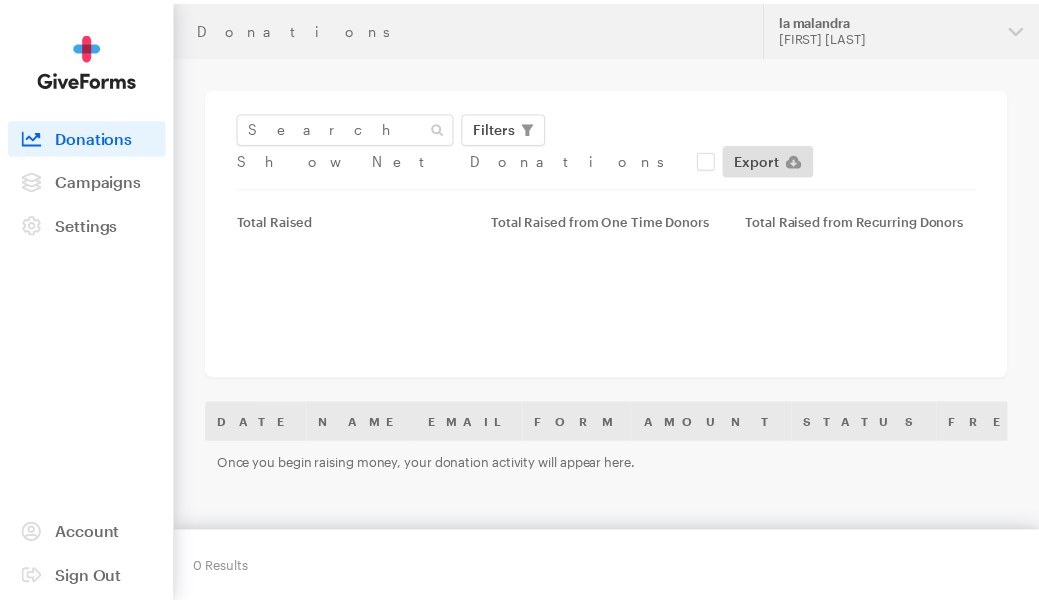 scroll, scrollTop: 0, scrollLeft: 0, axis: both 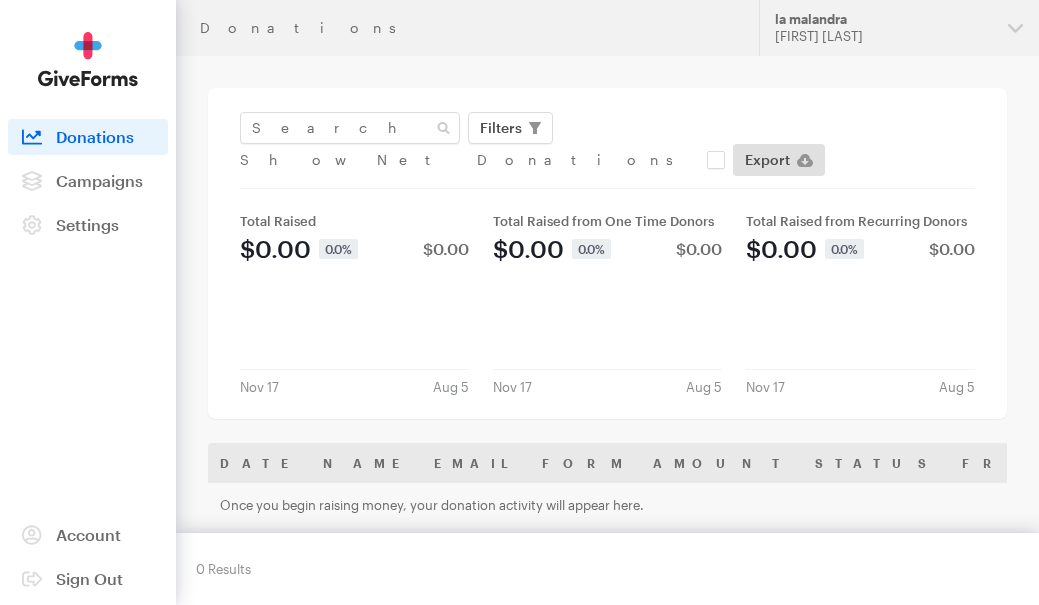 click on "Campaigns" at bounding box center [99, 180] 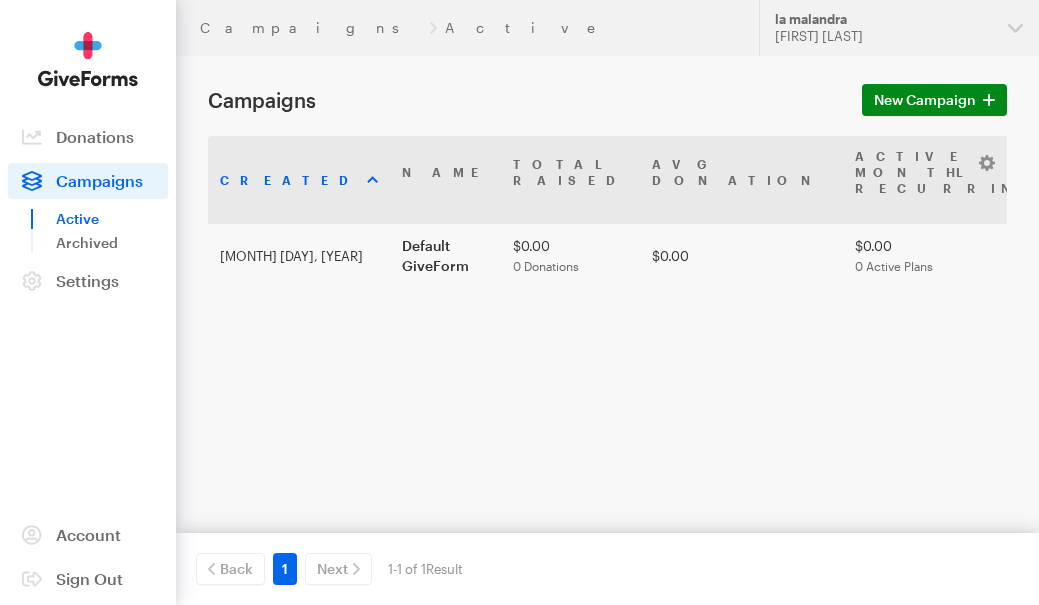 scroll, scrollTop: 0, scrollLeft: 0, axis: both 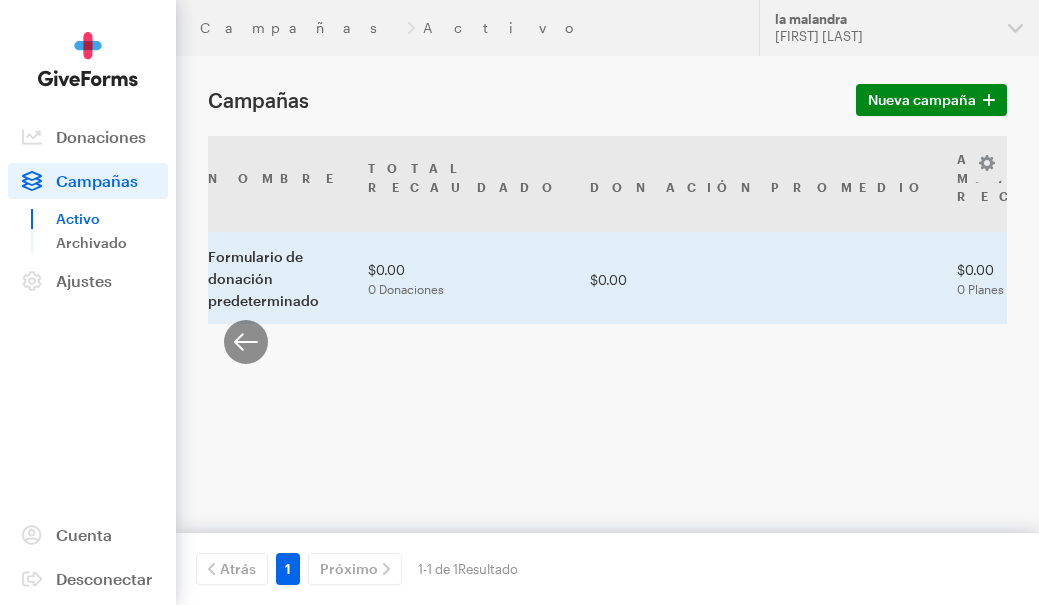 click on "formulario de entrega predeterminado" at bounding box center [1872, 277] 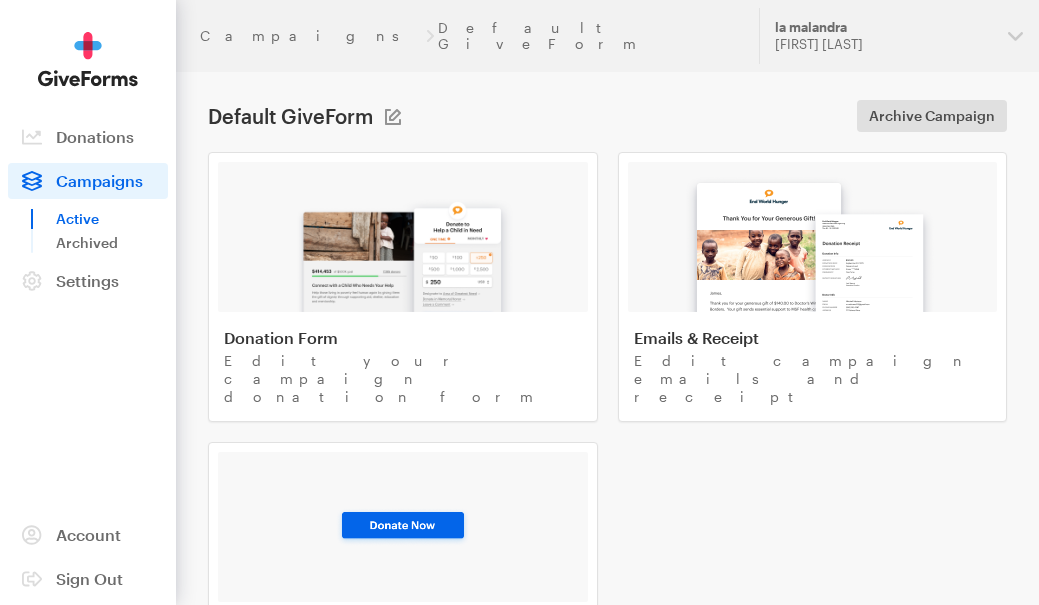 scroll, scrollTop: 0, scrollLeft: 0, axis: both 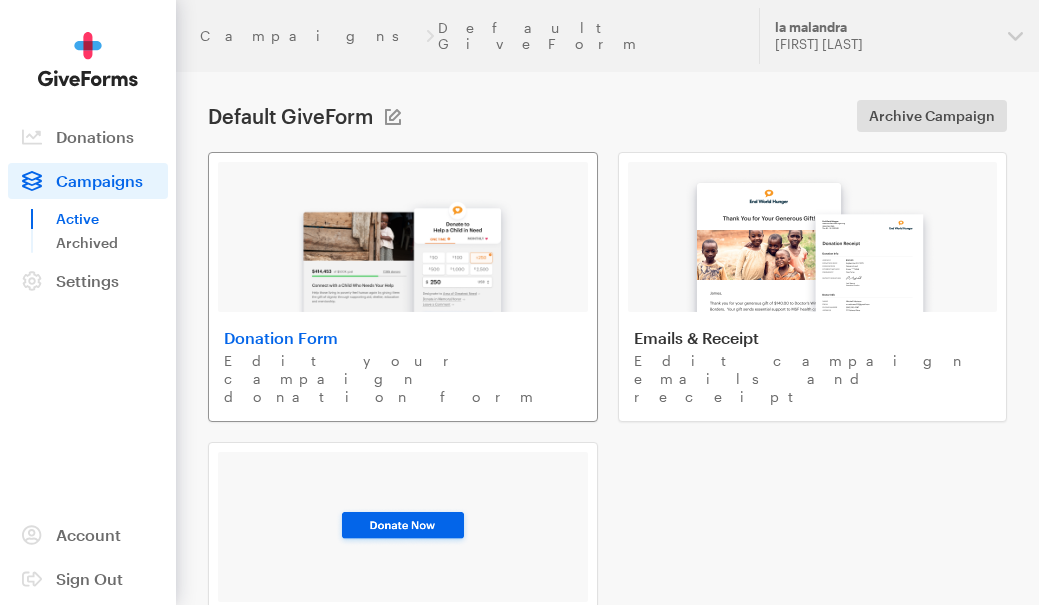 click at bounding box center [403, 248] 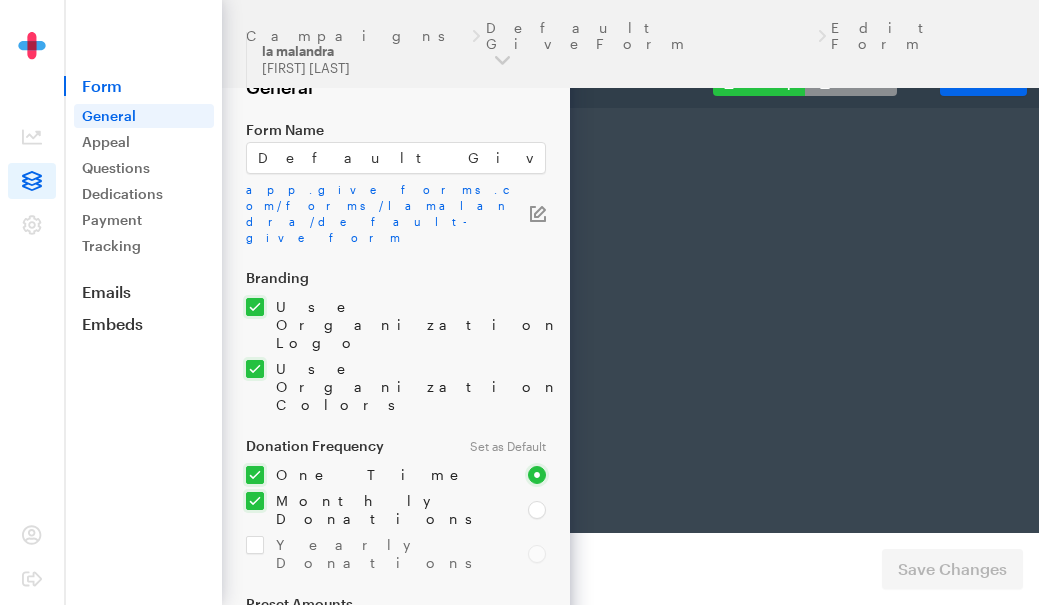 scroll, scrollTop: 0, scrollLeft: 0, axis: both 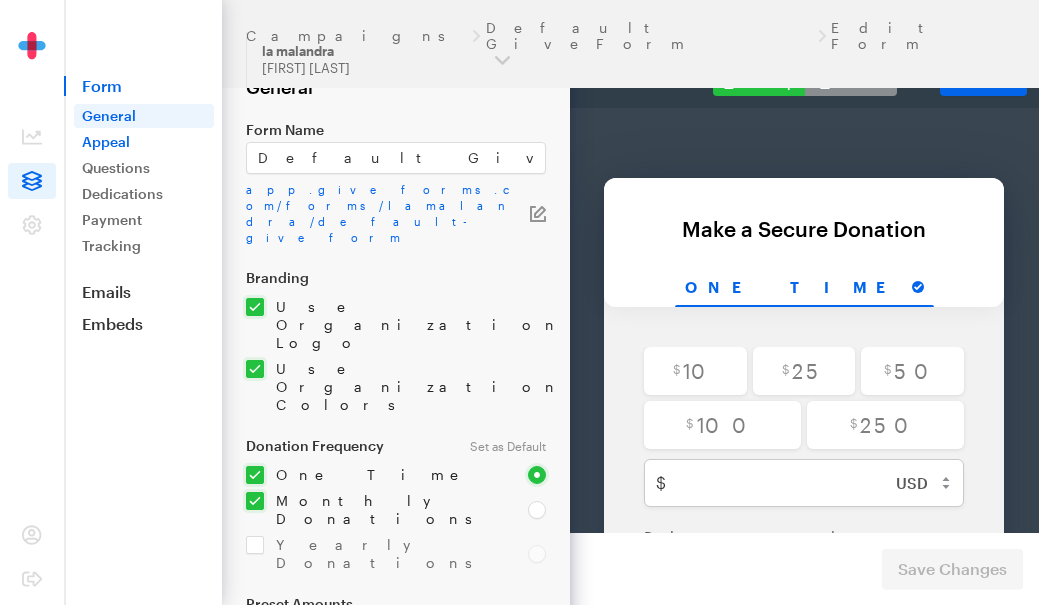 click on "Appeal" at bounding box center (144, 142) 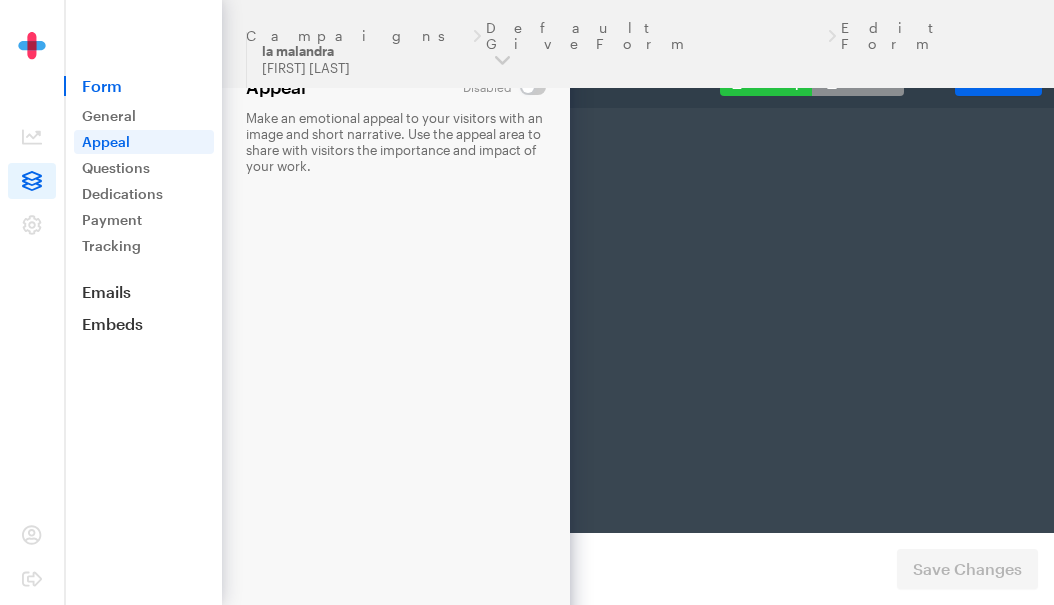 scroll, scrollTop: 0, scrollLeft: 0, axis: both 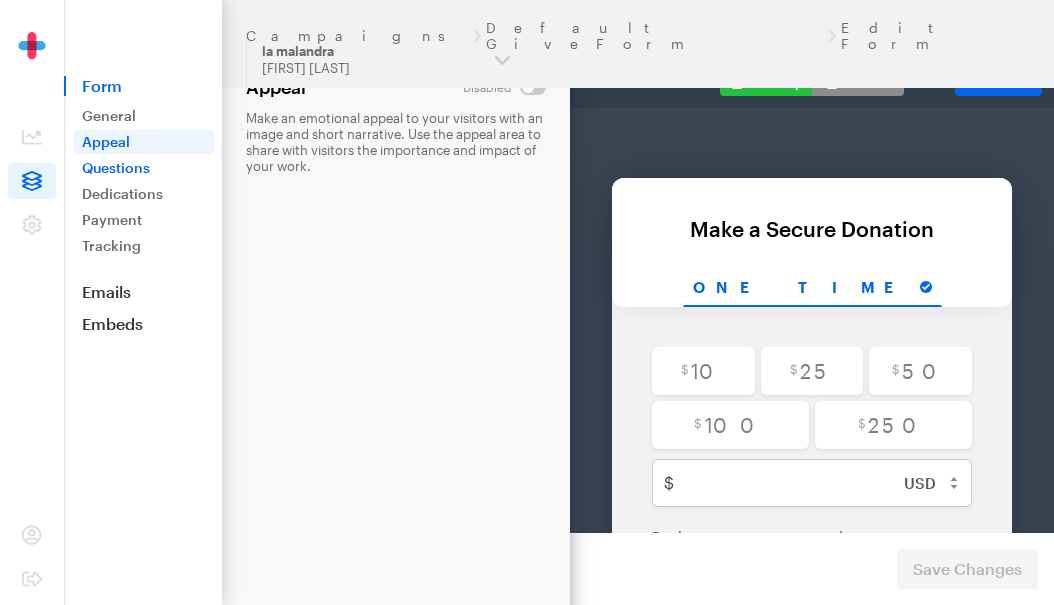 click on "Questions" at bounding box center (144, 168) 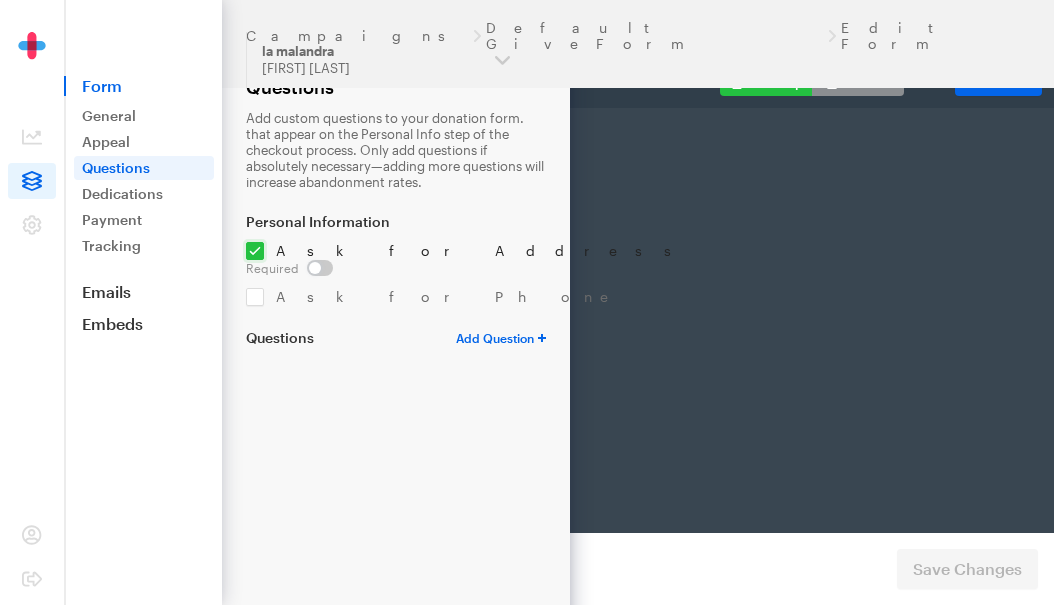scroll, scrollTop: 0, scrollLeft: 0, axis: both 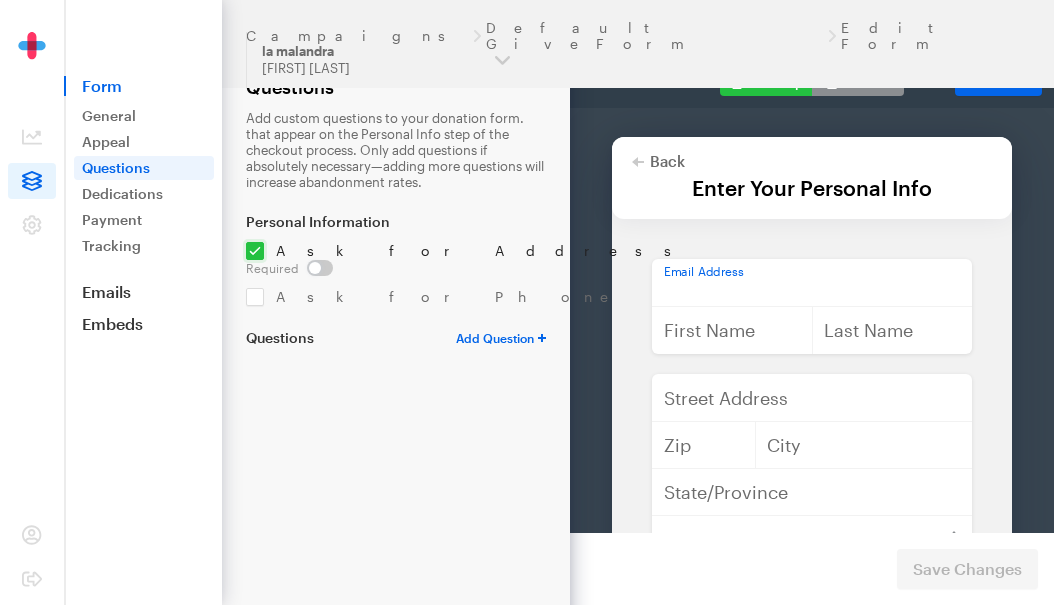 click at bounding box center [812, 231] 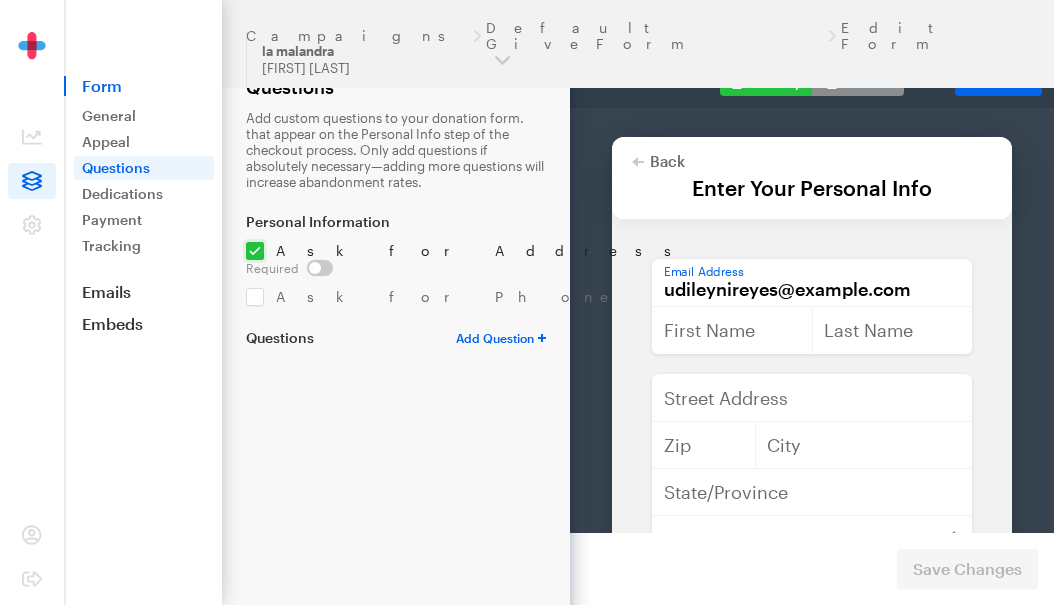 type on "UDILEYNI" 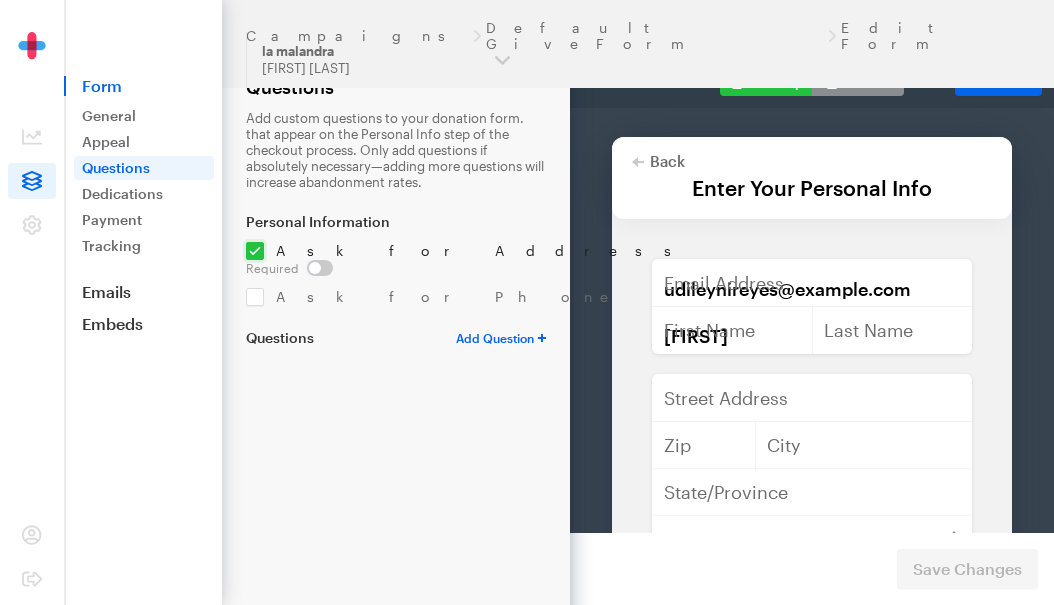 type on "GIL" 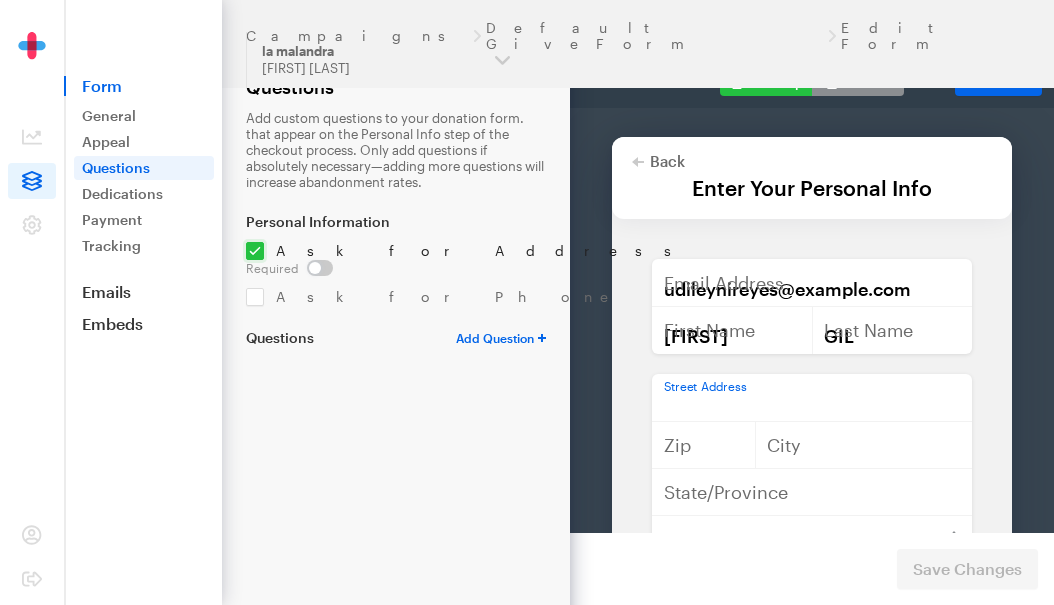 type on "Santo Domingo distrito nacional la ciénaga" 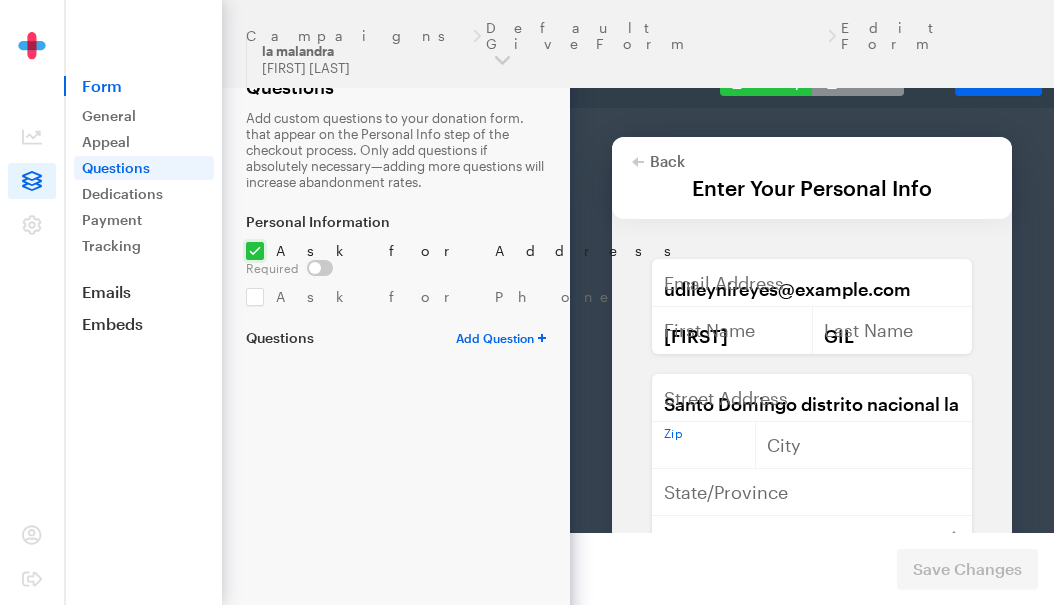 type on "10303" 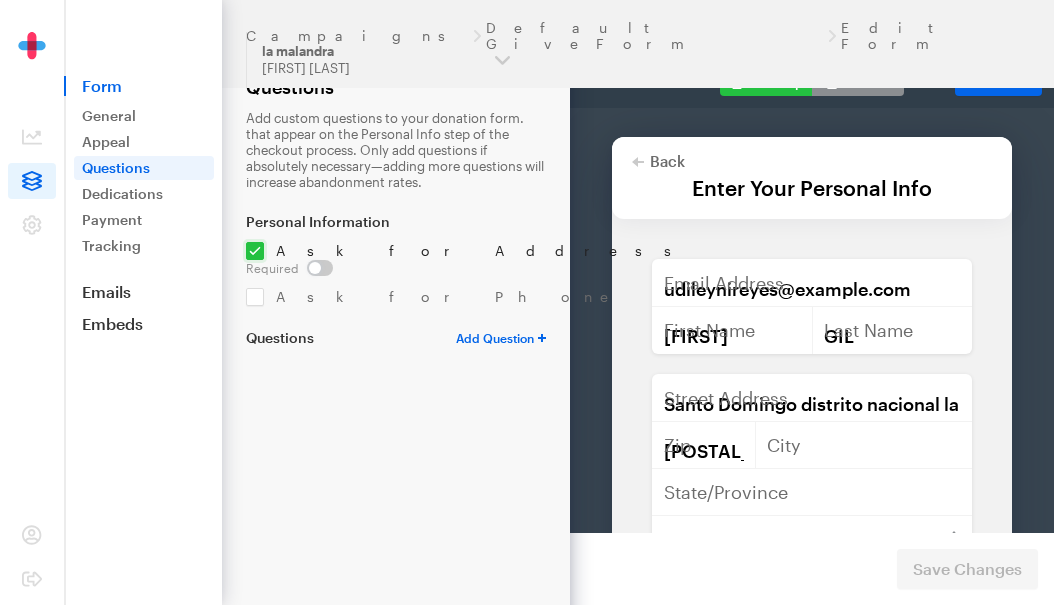 type on "Santo Domingo" 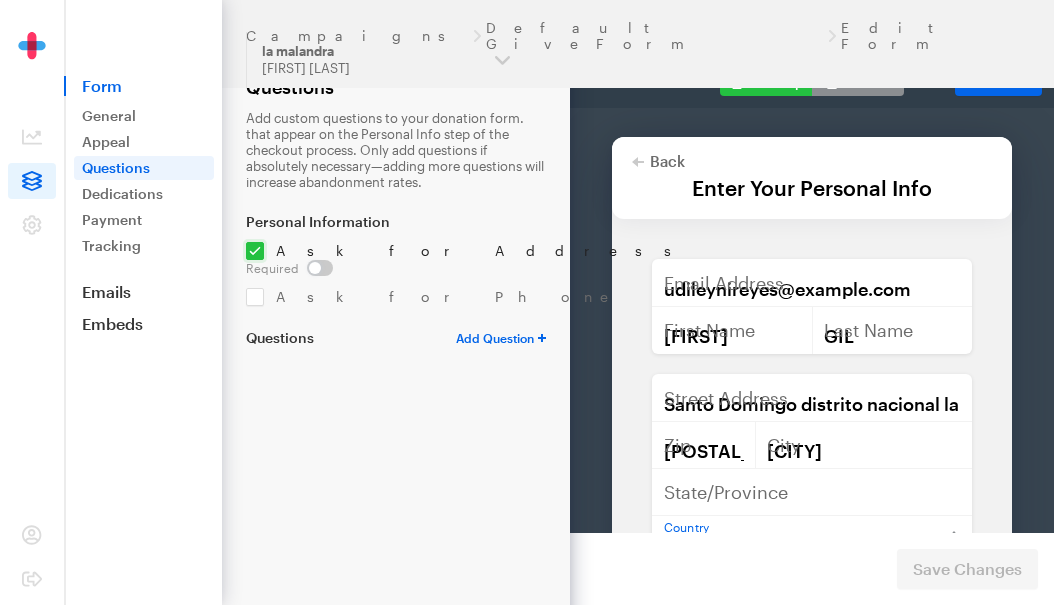 select on "DO" 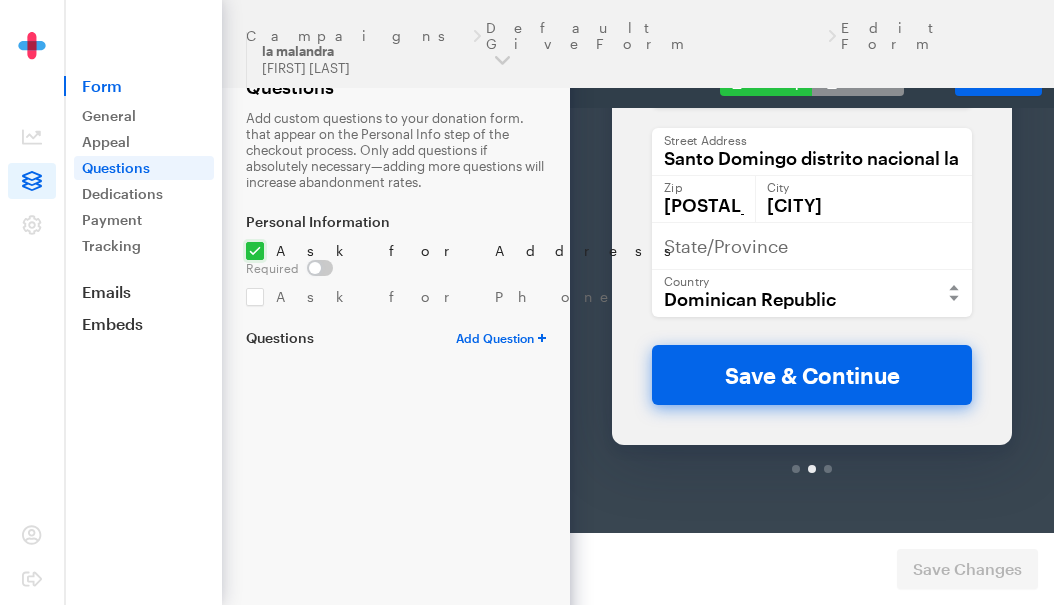 scroll, scrollTop: 302, scrollLeft: 0, axis: vertical 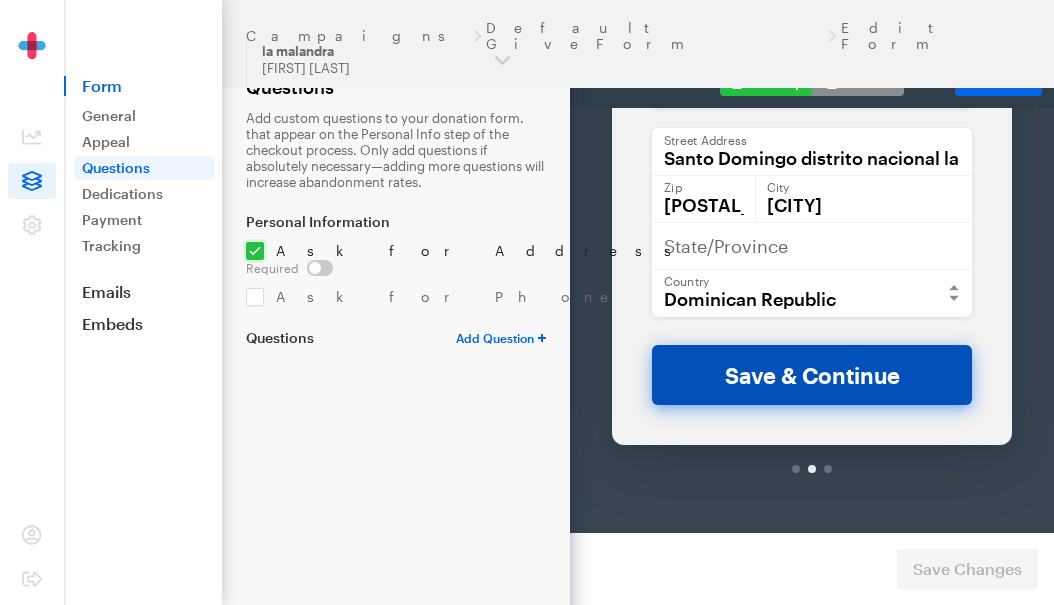 click on "Save & Continue" at bounding box center [812, 323] 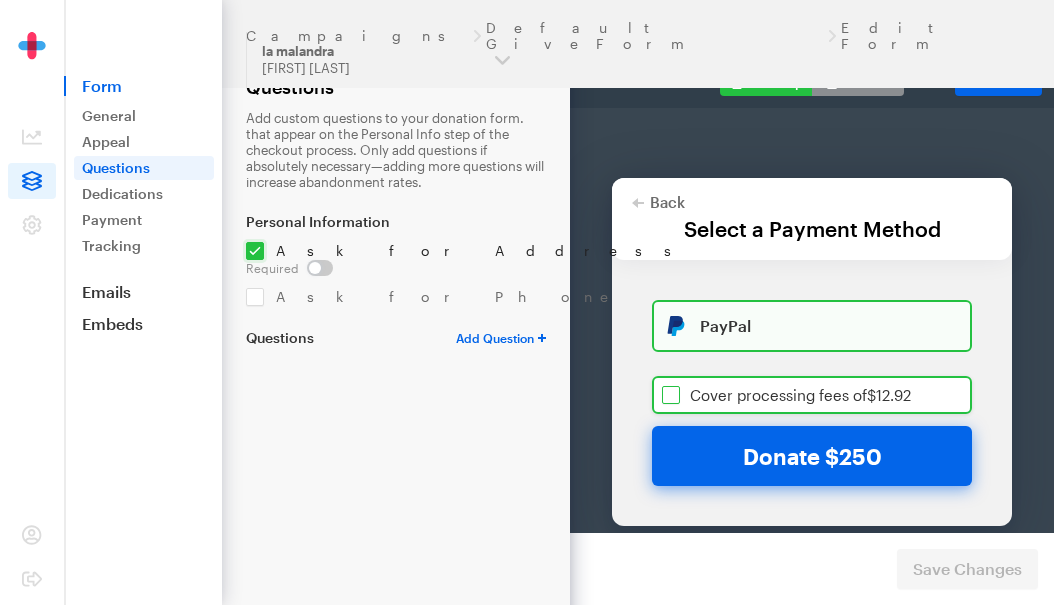 click at bounding box center (812, 343) 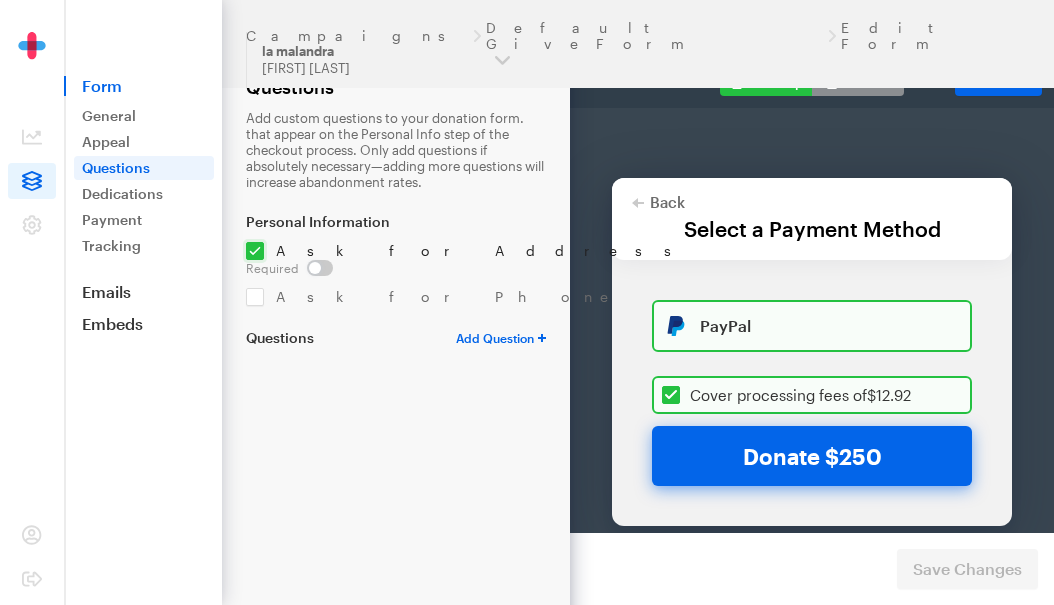 checkbox on "true" 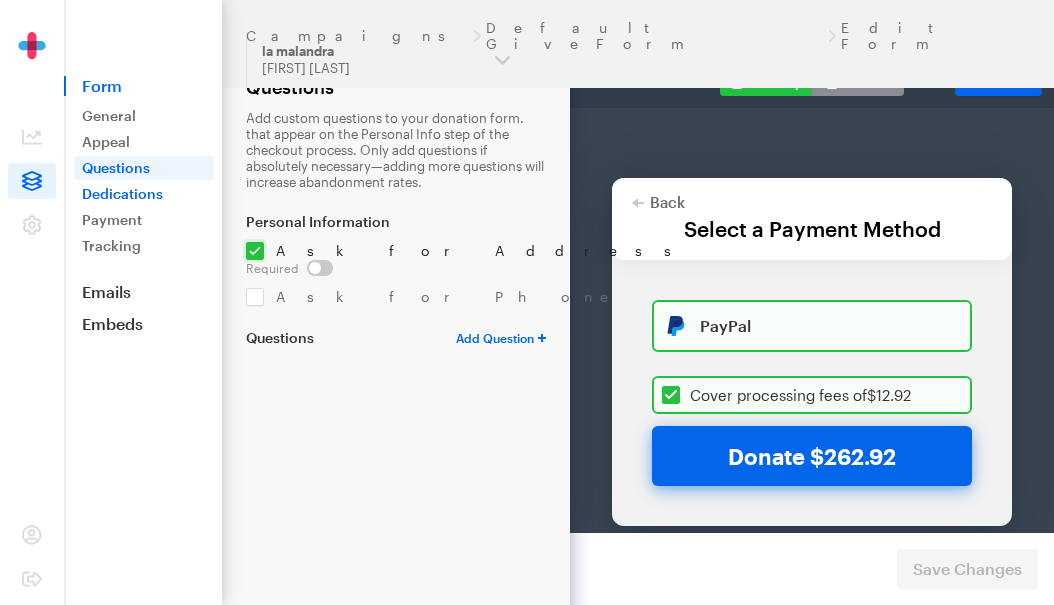 click on "Dedications" at bounding box center (144, 194) 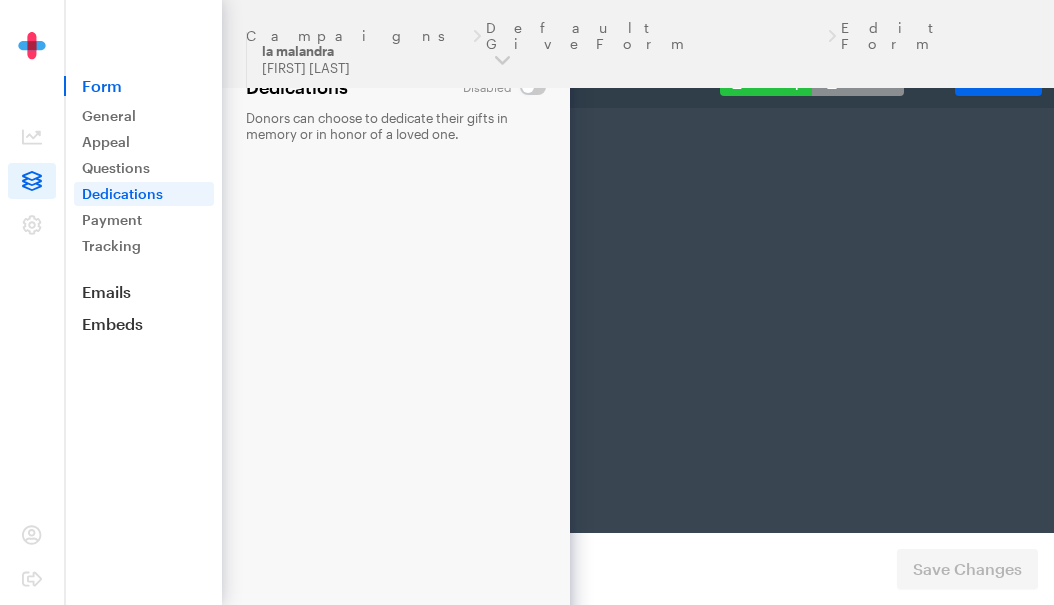 scroll, scrollTop: 0, scrollLeft: 0, axis: both 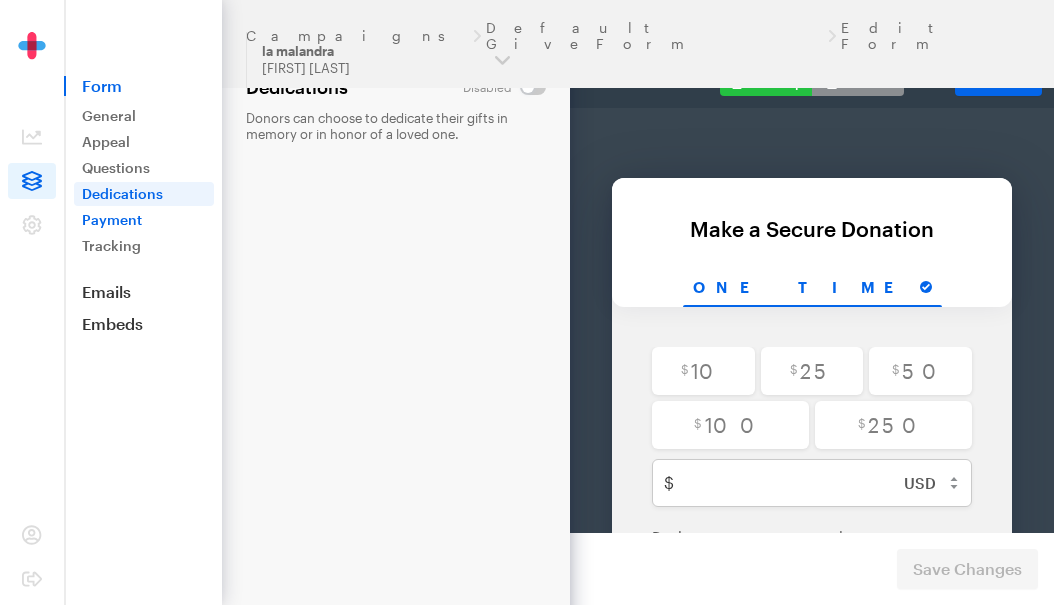 click on "Payment" at bounding box center (144, 220) 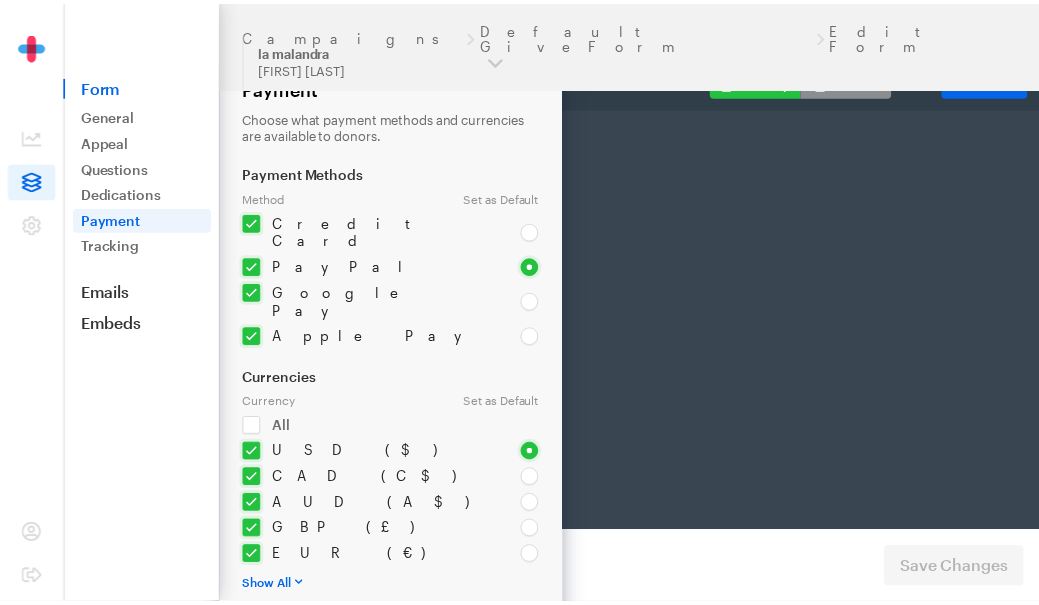 scroll, scrollTop: 0, scrollLeft: 0, axis: both 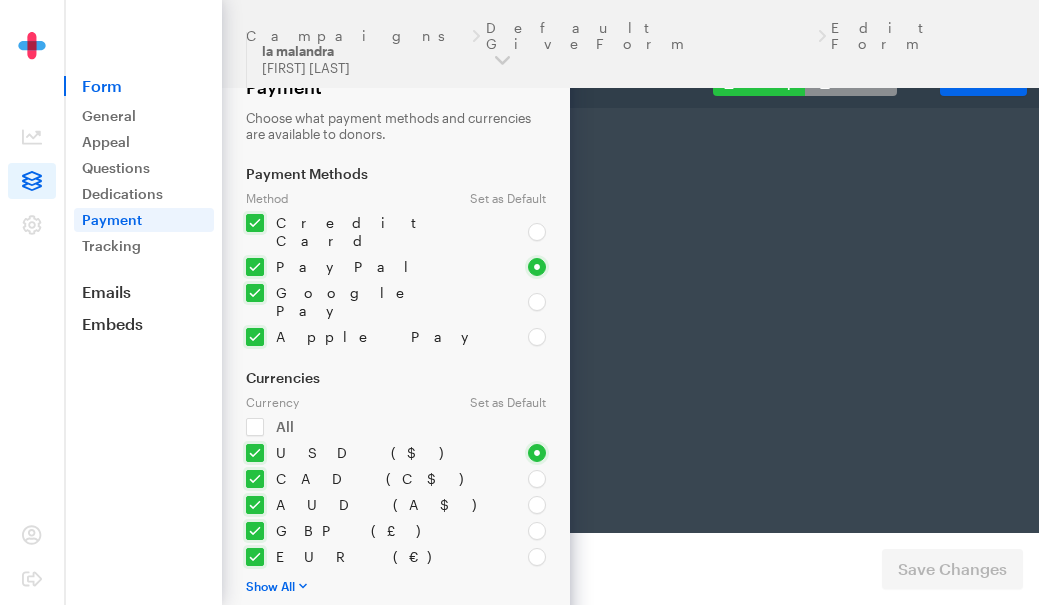 select on "US" 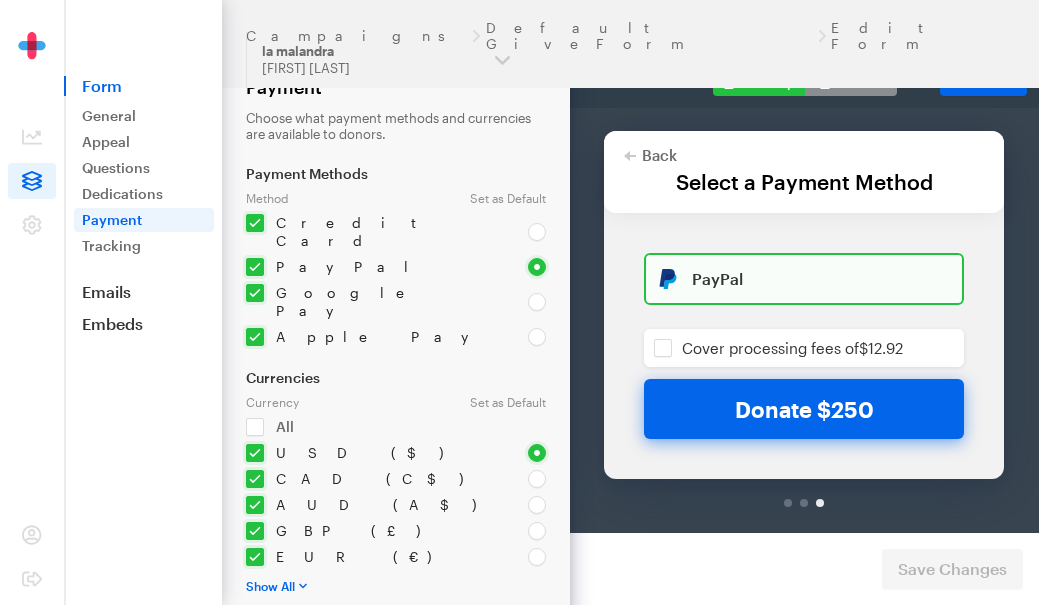 scroll, scrollTop: 96, scrollLeft: 0, axis: vertical 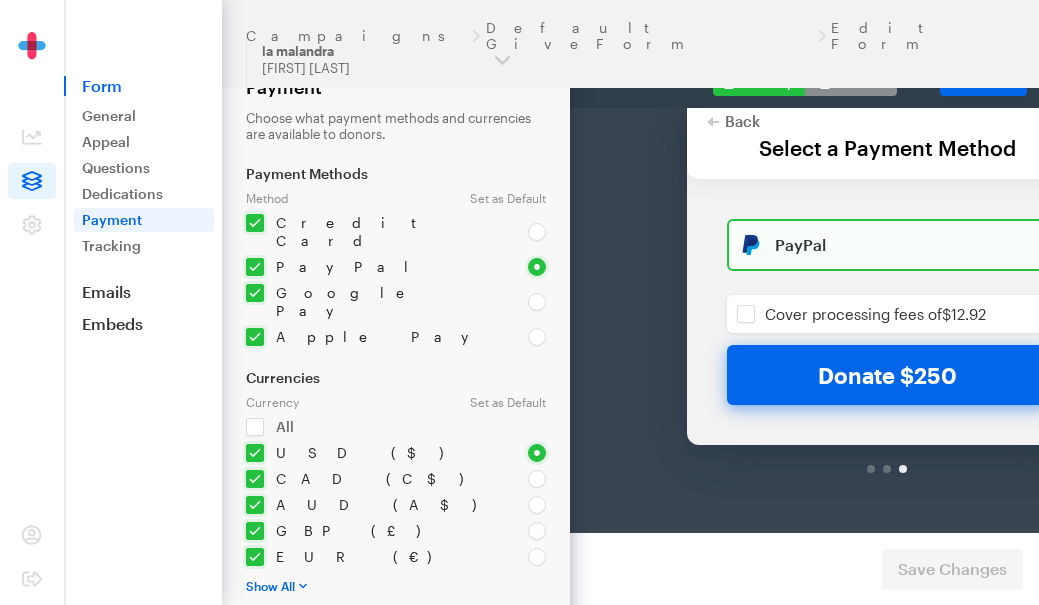 click on "PayPal
Cover processing fees of  $ 12.92" at bounding box center (887, 230) 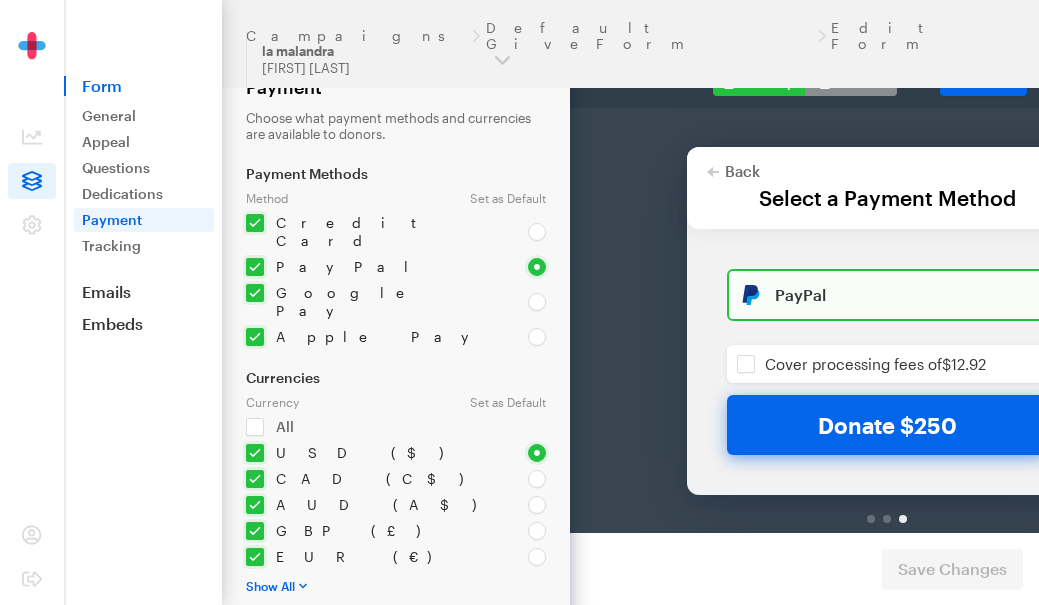 scroll, scrollTop: 59, scrollLeft: 0, axis: vertical 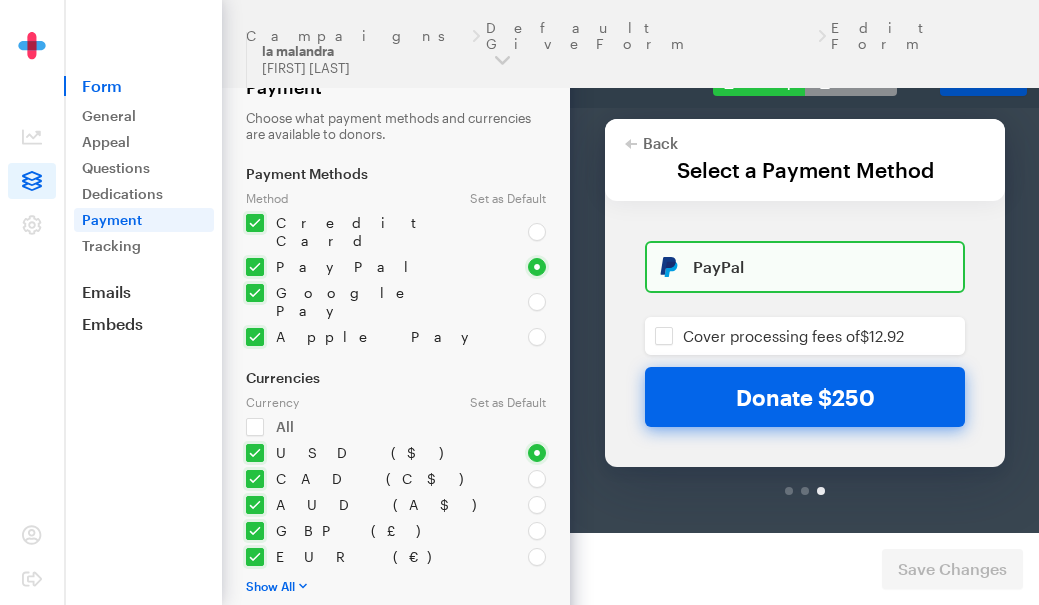 click 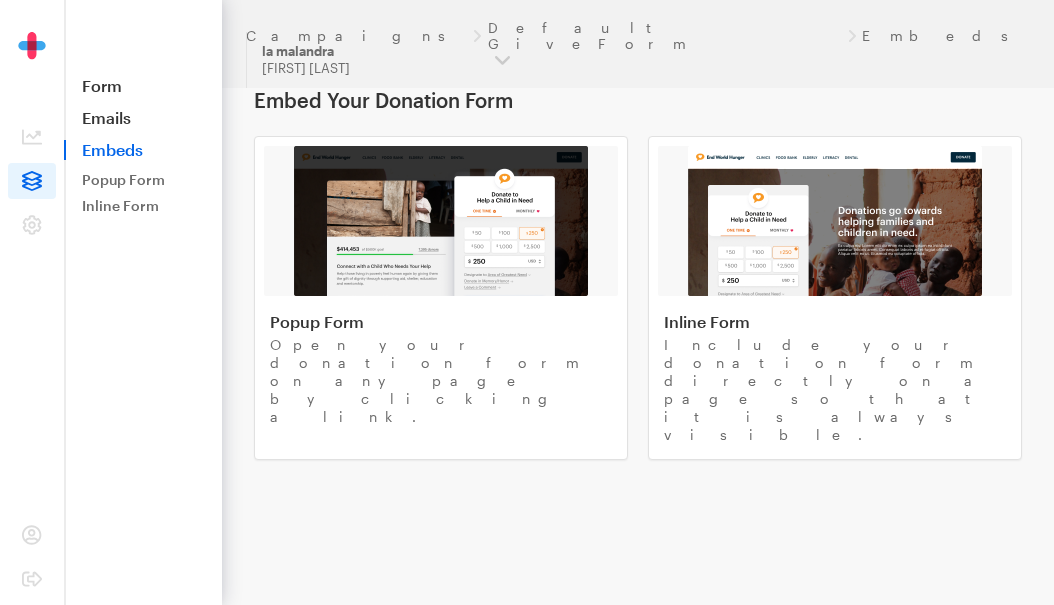 scroll, scrollTop: 0, scrollLeft: 0, axis: both 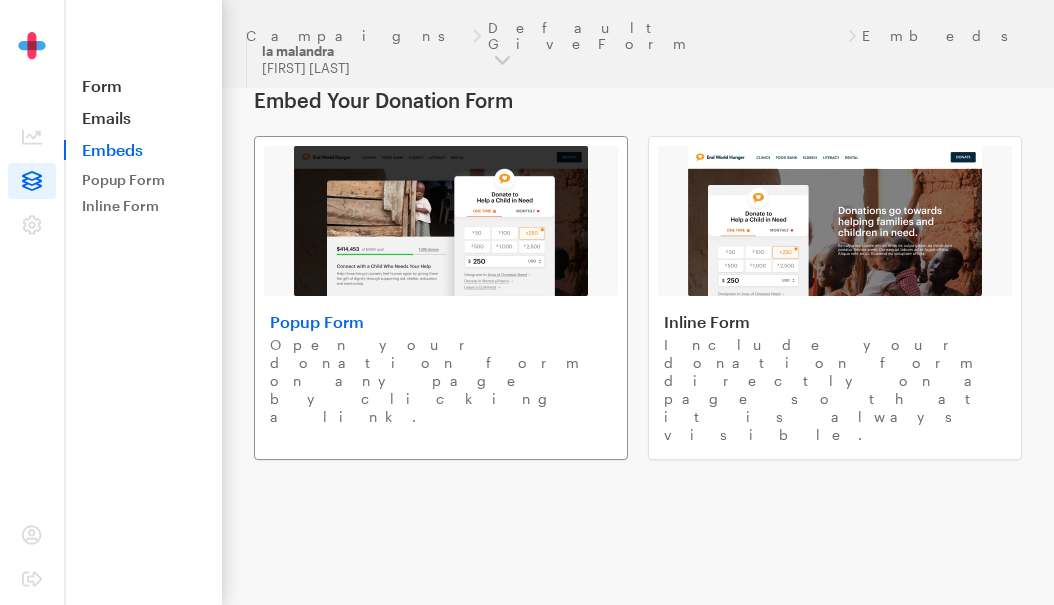 click on "Popup Form" at bounding box center [441, 322] 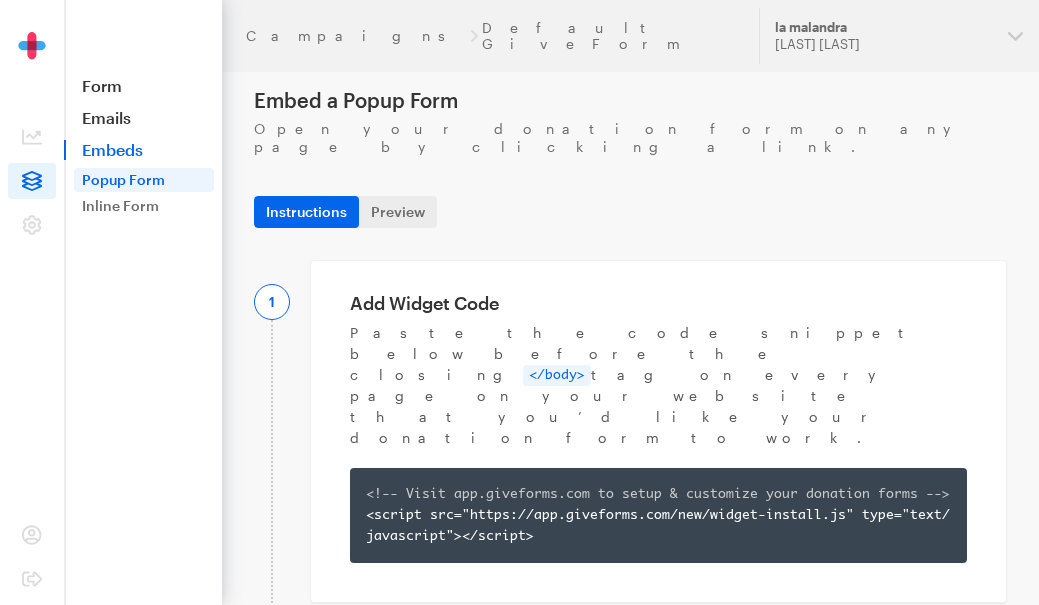 scroll, scrollTop: 0, scrollLeft: 0, axis: both 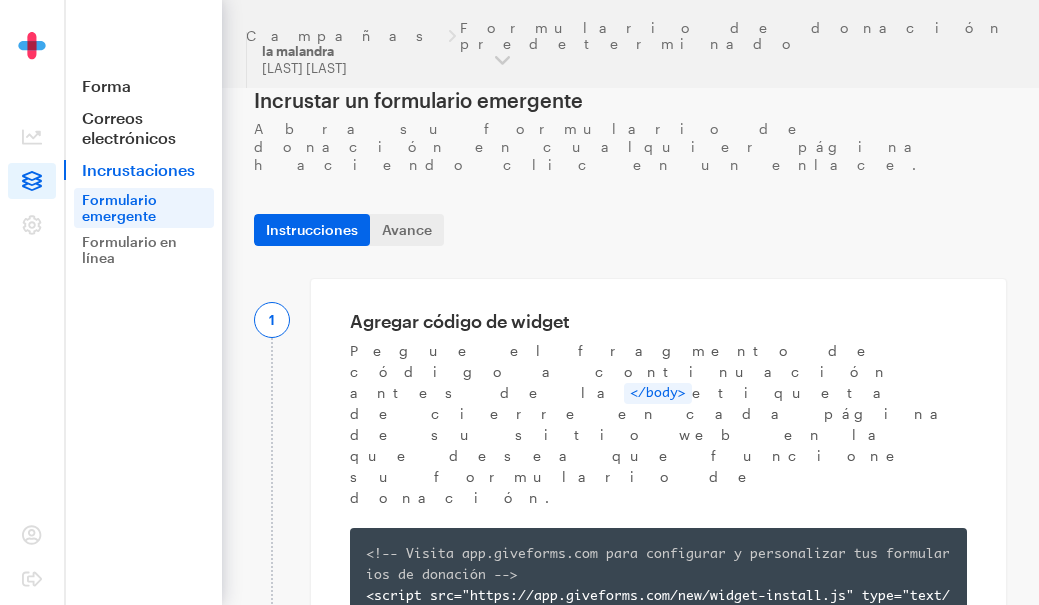 click on "</body>" at bounding box center (658, 393) 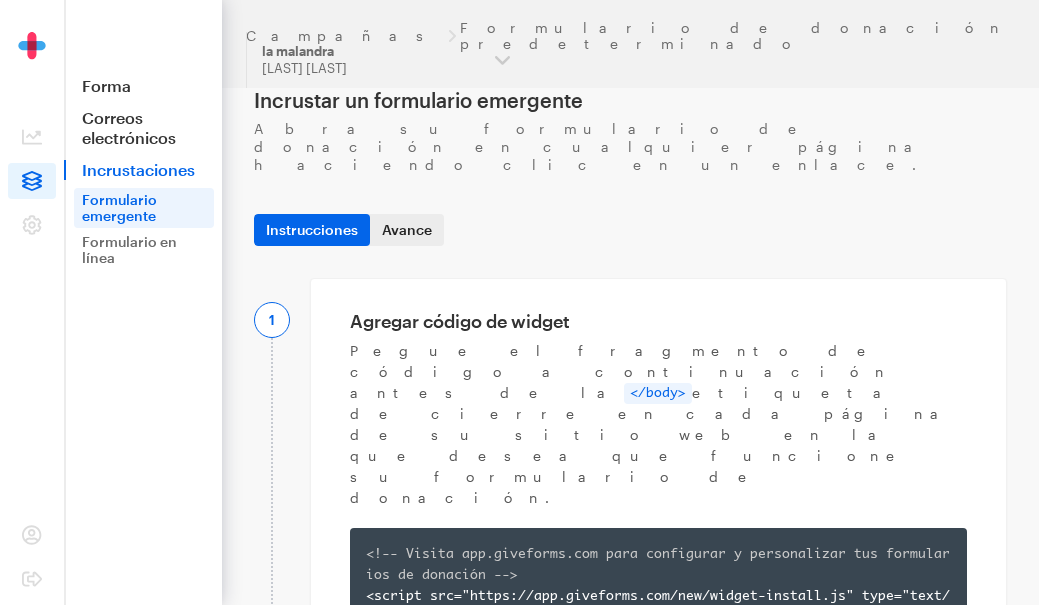 click on "Avance" at bounding box center [407, 230] 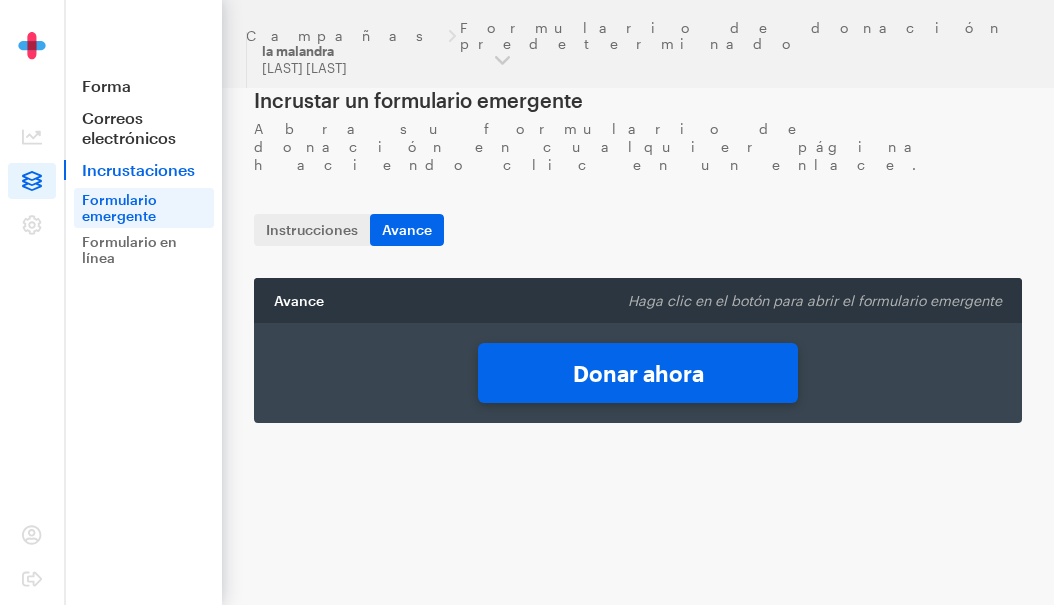 click on "Donar ahora" at bounding box center (638, 373) 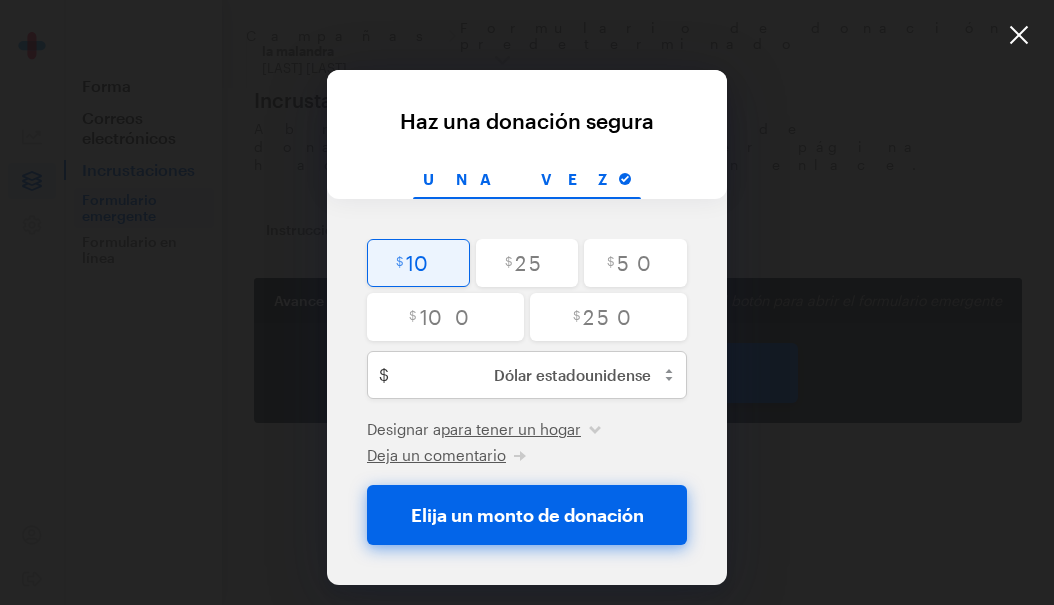 click at bounding box center (418, 263) 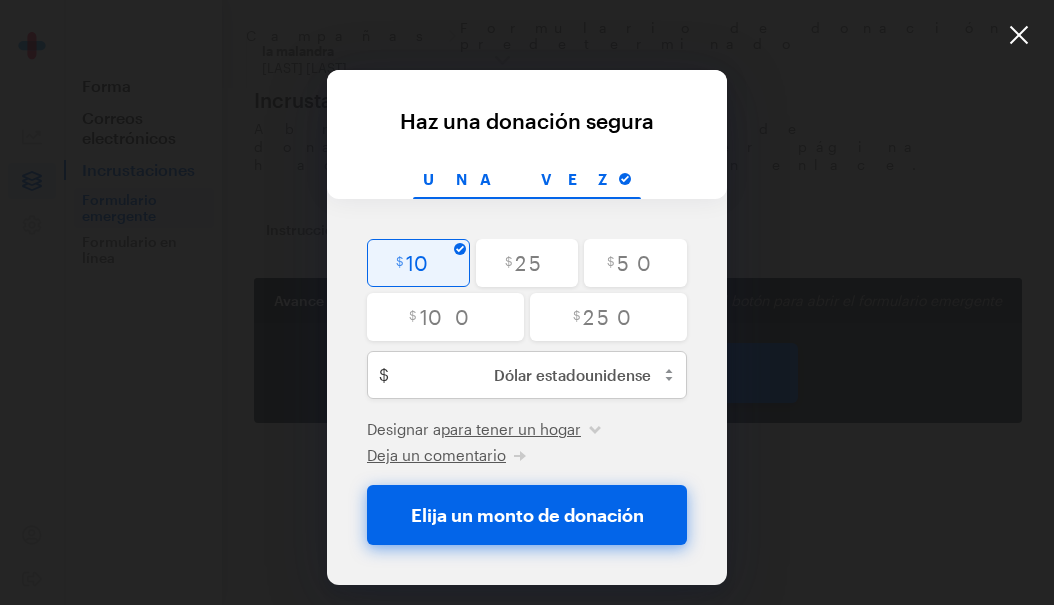 type on "10" 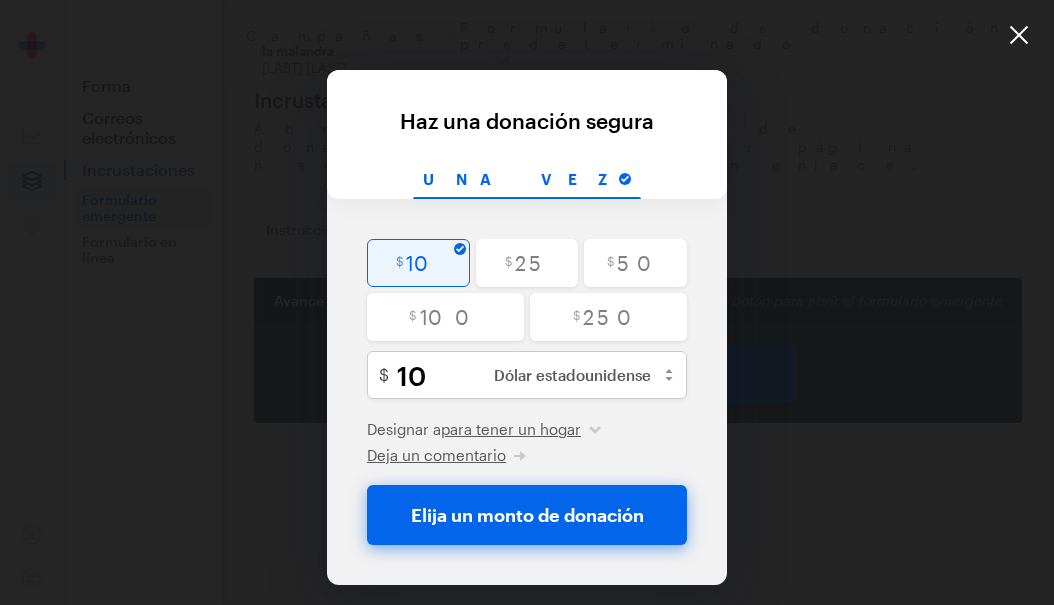 checkbox on "false" 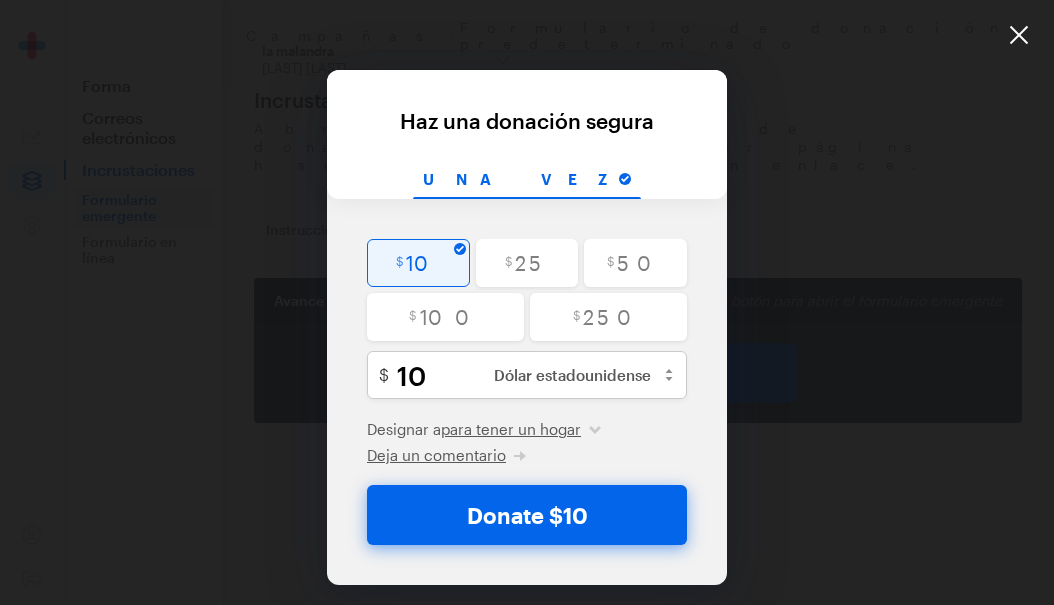click on "Donate $10" at bounding box center [527, 515] 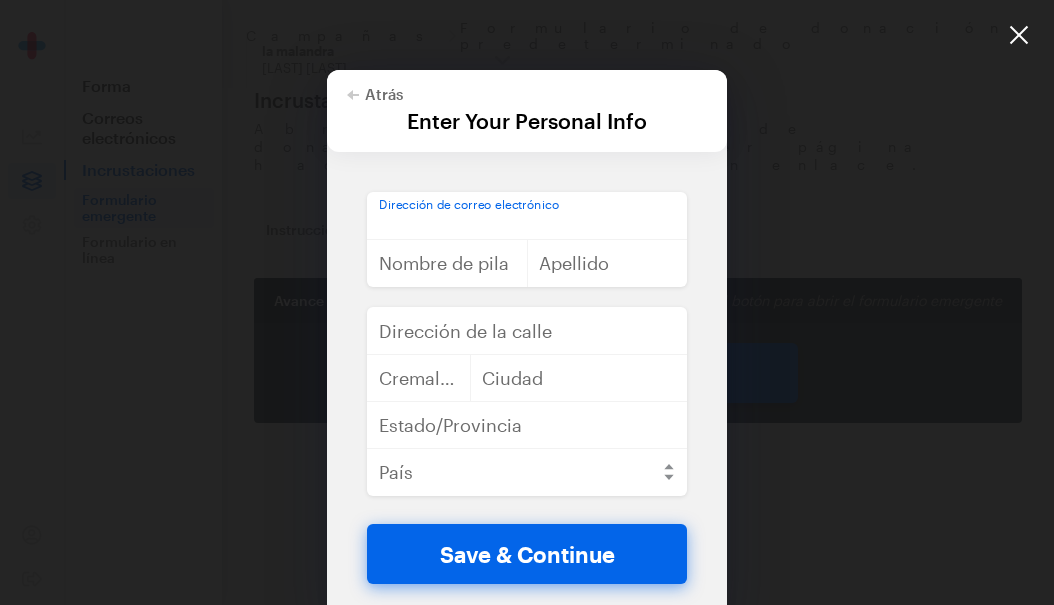 click at bounding box center [527, 216] 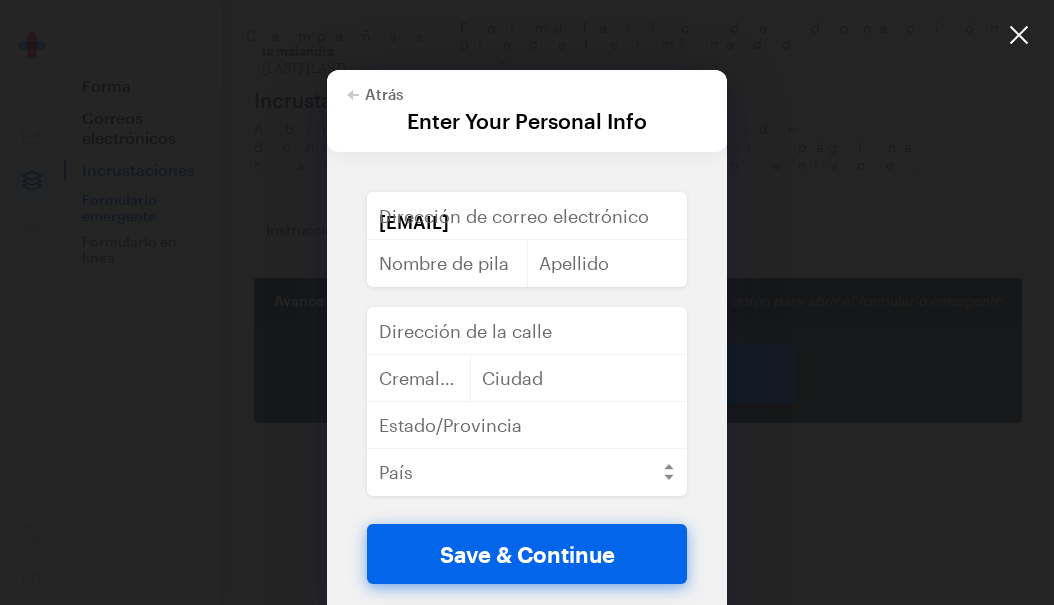 type on "UDILEYNI" 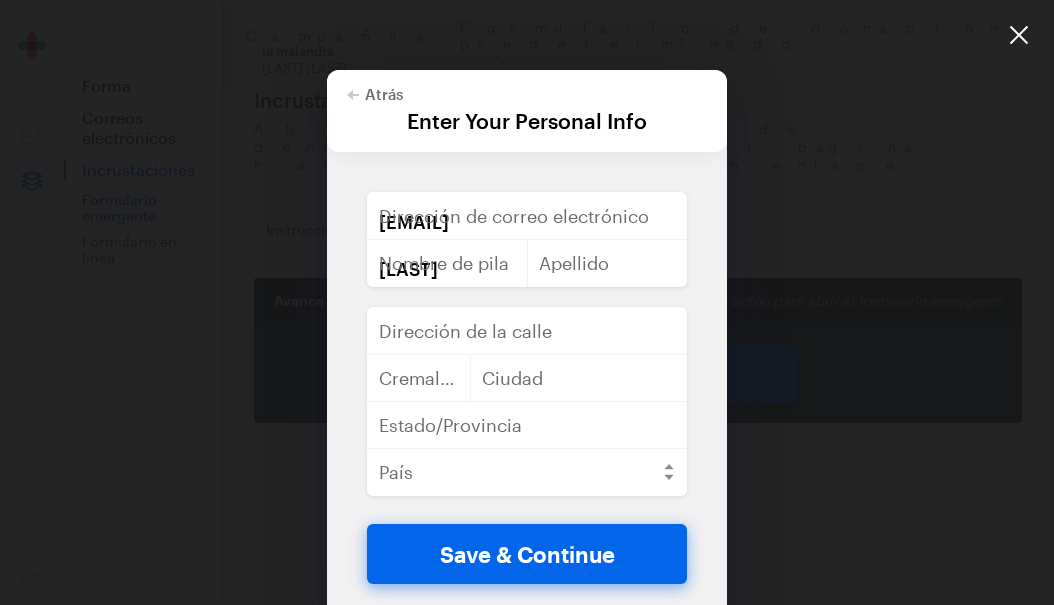 type on "GIL" 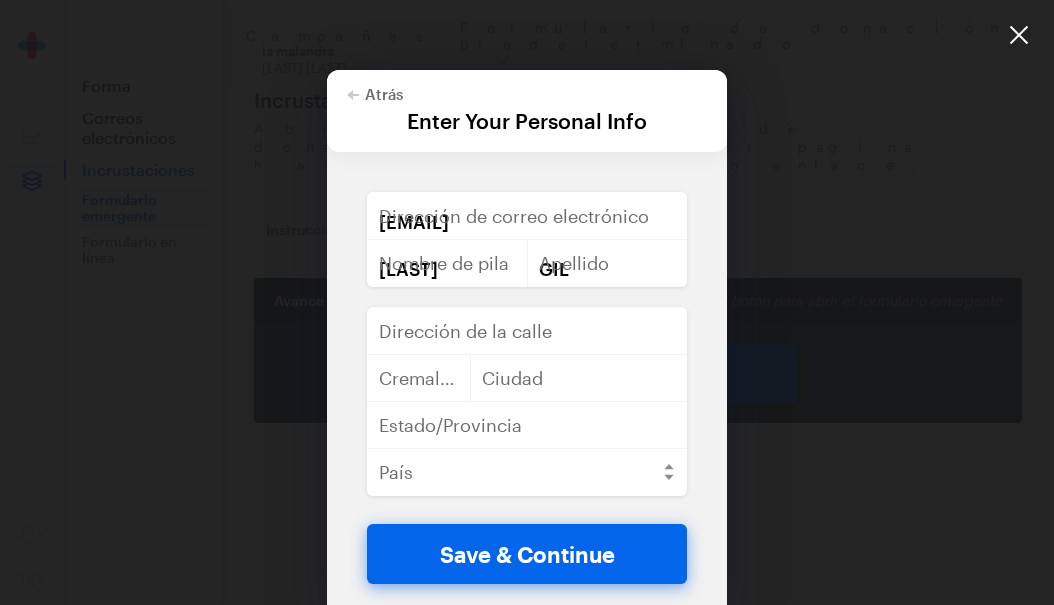 type on "Santo Domingo distrito nacional la ciénaga" 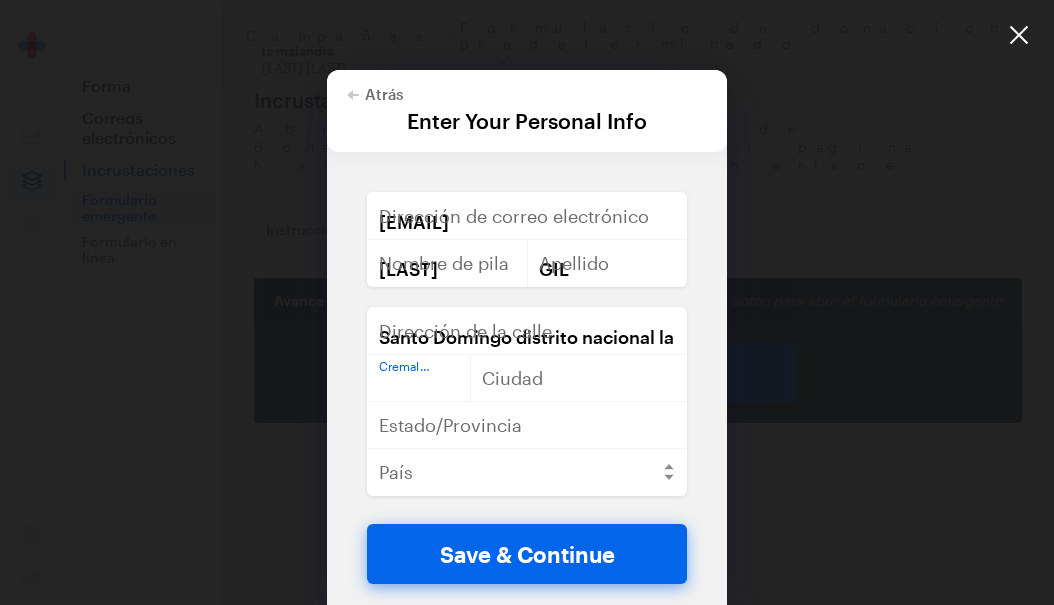 type on "10303" 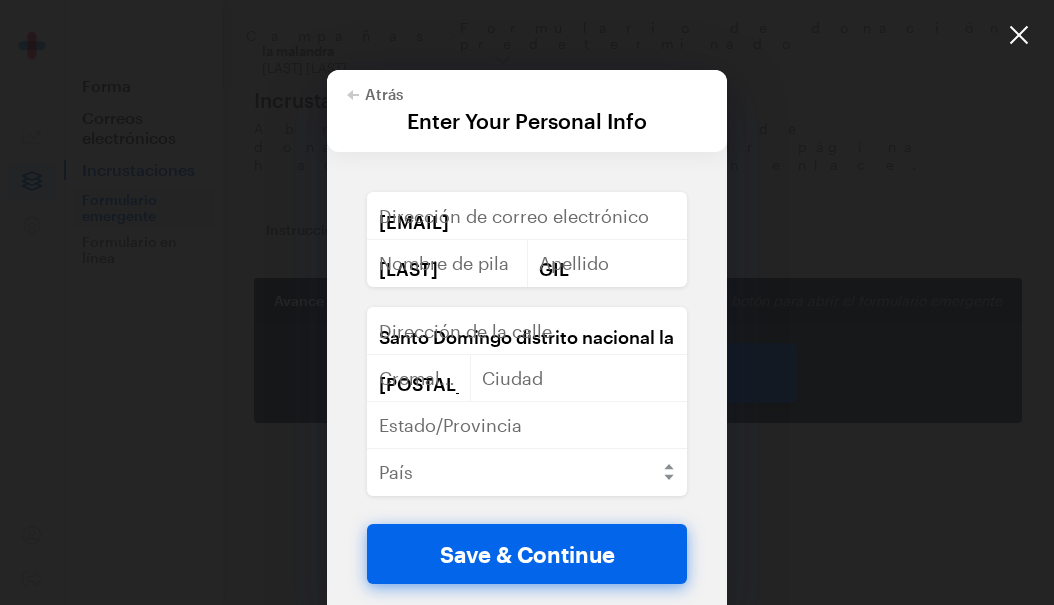 type on "Santo Domingo" 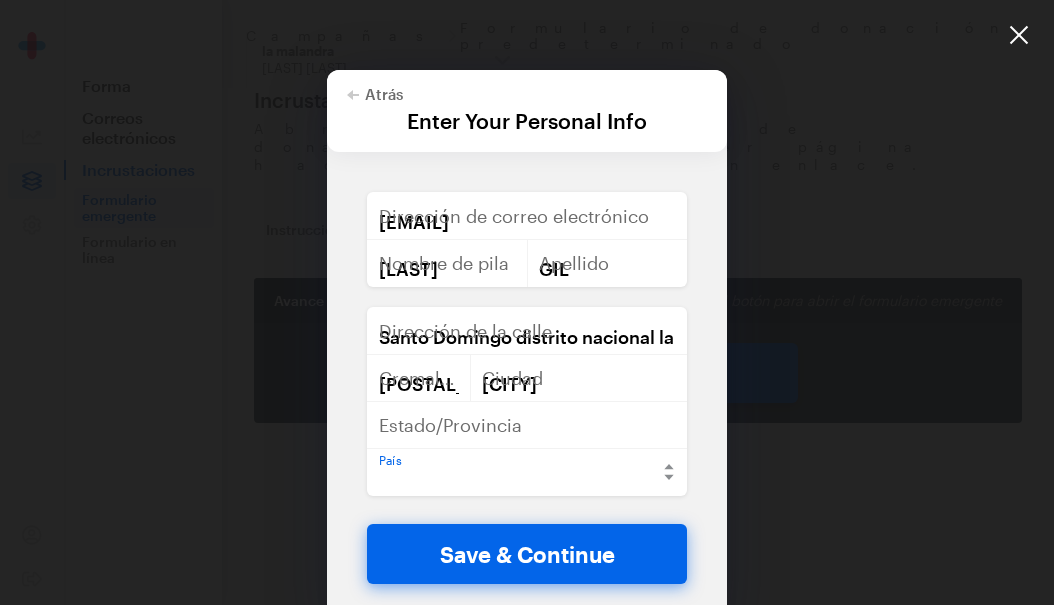 select on "DO" 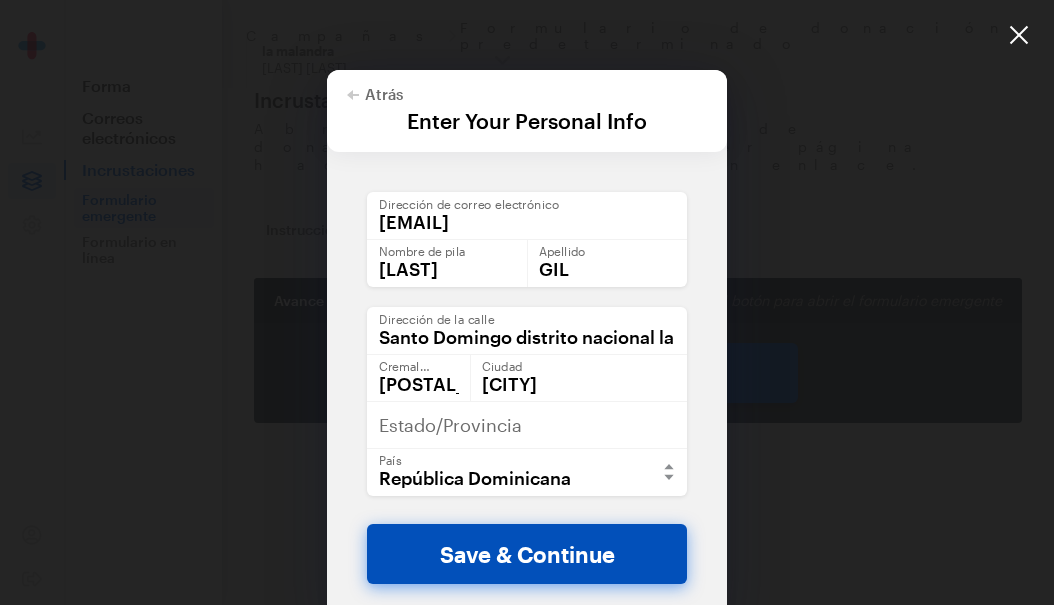 click on "Save & Continue" at bounding box center [527, 554] 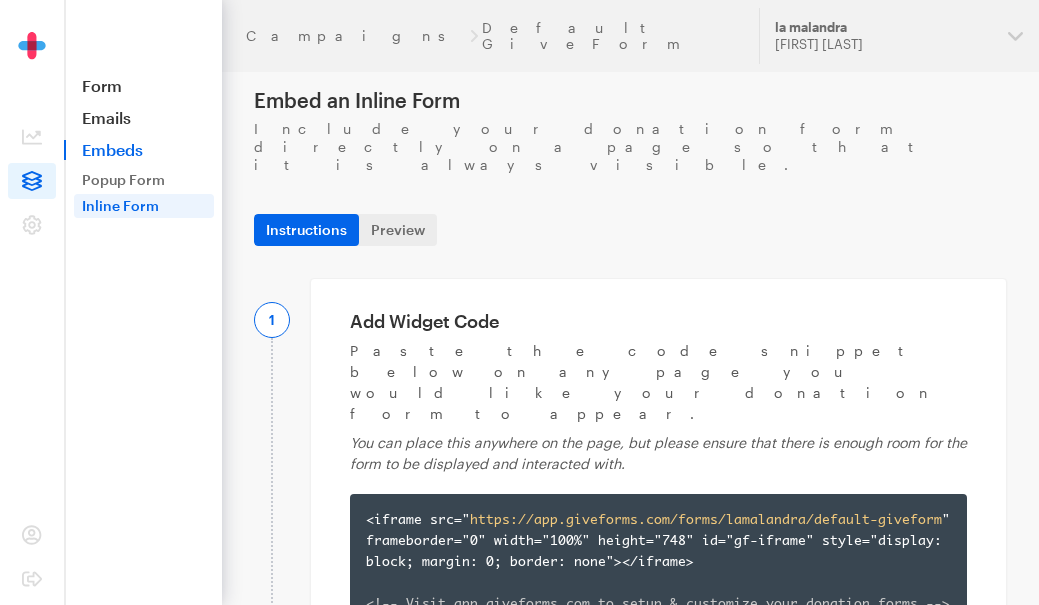 scroll, scrollTop: 0, scrollLeft: 0, axis: both 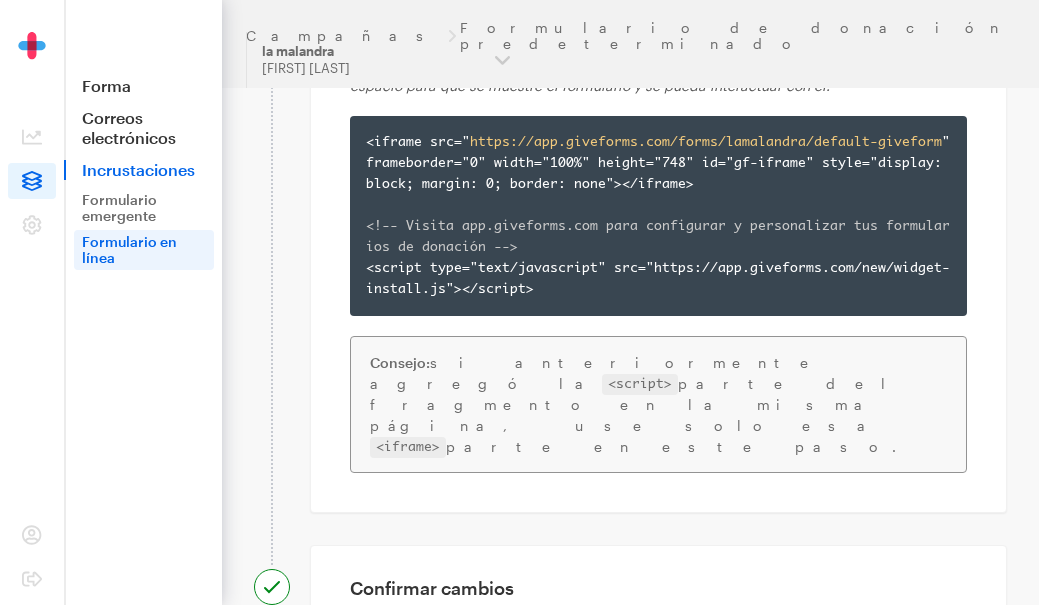 click on "<script>" at bounding box center (640, 384) 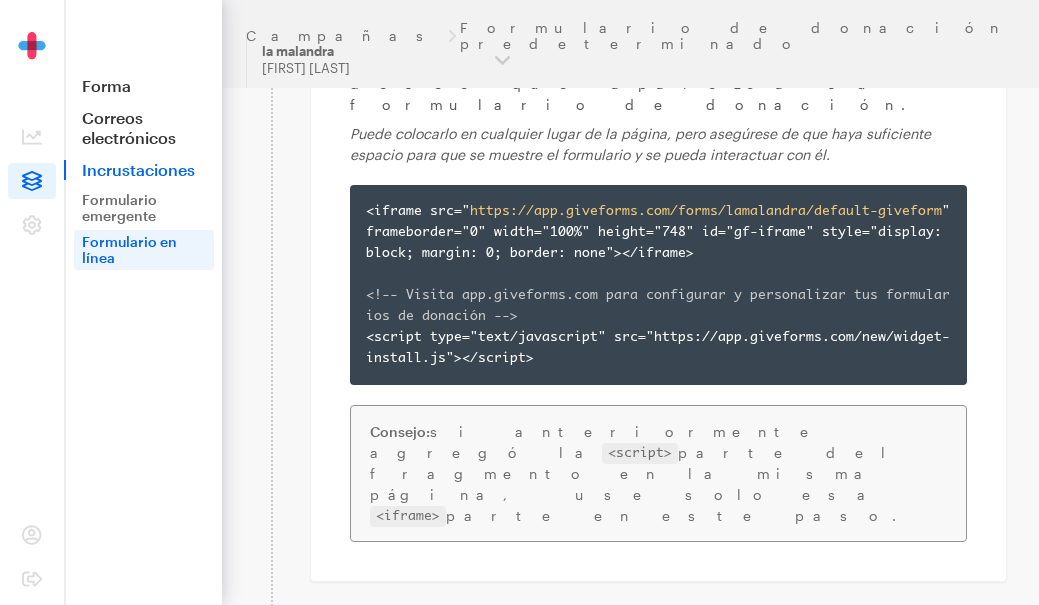 scroll, scrollTop: 303, scrollLeft: 0, axis: vertical 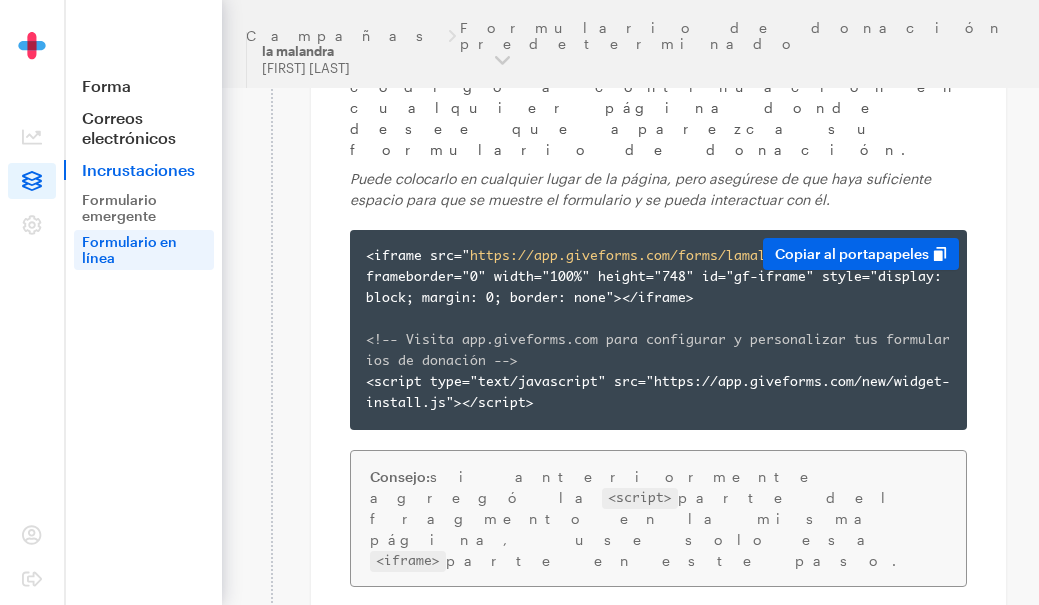 click on "<iframe src="  https://app.giveforms.com/forms/lamalandra/default-giveform  " frameborder="0" width="100%" height="748" id="gf-iframe" style="display: block; margin: 0; border: none"></iframe>
<!-- Visita app.giveforms.com para configurar y personalizar tus formularios de donación -->
<script type="text/javascript" src="https://app.giveforms.com/new/widget-install.js"></script>
<iframe src="https://app.giveforms.com/forms/lamalandra/default-giveform" frameborder="0" width="100%" height="748" id="gf-iframe" style="display: block; margin: 0; border: none"></iframe>
<!-- Visit app.giveforms.com to setup & customize your donation forms -->
<script type="text/javascript" src="https://app.giveforms.com/new/widget-install.js"></script>
Copiar al portapapeles" at bounding box center (658, 330) 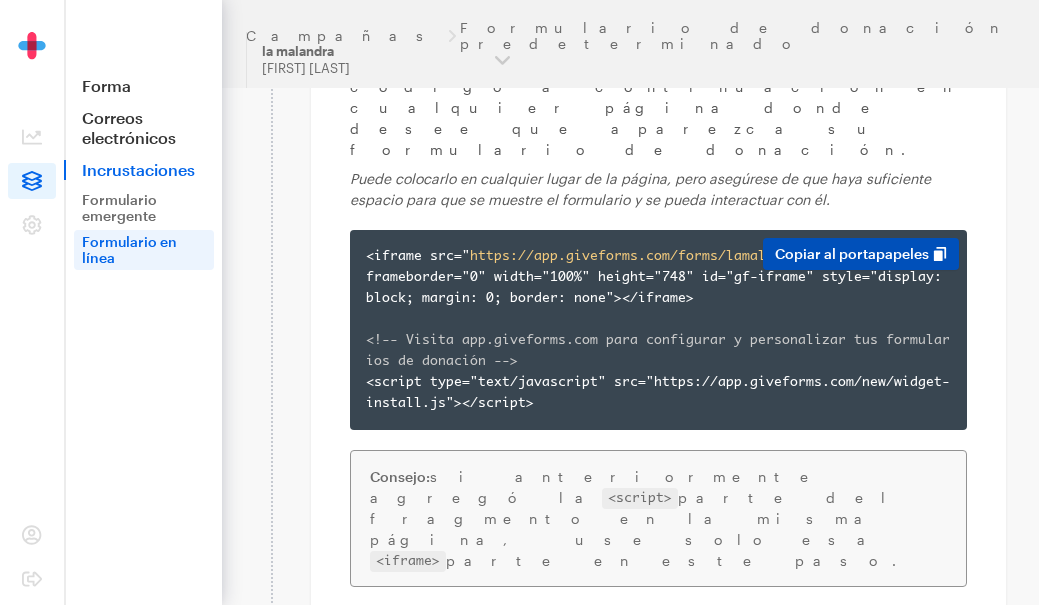 click on "Copiar al portapapeles" at bounding box center (861, 254) 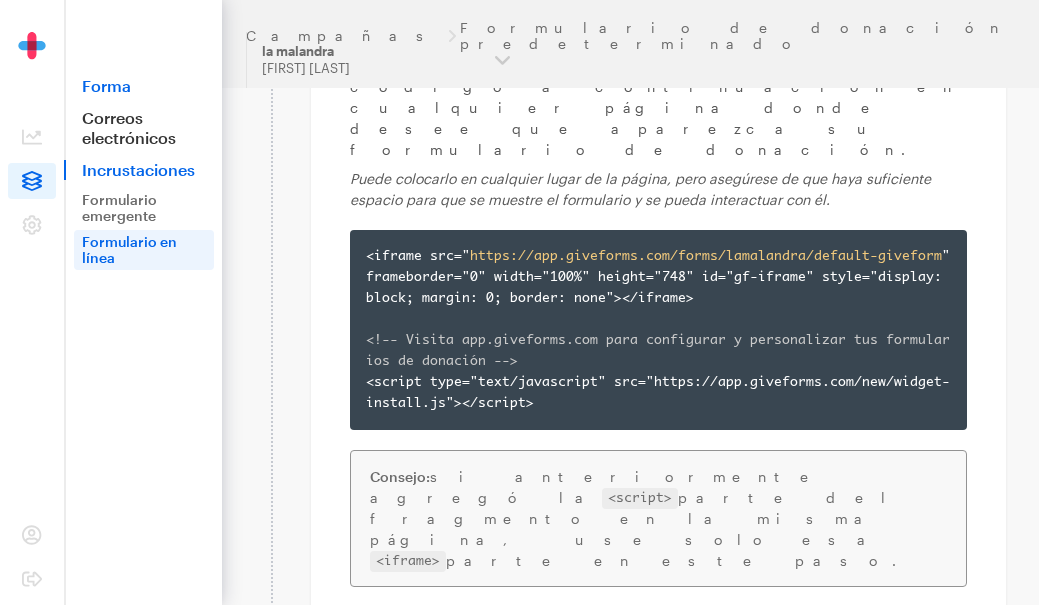 click on "Forma" at bounding box center [106, 85] 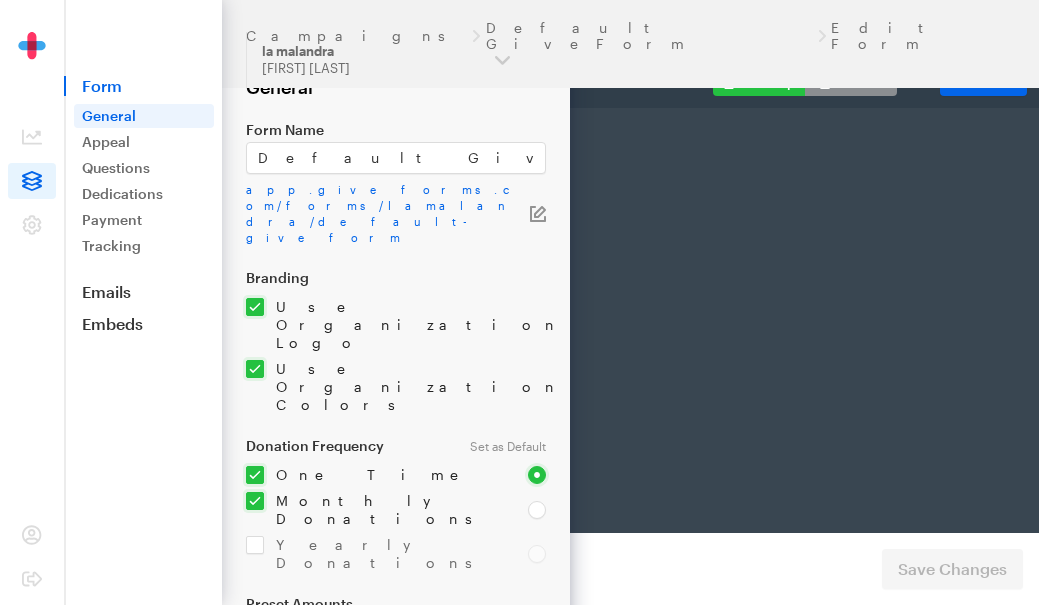 scroll, scrollTop: 0, scrollLeft: 0, axis: both 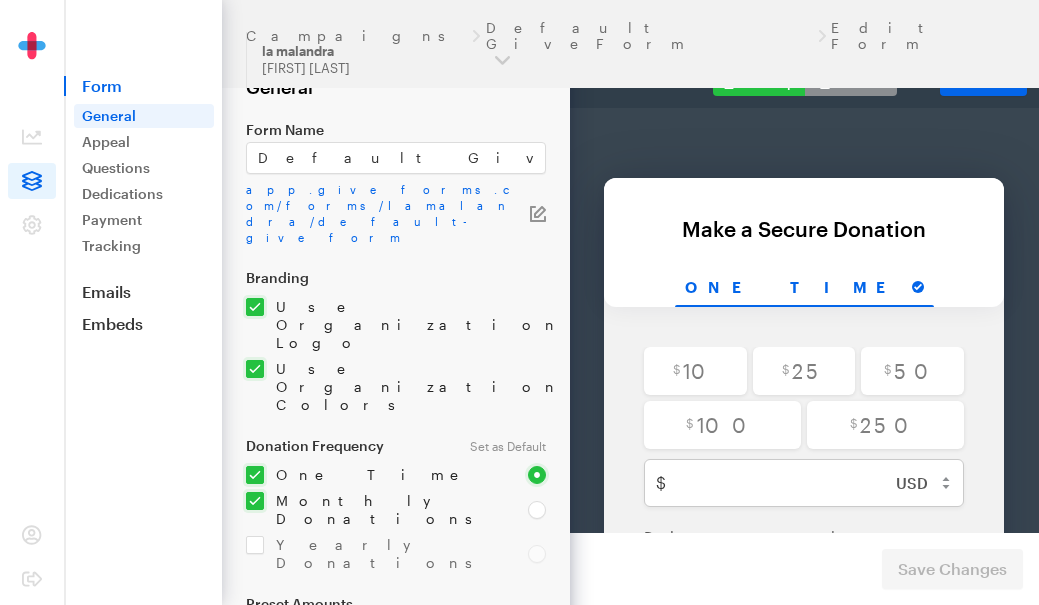 click at bounding box center (32, 59) 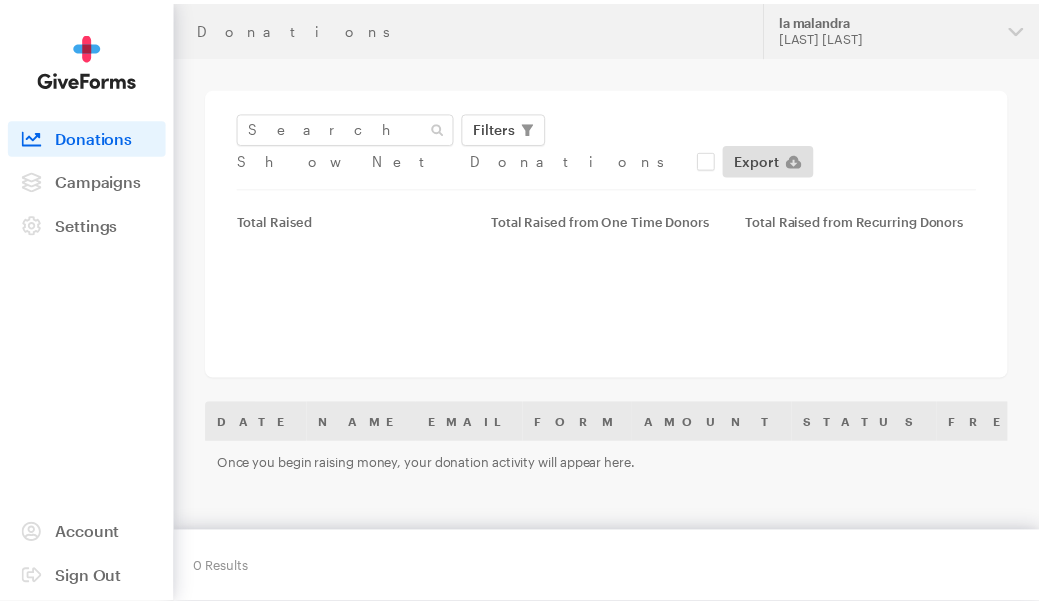 scroll, scrollTop: 0, scrollLeft: 0, axis: both 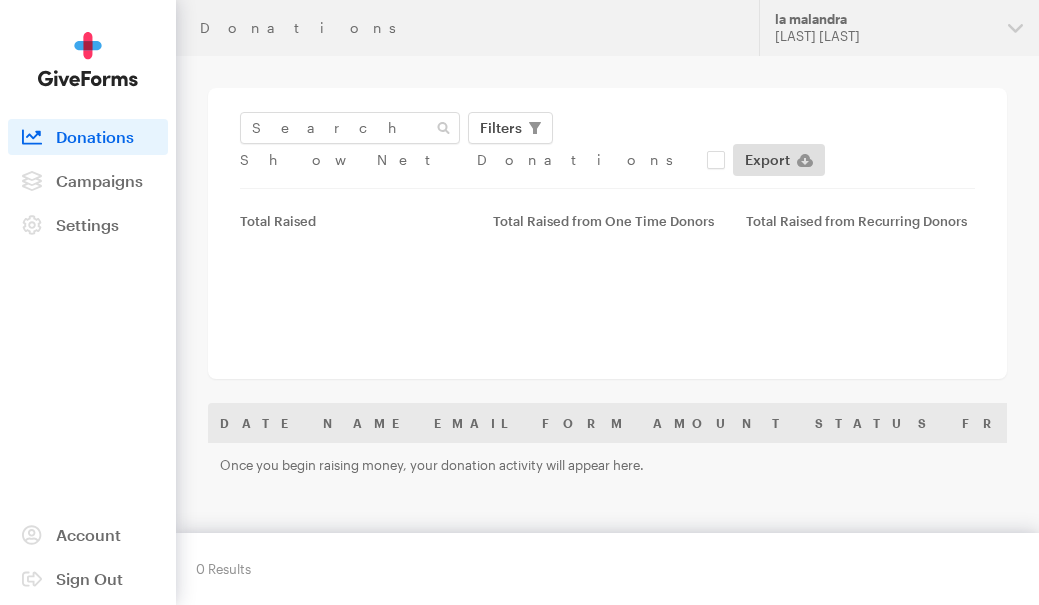 click at bounding box center [88, 59] 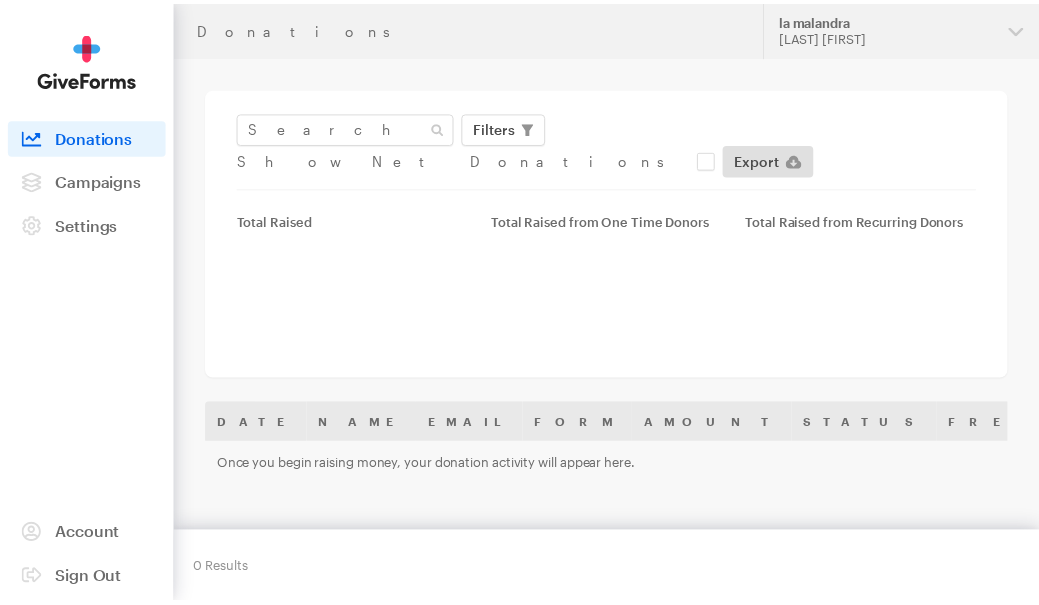 scroll, scrollTop: 0, scrollLeft: 0, axis: both 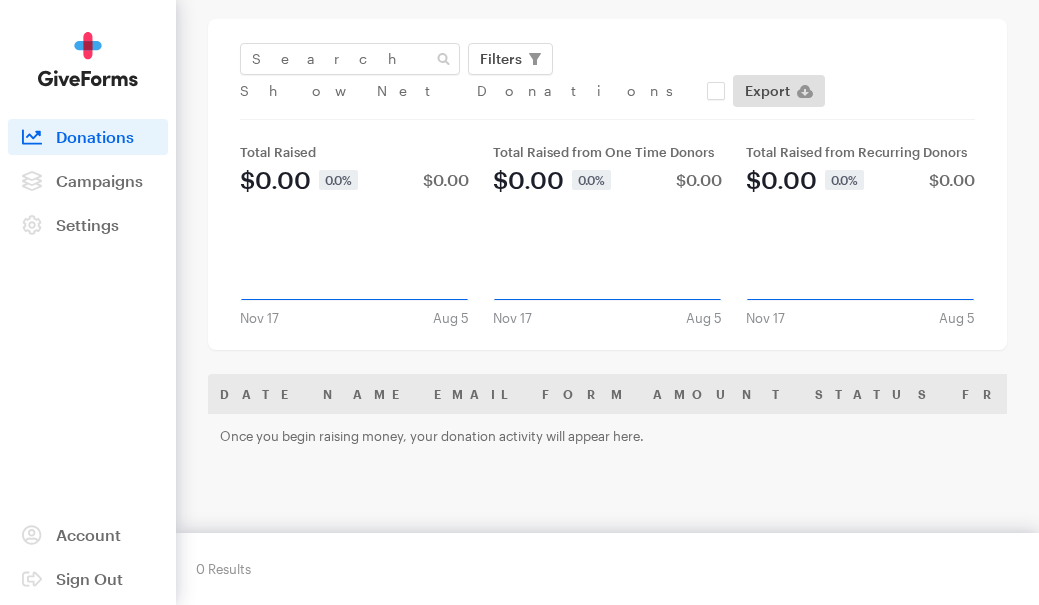 click on "Total Raised from Recurring Donors" at bounding box center [860, 152] 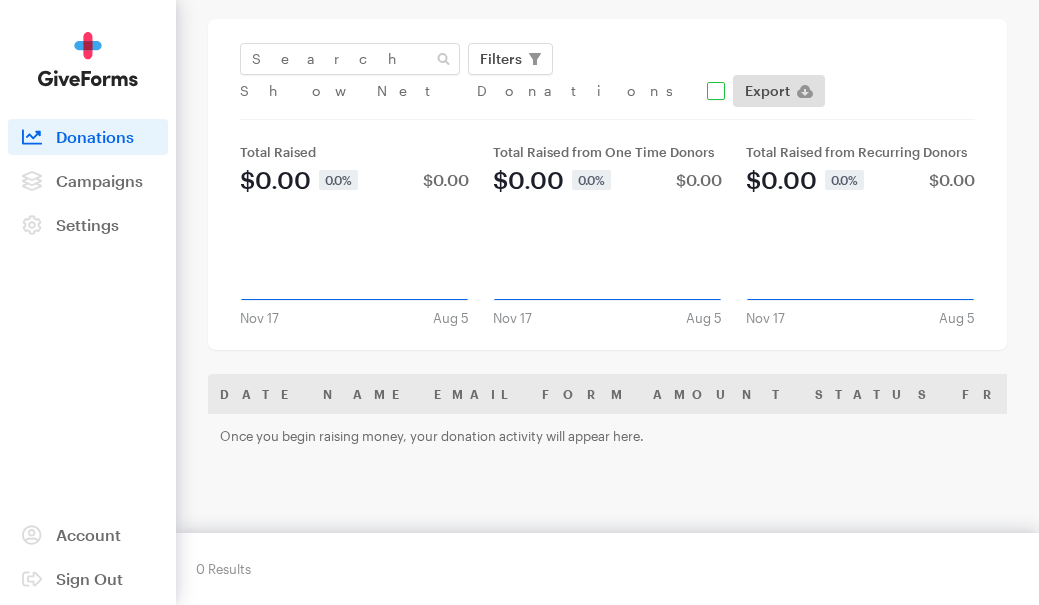 click at bounding box center [482, 91] 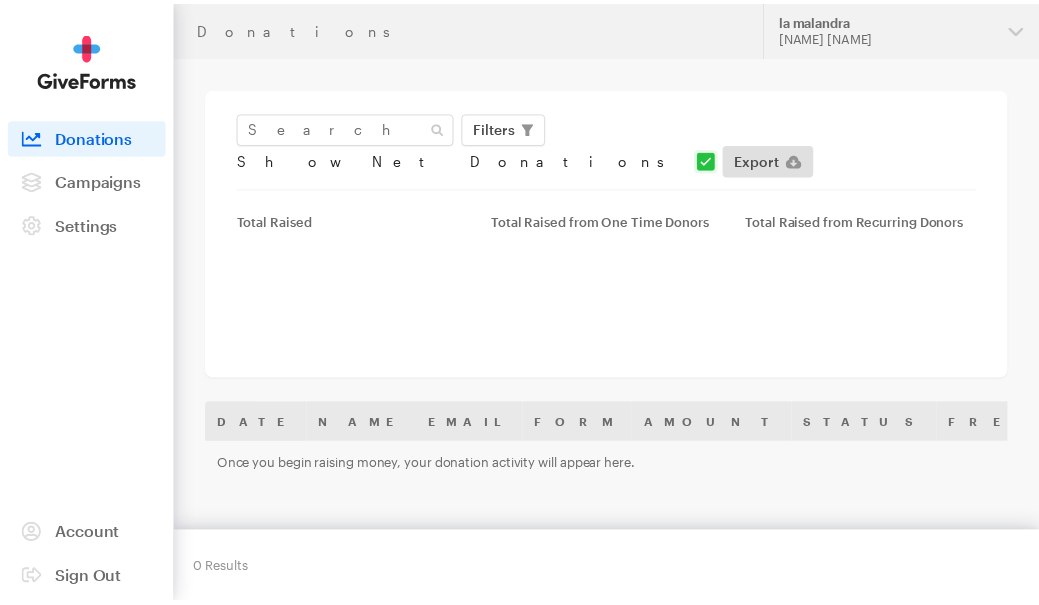 scroll, scrollTop: 0, scrollLeft: 0, axis: both 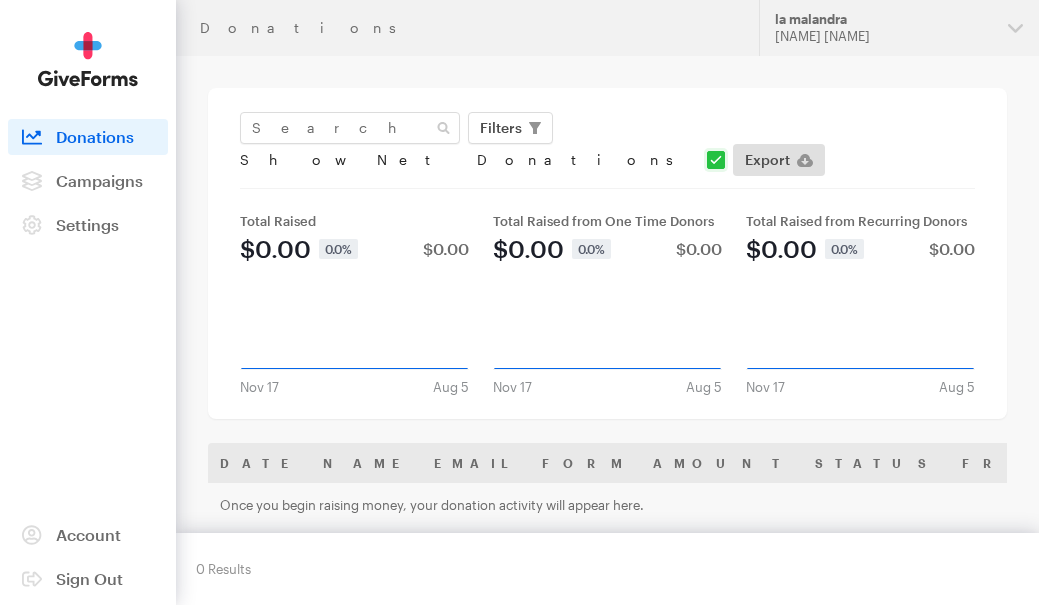 click at bounding box center [88, 59] 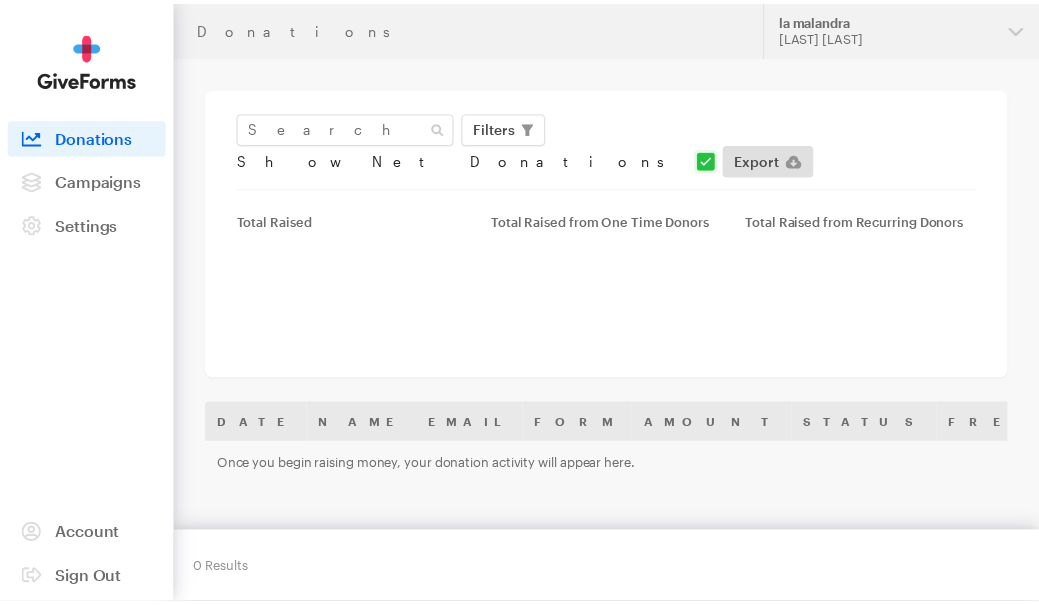 scroll, scrollTop: 0, scrollLeft: 0, axis: both 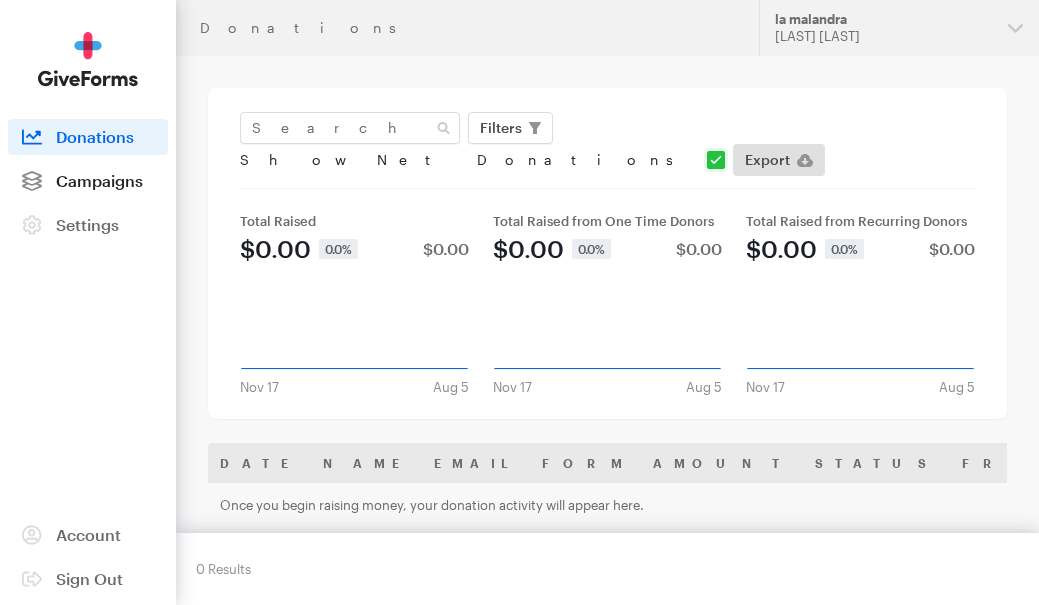 click on "Campaigns" at bounding box center (88, 181) 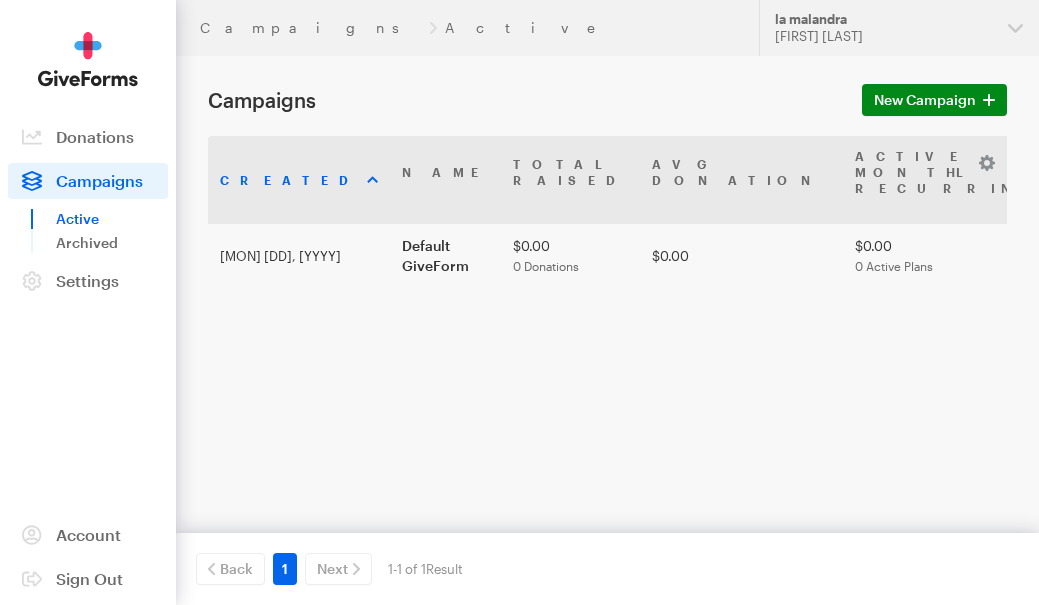 scroll, scrollTop: 0, scrollLeft: 0, axis: both 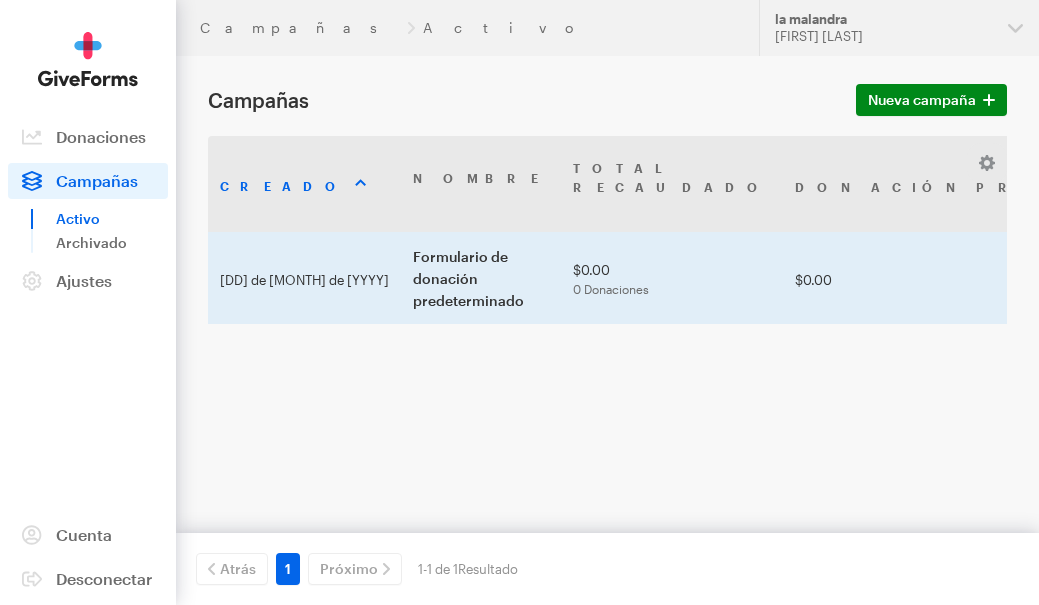 click on "Formulario de donación predeterminado" at bounding box center [468, 278] 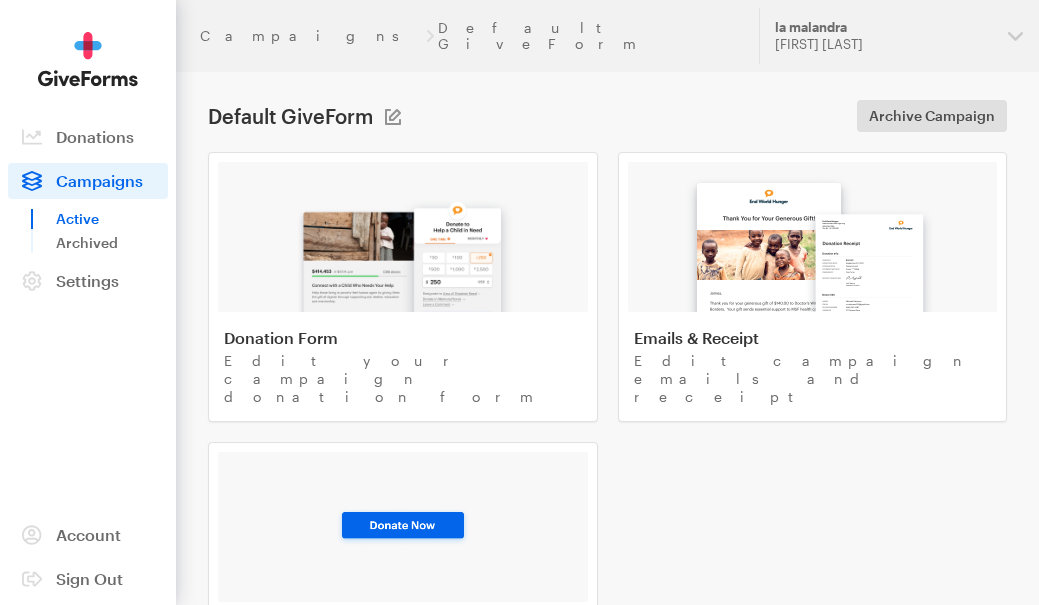 scroll, scrollTop: 0, scrollLeft: 0, axis: both 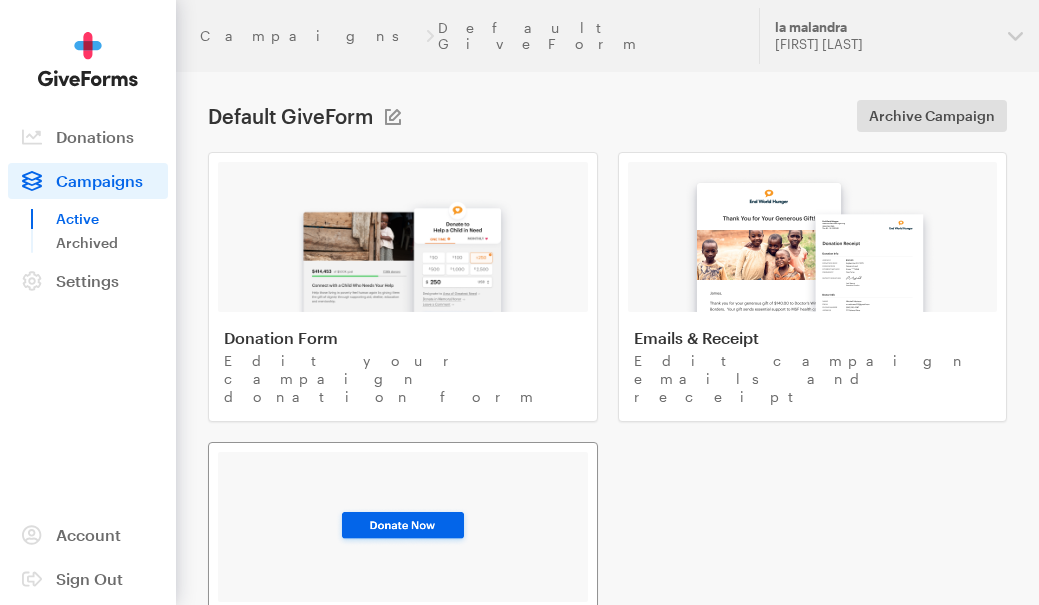 click at bounding box center (403, 527) 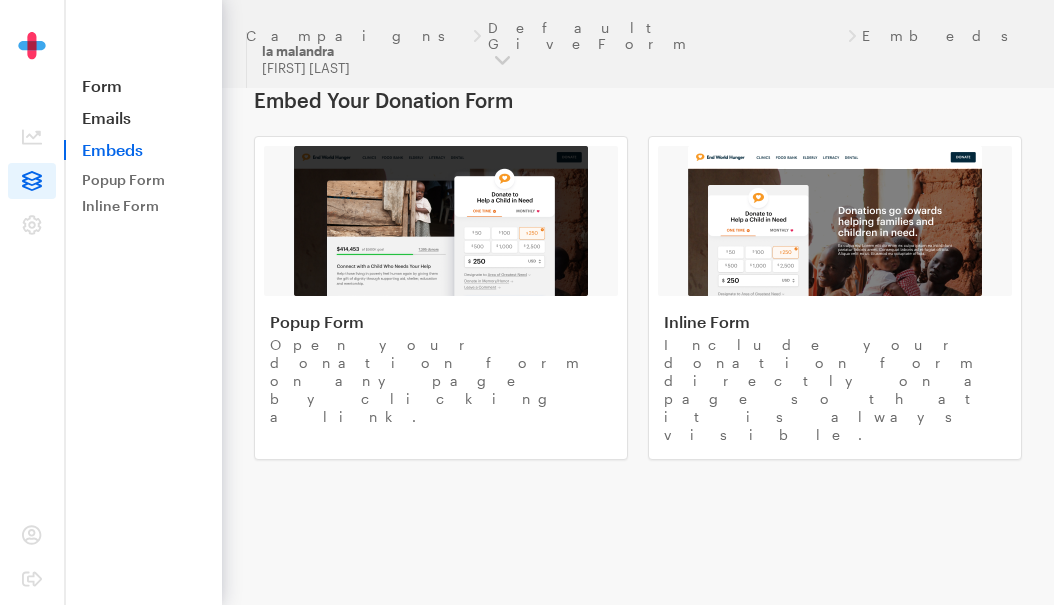 scroll, scrollTop: 0, scrollLeft: 0, axis: both 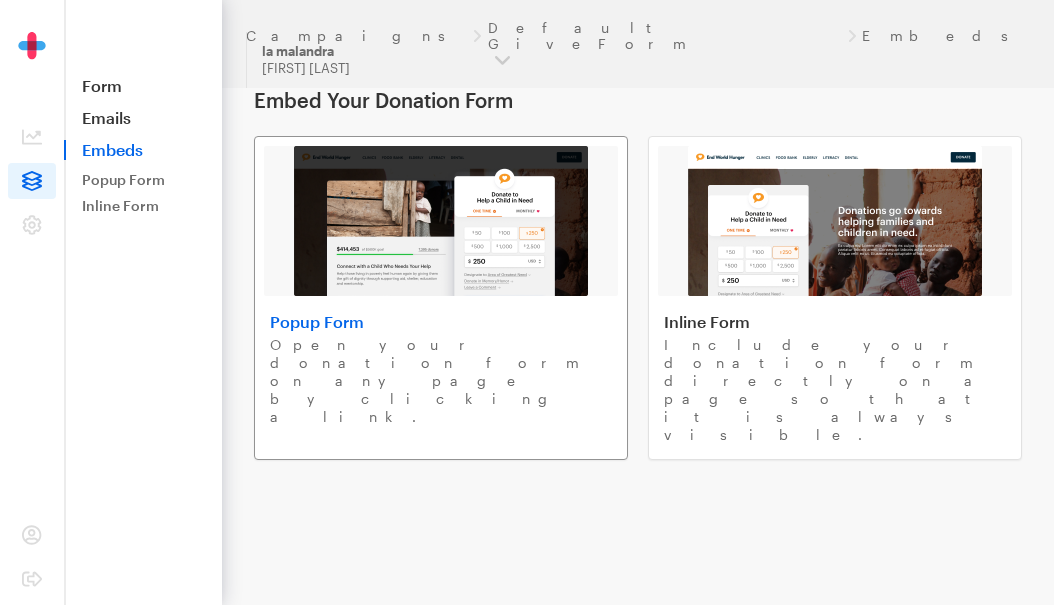 click on "Popup Form
Open your donation form on any page by clicking a link." at bounding box center [441, 298] 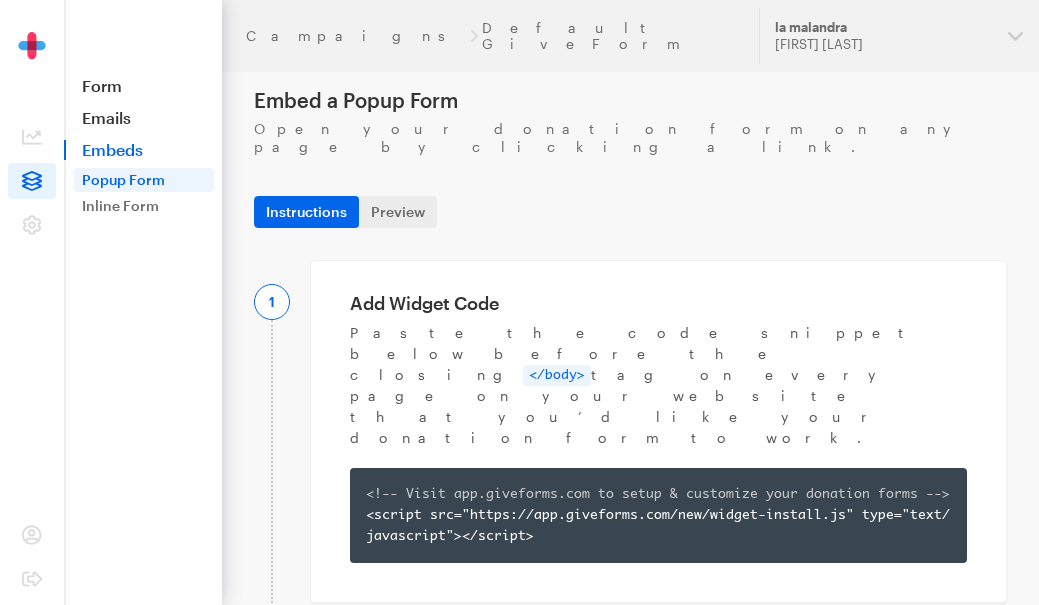 scroll, scrollTop: 0, scrollLeft: 0, axis: both 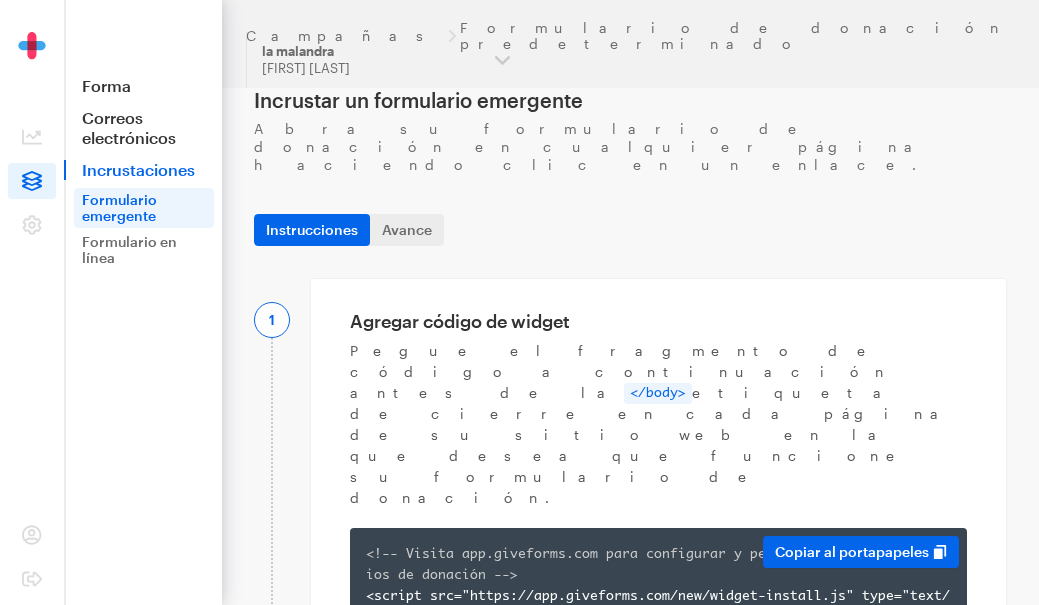 click on "<!-- Visita app.giveforms.com para configurar y personalizar tus formularios de donación -->
<script src="https://app.giveforms.com/new/widget-install.js" type="text/javascript"></script>" at bounding box center (658, 586) 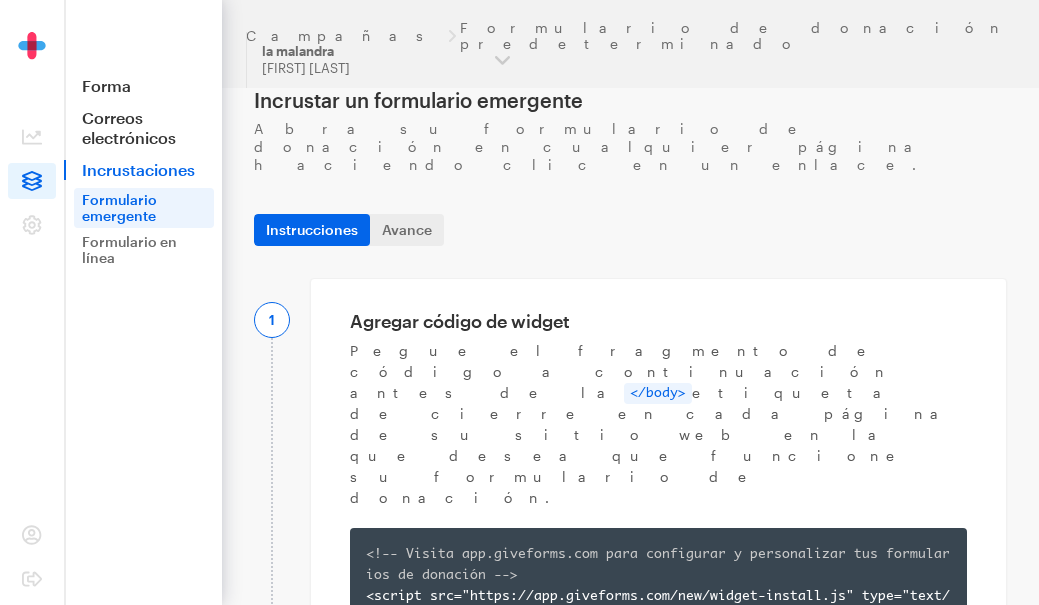 click on "Donaciones
Donantes
Campañas
Ajustes
Organización
Pagos
Notificaciones
Integraciones
Equipo
Cuenta
Desconectar" at bounding box center [32, 302] 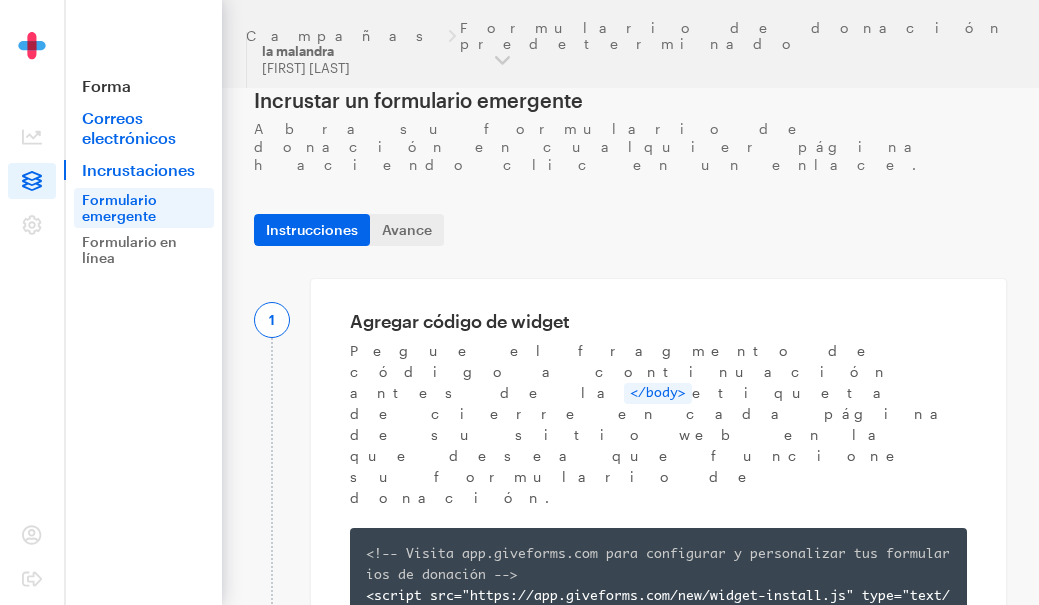 click on "Correos electrónicos" at bounding box center (143, 128) 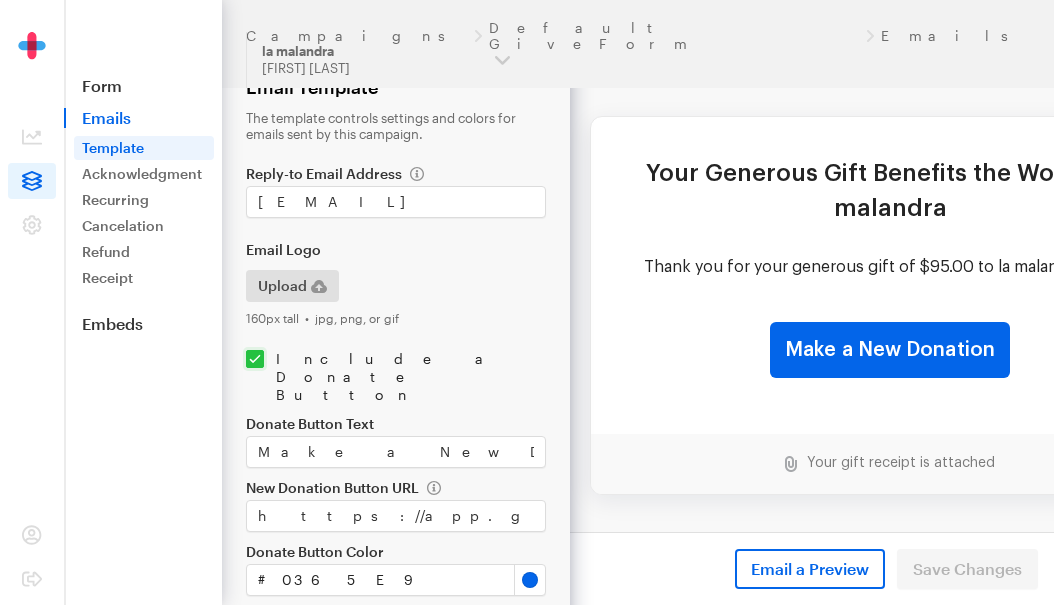 scroll, scrollTop: 0, scrollLeft: 0, axis: both 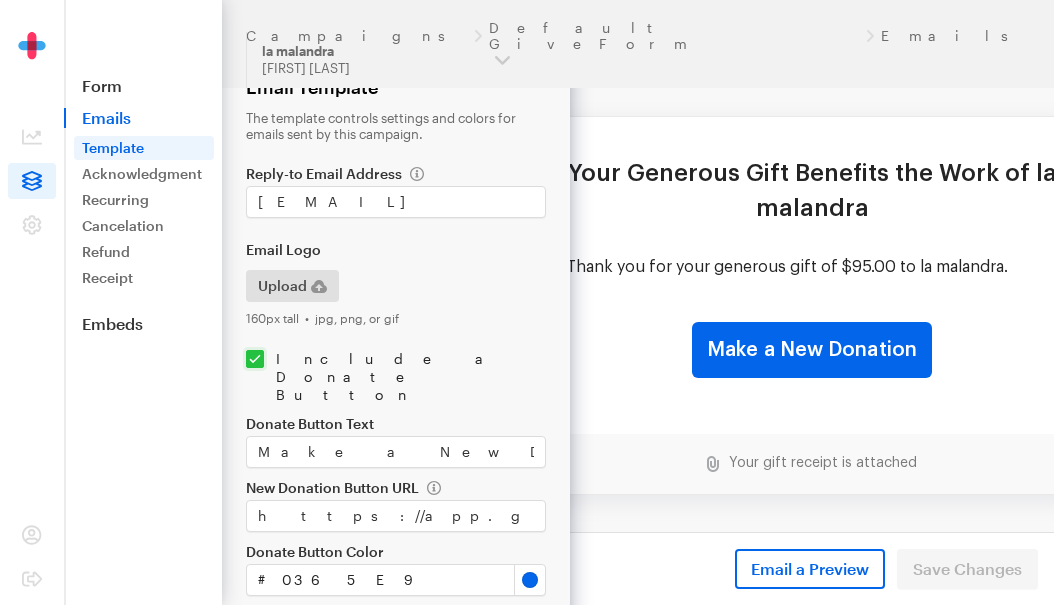 click on "Campaigns
Default GiveForm
Emails
Updates
Support
[ORGANIZATION]
[FIRST] [LAST]
Organizations
[ORGANIZATION]
My Account
Account Settings
Sign Out" at bounding box center (638, 44) 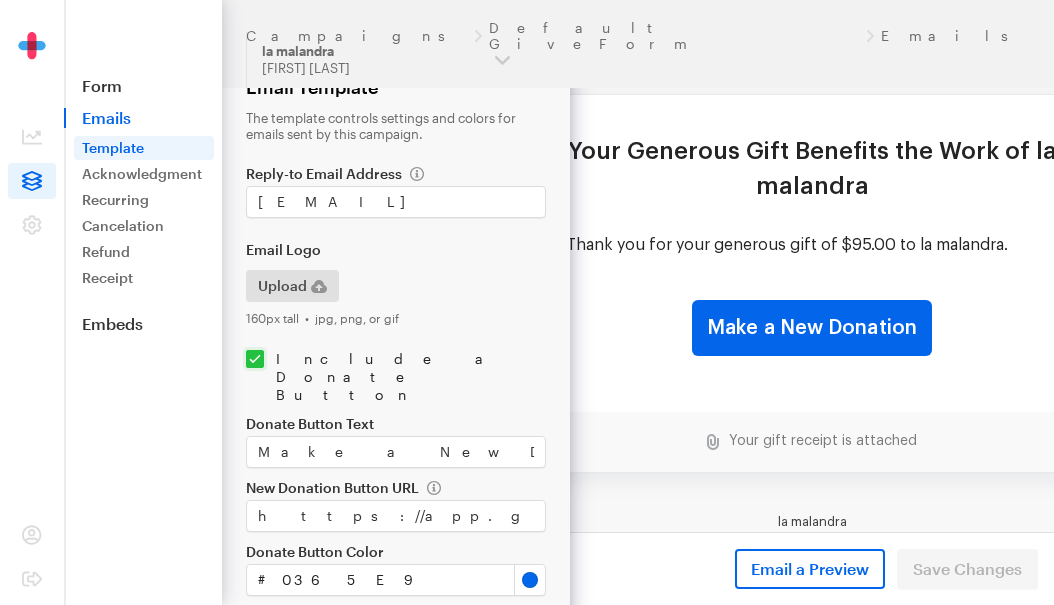scroll, scrollTop: 35, scrollLeft: 0, axis: vertical 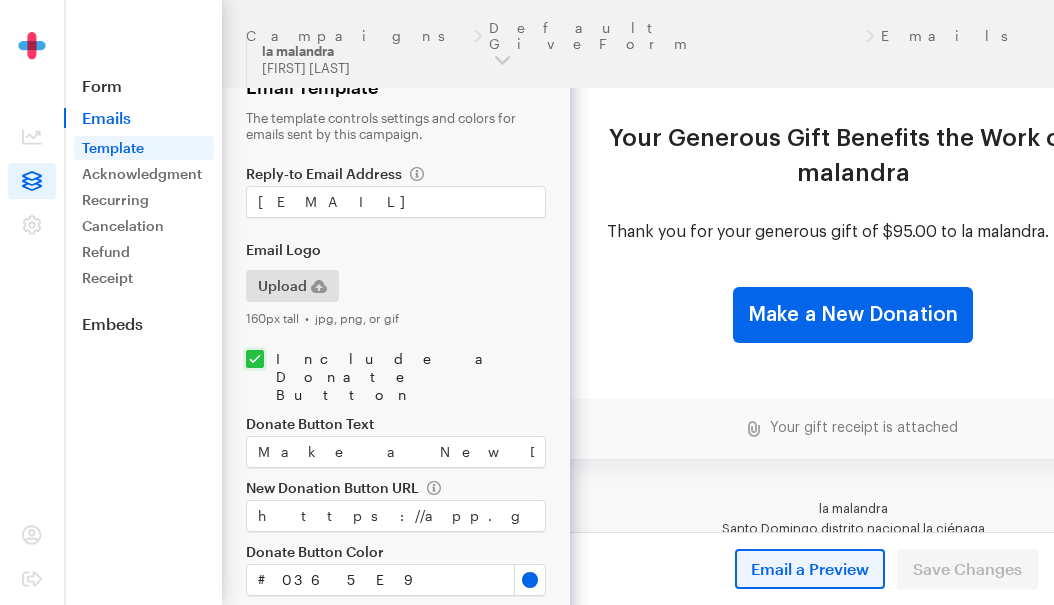 click on "Email a Preview" at bounding box center [810, 569] 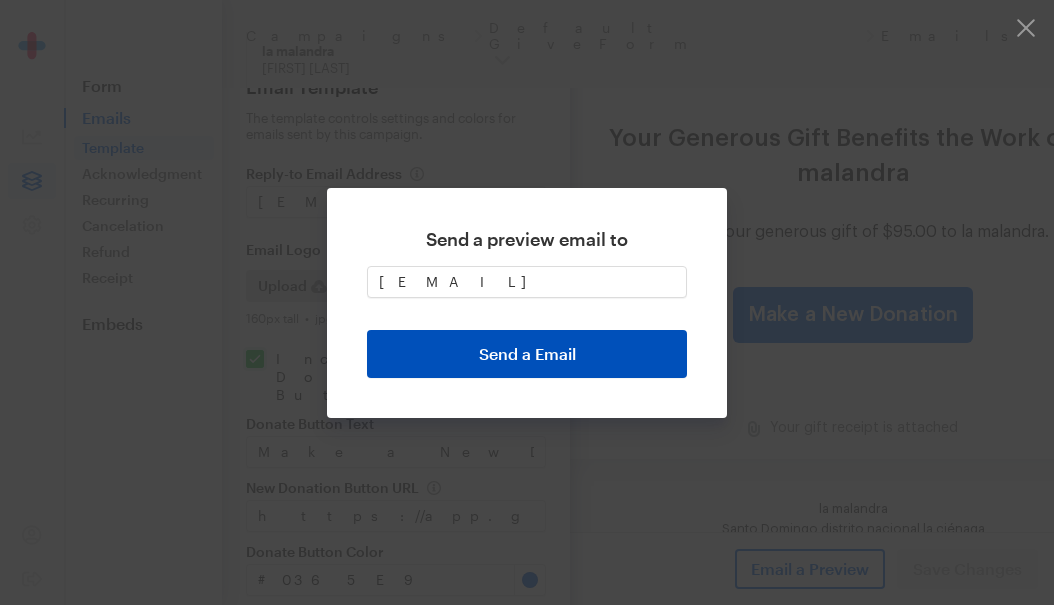 click on "Send a Email" at bounding box center (527, 354) 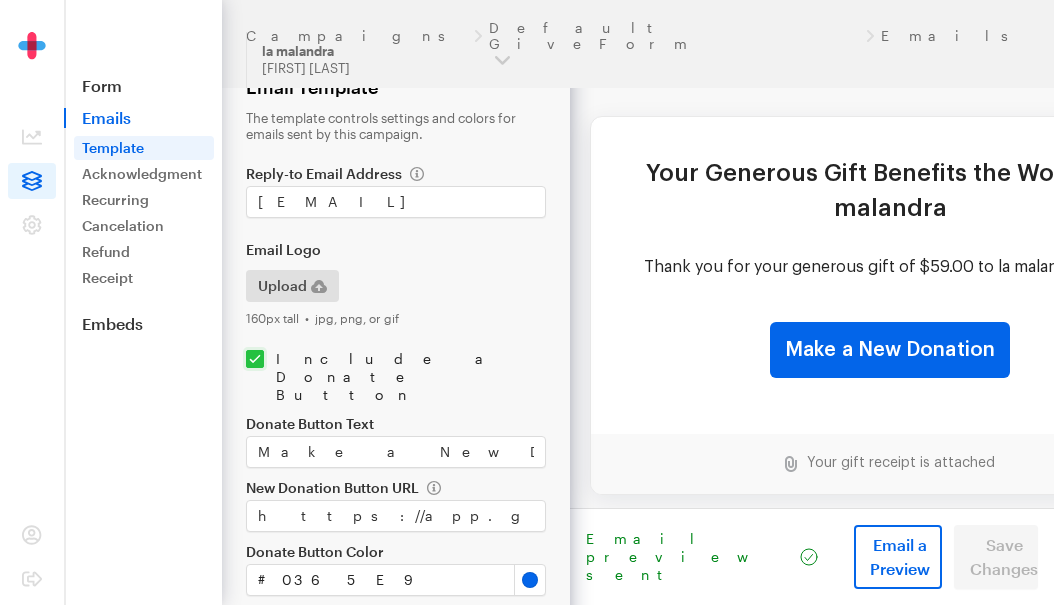 scroll, scrollTop: 0, scrollLeft: 0, axis: both 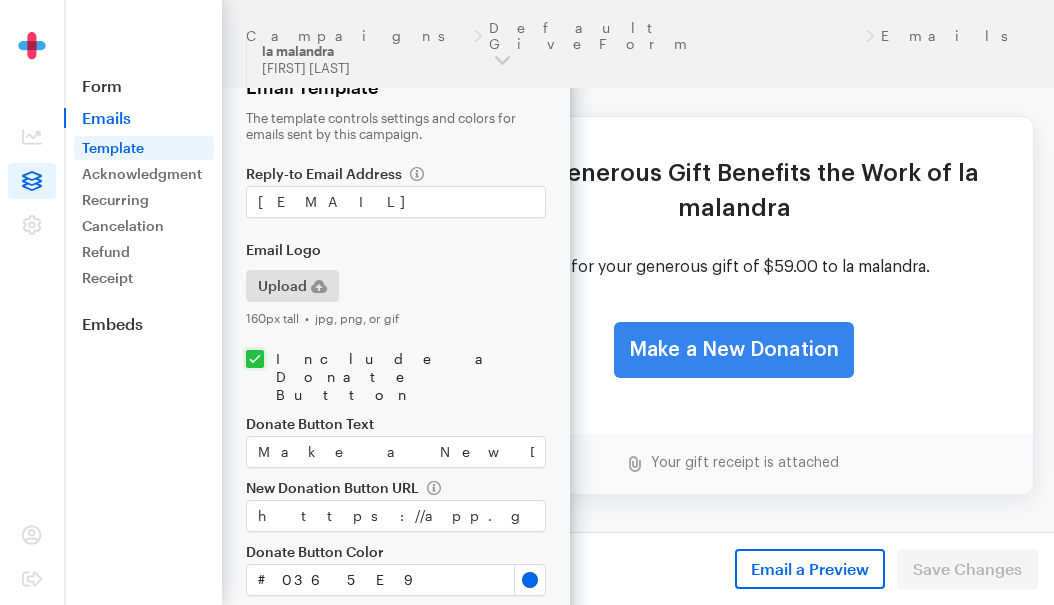 click on "Make a New Donation" at bounding box center (734, 350) 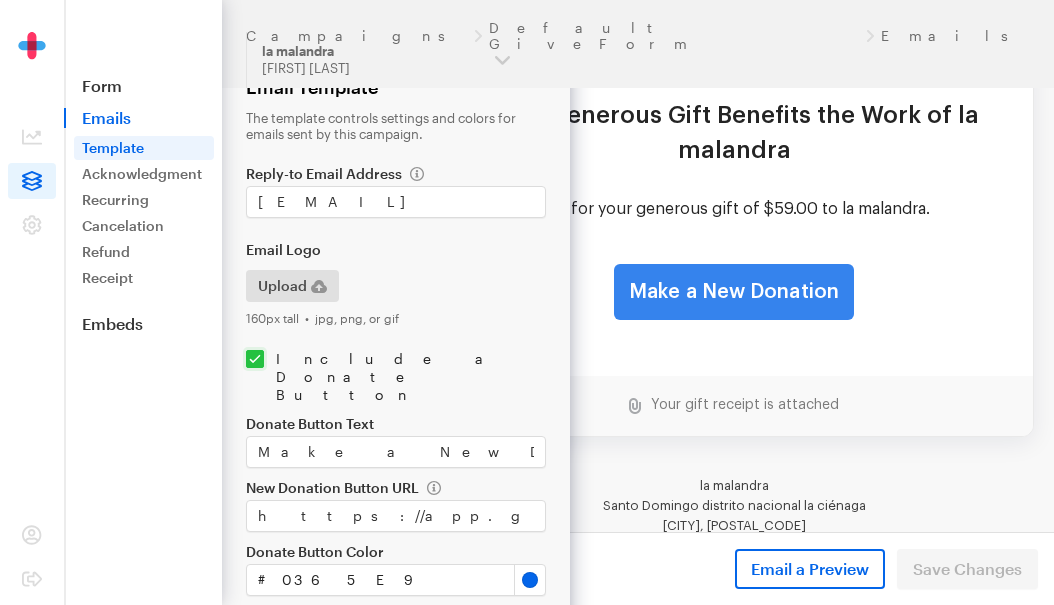 scroll, scrollTop: 180, scrollLeft: 0, axis: vertical 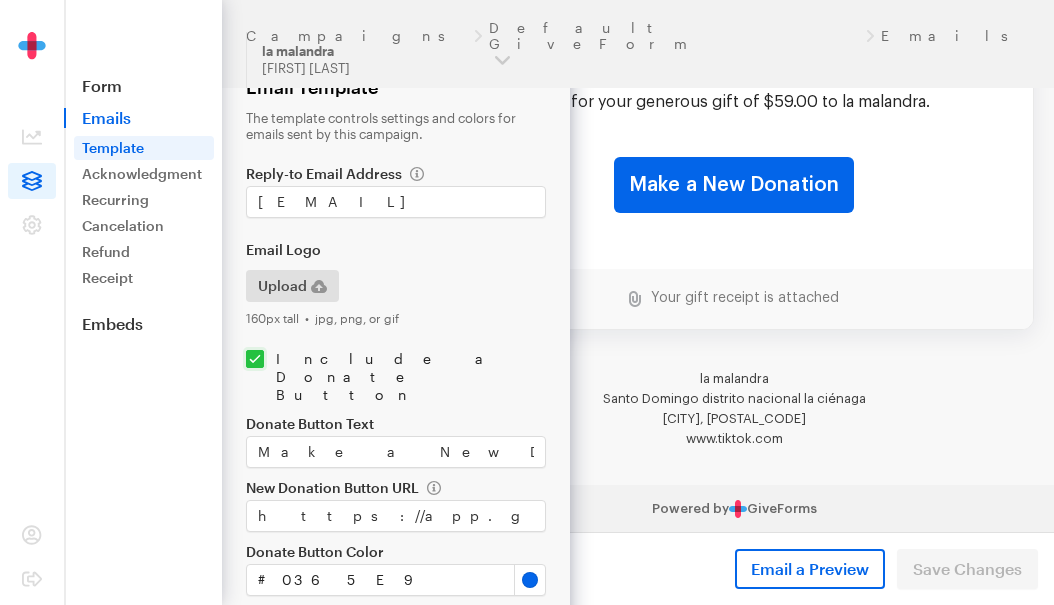 click on "Email preview sent
Email a Preview
Save Changes" at bounding box center (812, 568) 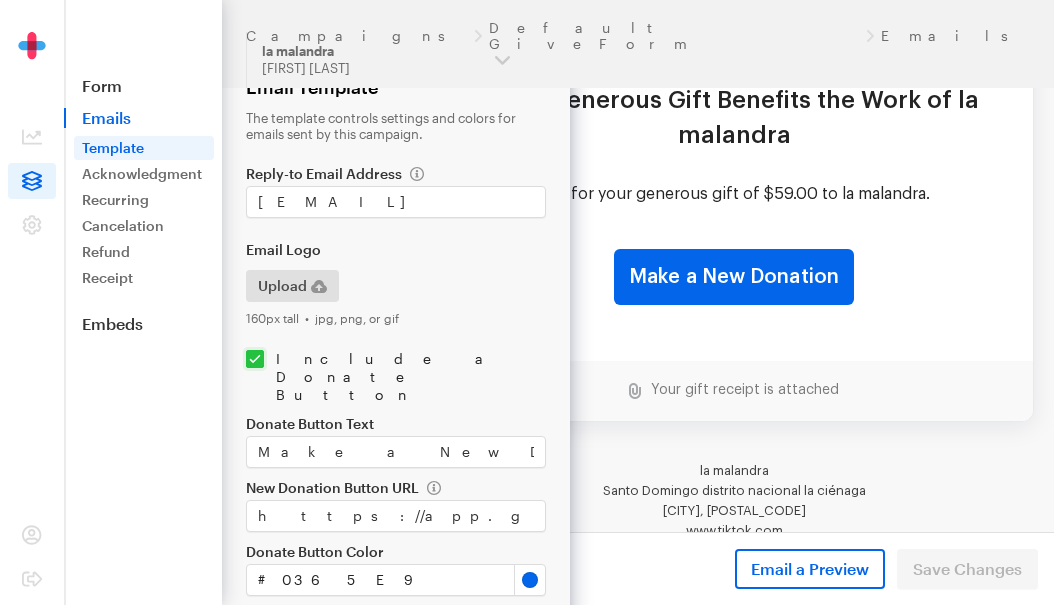 scroll, scrollTop: 41, scrollLeft: 0, axis: vertical 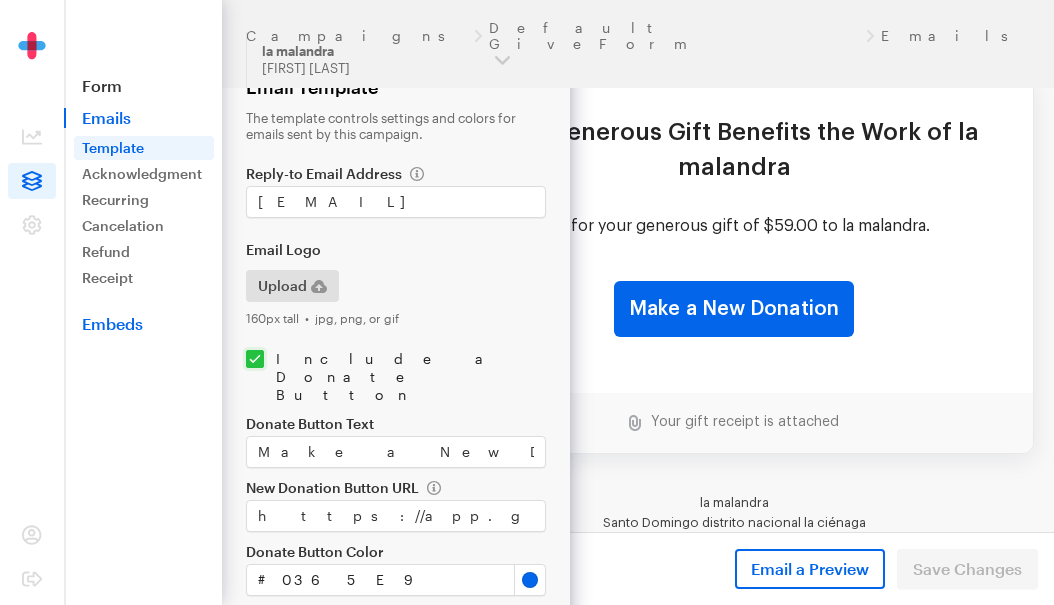 click on "Embeds" at bounding box center (143, 324) 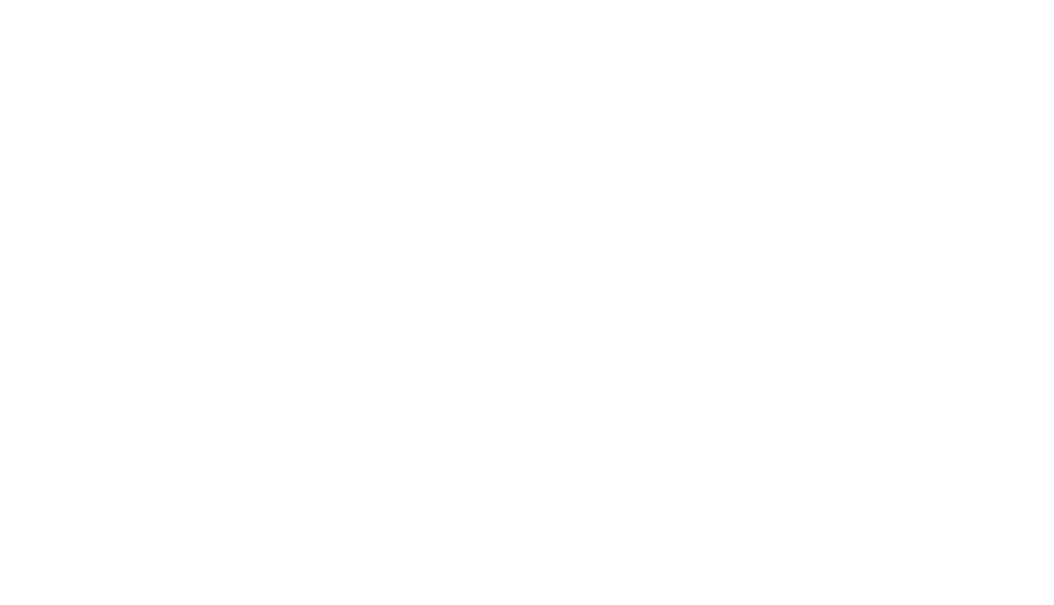 scroll, scrollTop: 0, scrollLeft: 0, axis: both 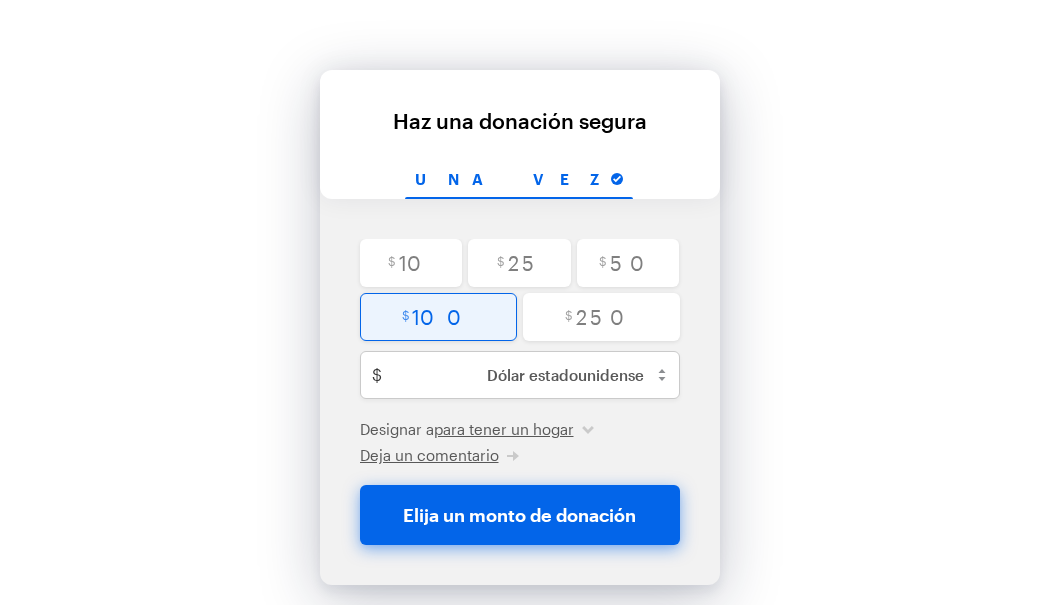 click at bounding box center (438, 317) 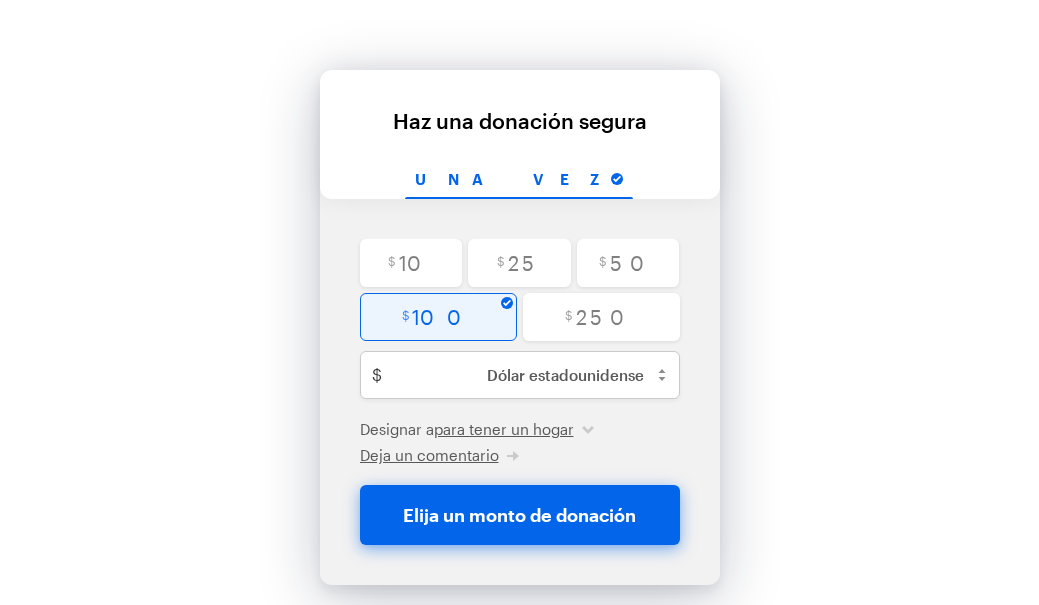type on "100" 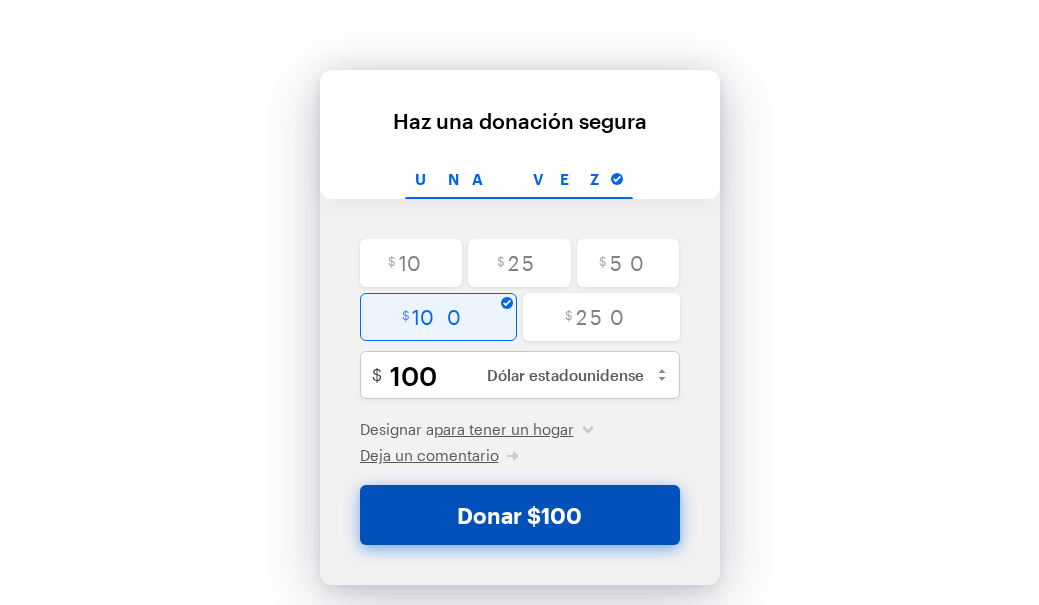 click on "Donar $100" at bounding box center (520, 515) 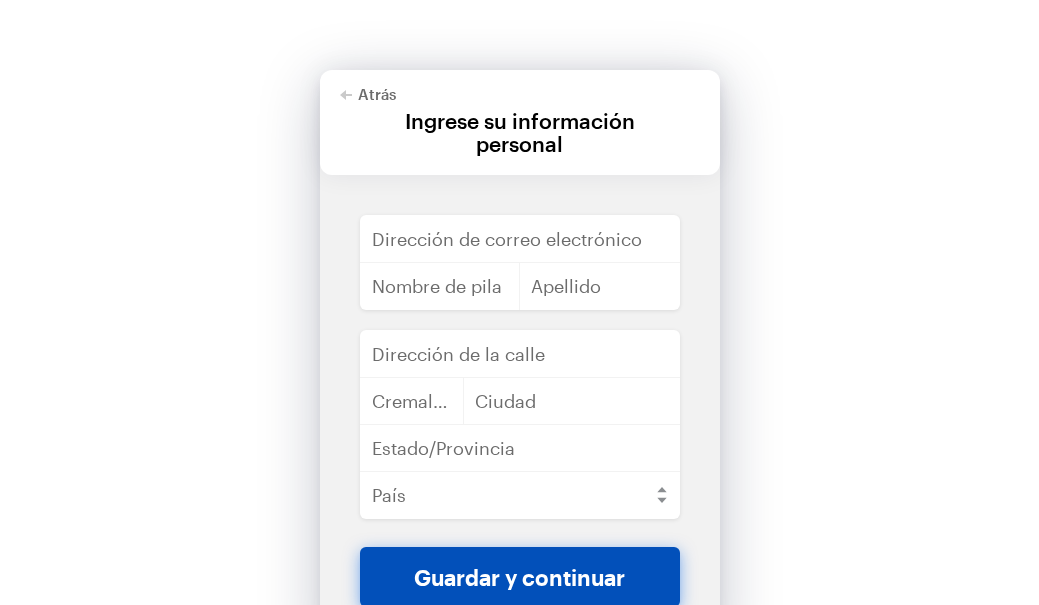 click on "Guardar y continuar" at bounding box center [519, 577] 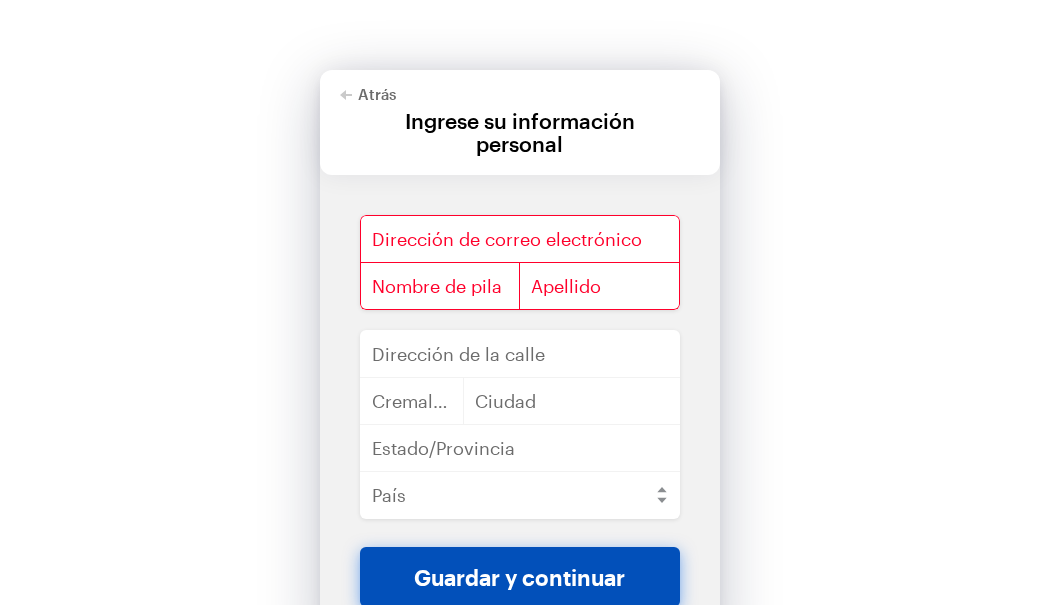 scroll, scrollTop: 148, scrollLeft: 0, axis: vertical 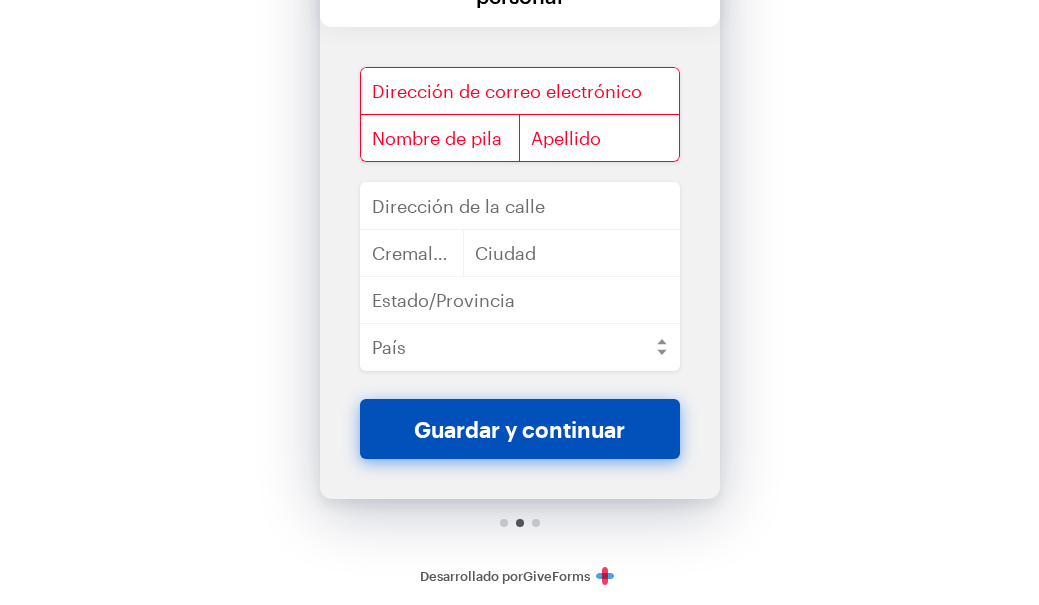 click on "Guardar y continuar" at bounding box center (519, 429) 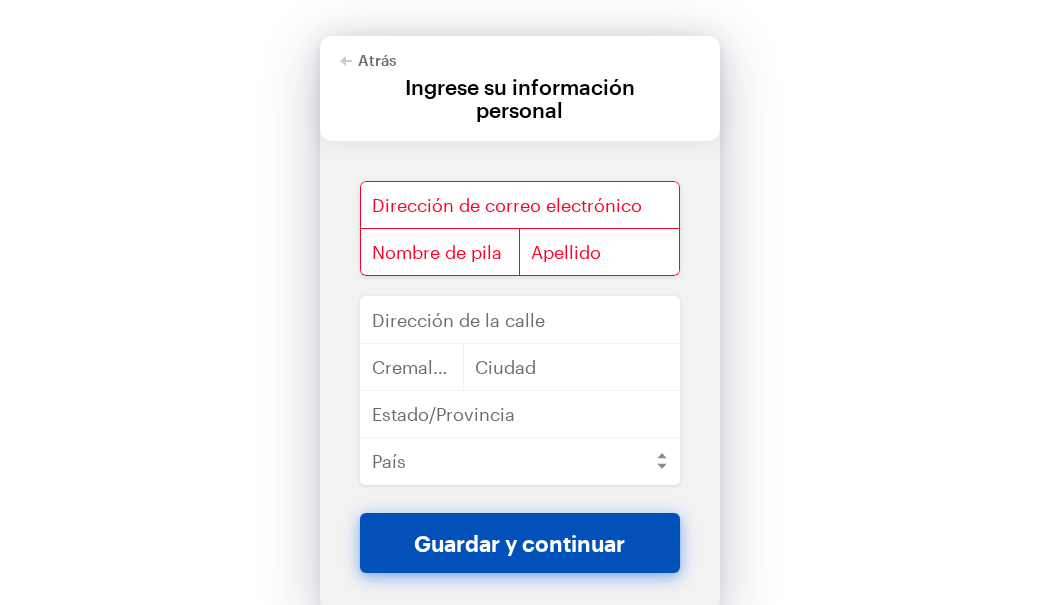 scroll, scrollTop: 0, scrollLeft: 0, axis: both 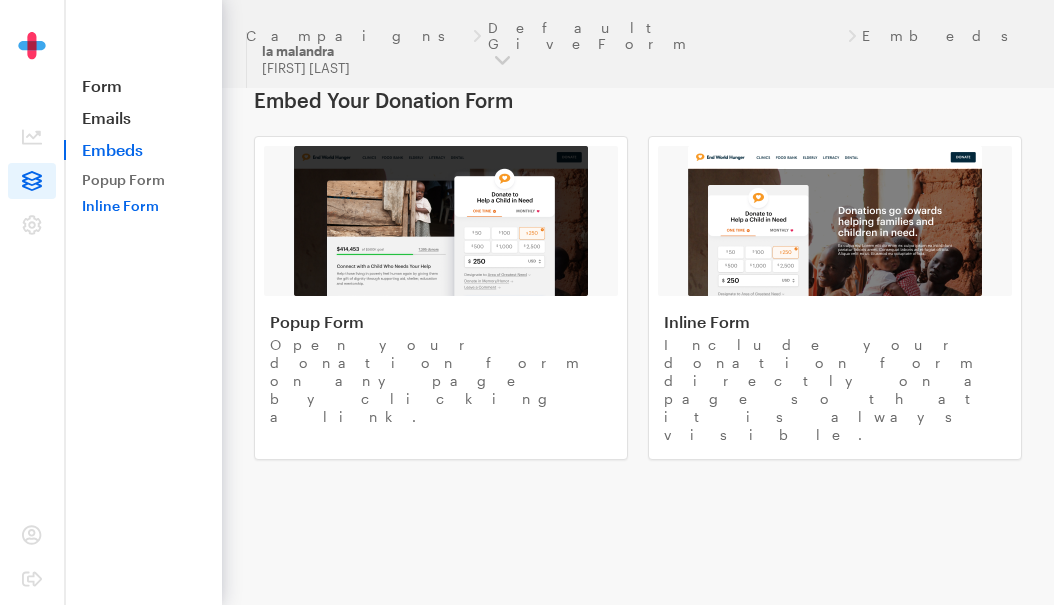 click on "Inline Form" at bounding box center (144, 206) 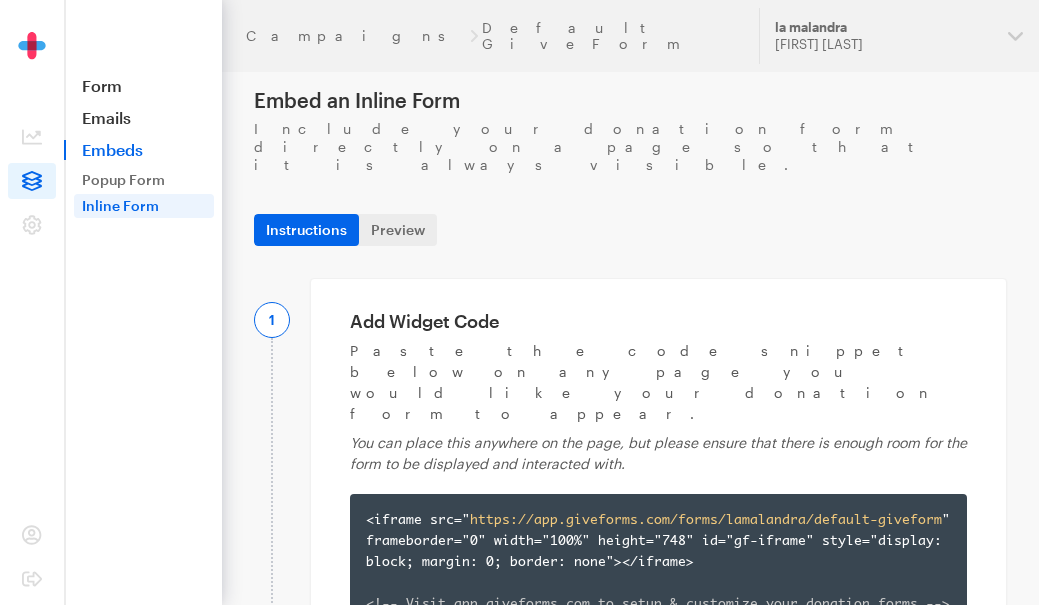 scroll, scrollTop: 0, scrollLeft: 0, axis: both 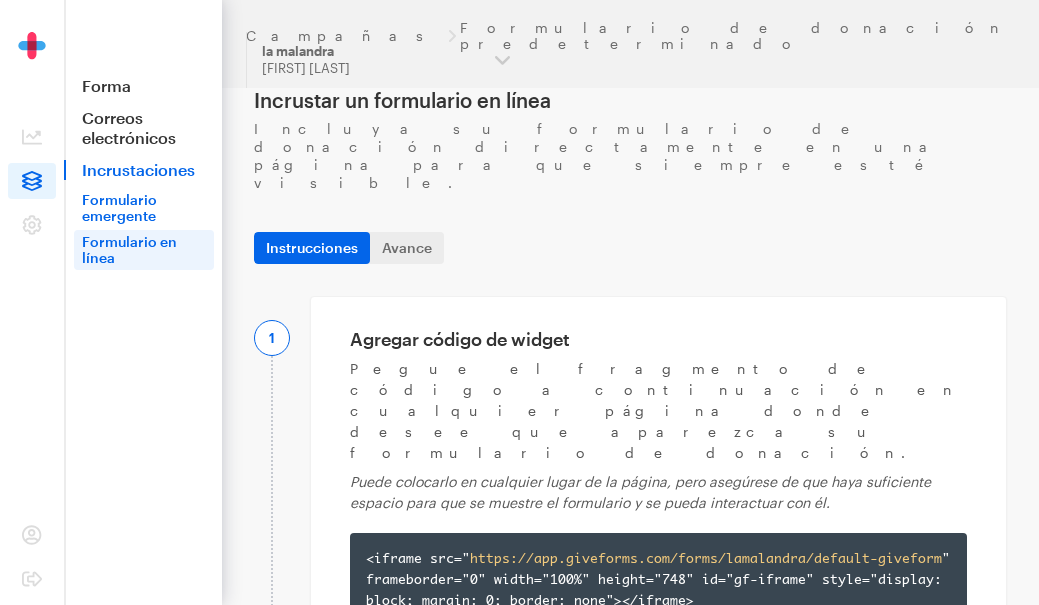 click on "Formulario emergente" at bounding box center [119, 207] 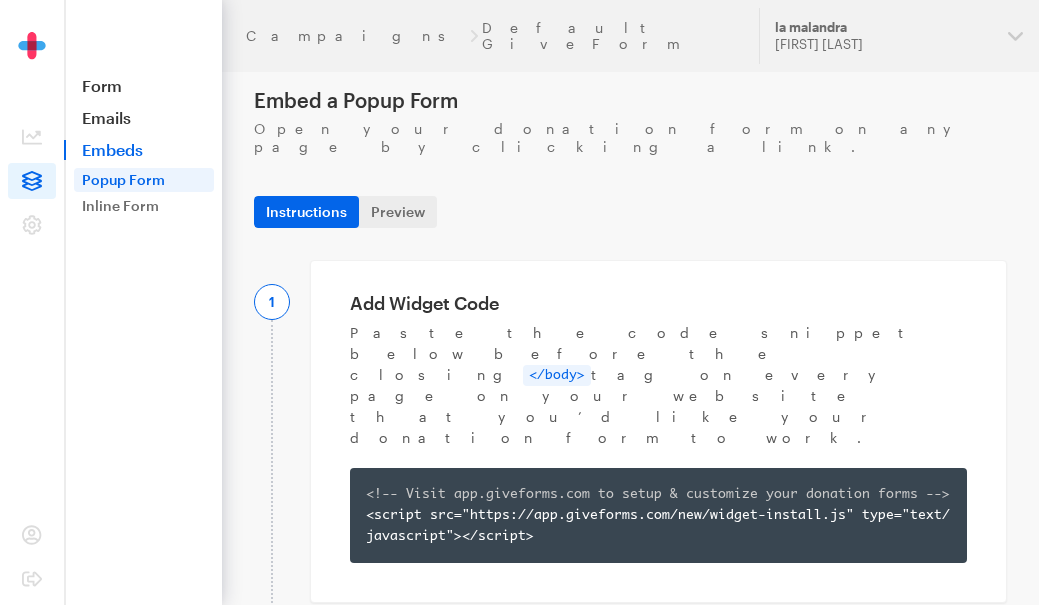 scroll, scrollTop: 0, scrollLeft: 0, axis: both 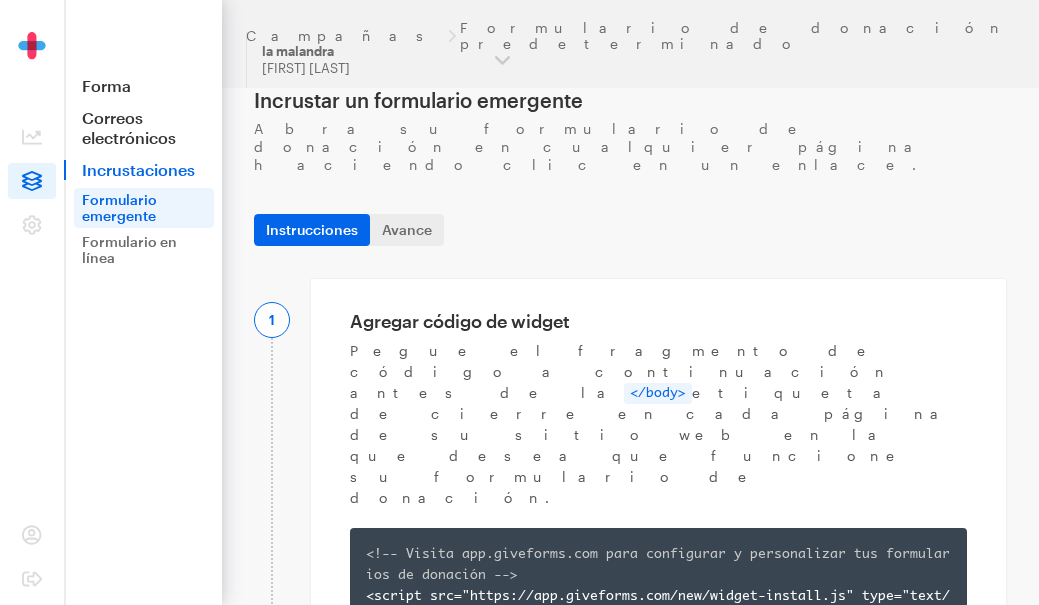 click on "Incrustaciones" at bounding box center (138, 169) 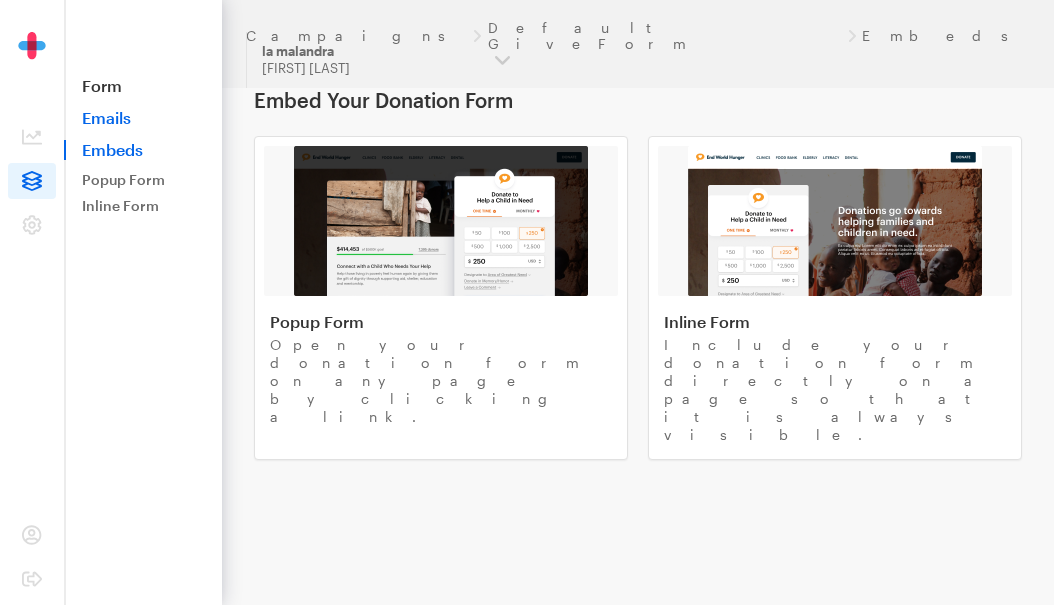 click on "Emails" at bounding box center (143, 118) 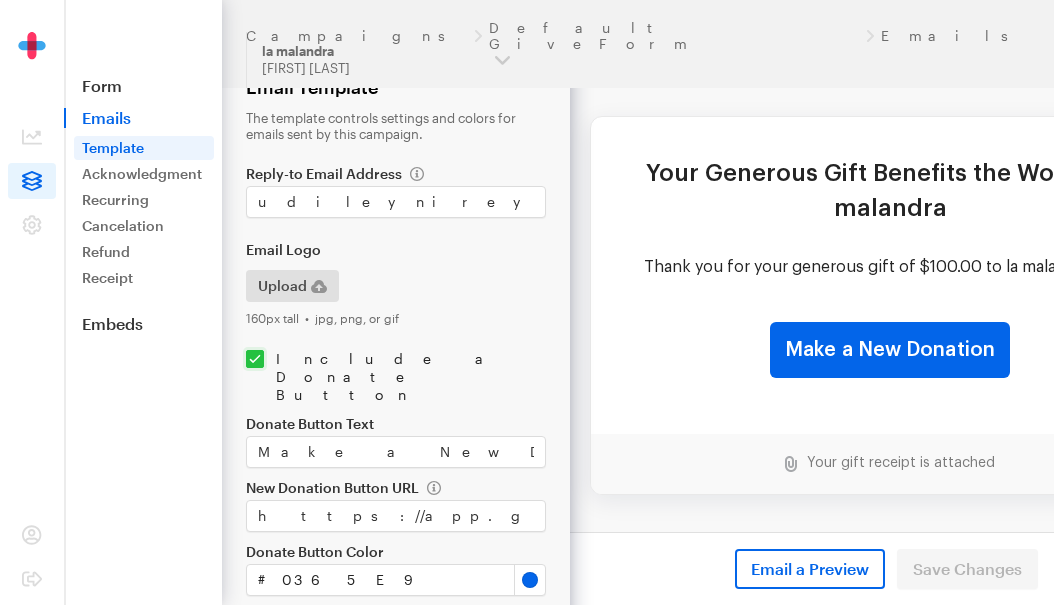 scroll, scrollTop: 0, scrollLeft: 0, axis: both 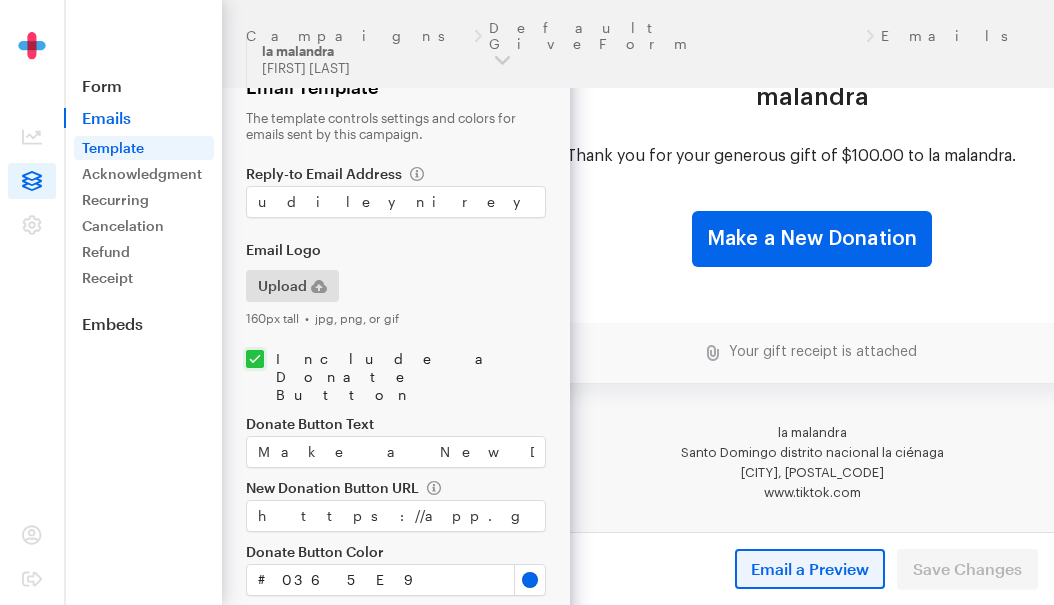 click on "Email a Preview" at bounding box center [810, 569] 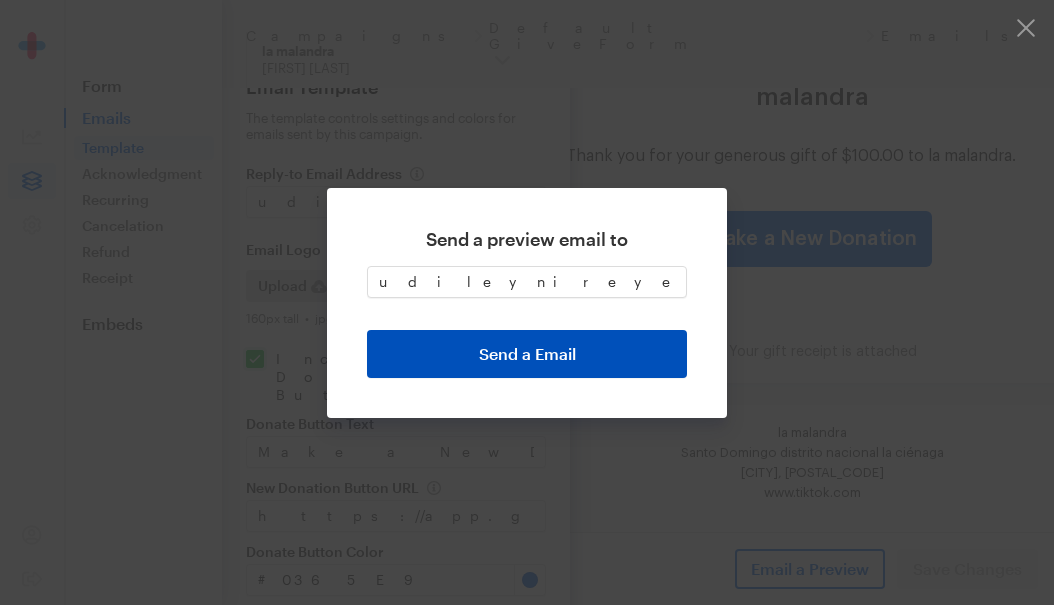 click on "Send a Email" at bounding box center [527, 354] 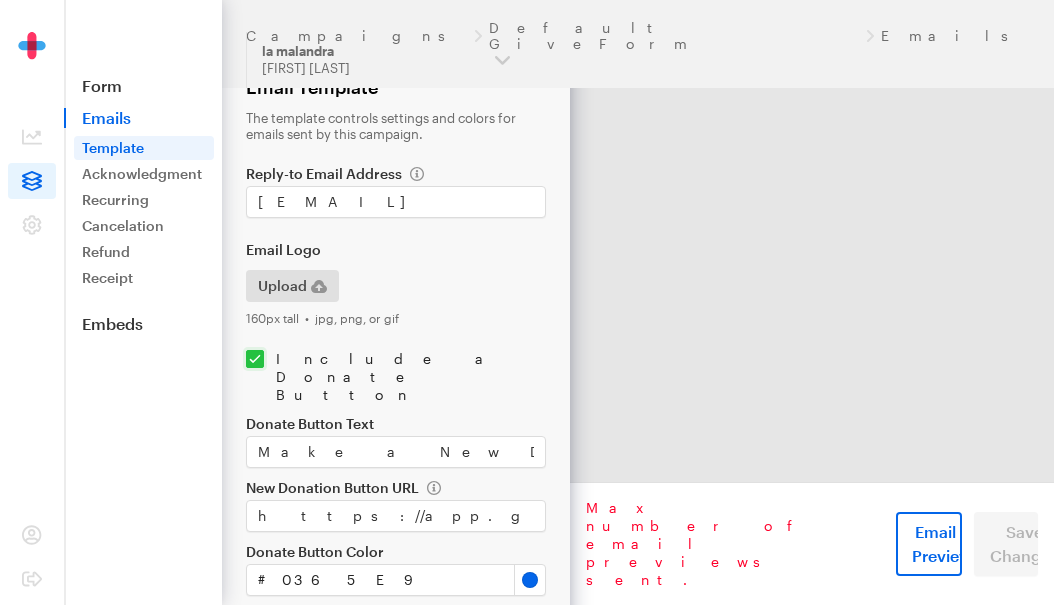 scroll, scrollTop: 0, scrollLeft: 0, axis: both 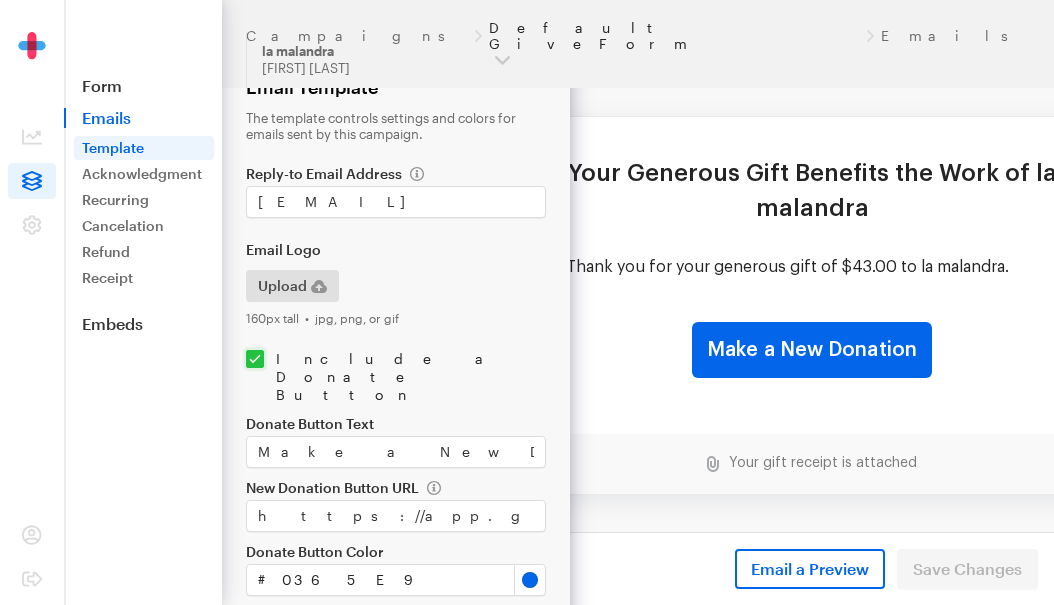 click on "Default GiveForm" at bounding box center (674, 36) 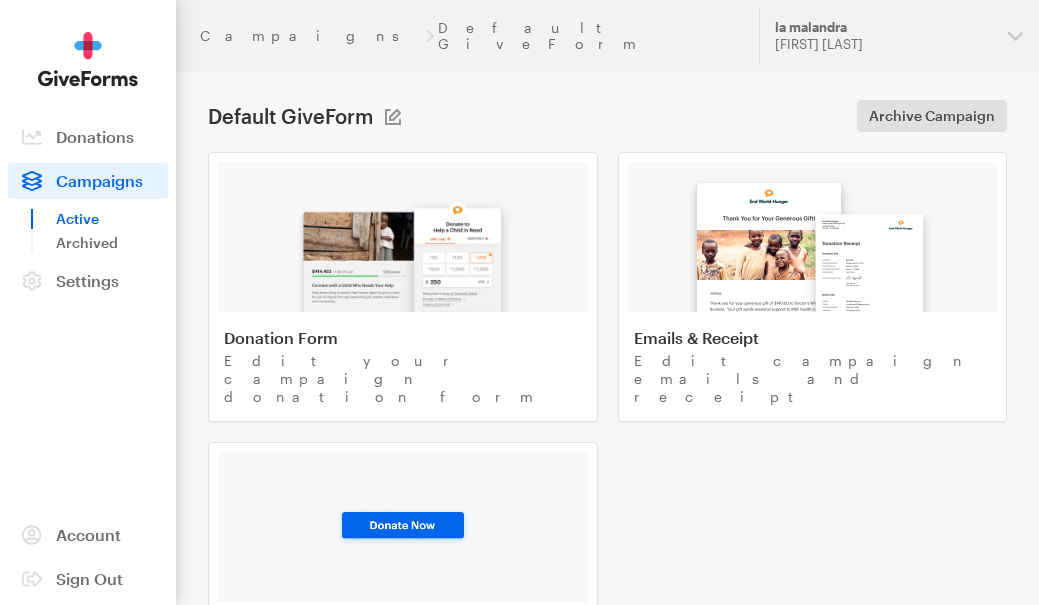 scroll, scrollTop: 0, scrollLeft: 0, axis: both 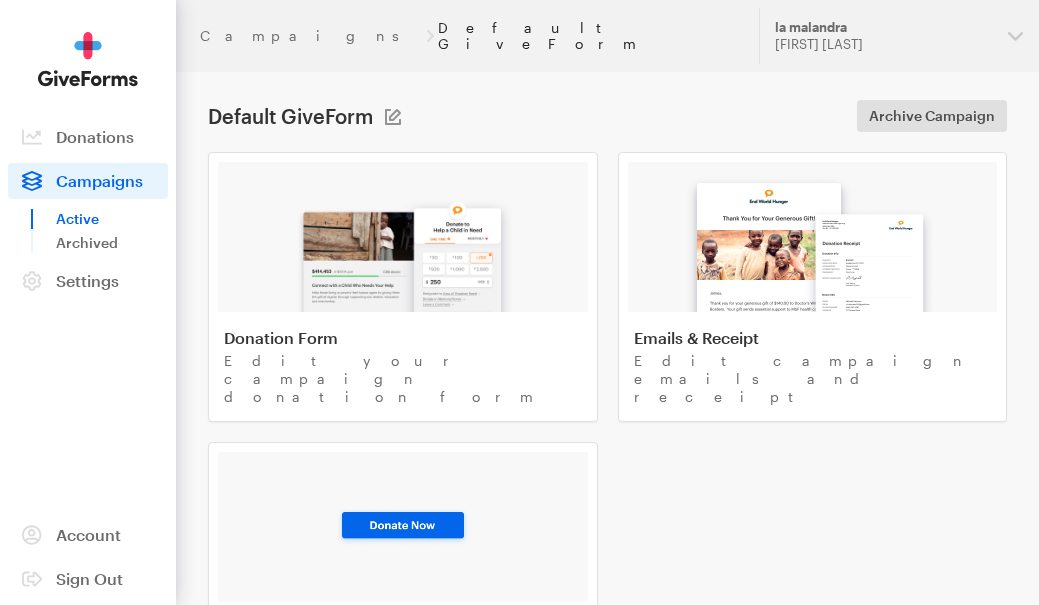 click on "Default GiveForm" at bounding box center [586, 36] 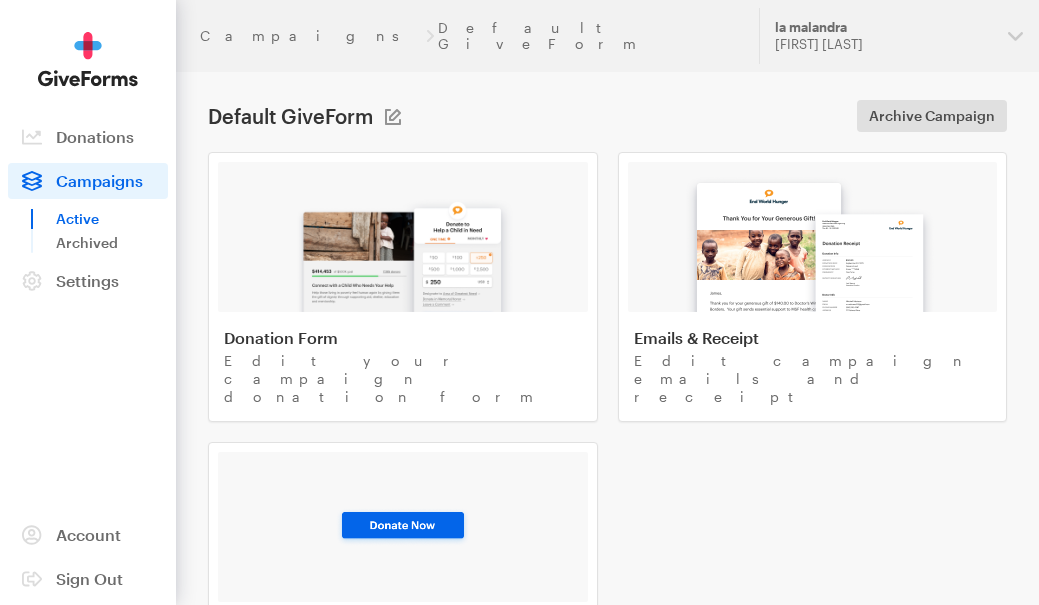 scroll, scrollTop: 0, scrollLeft: 0, axis: both 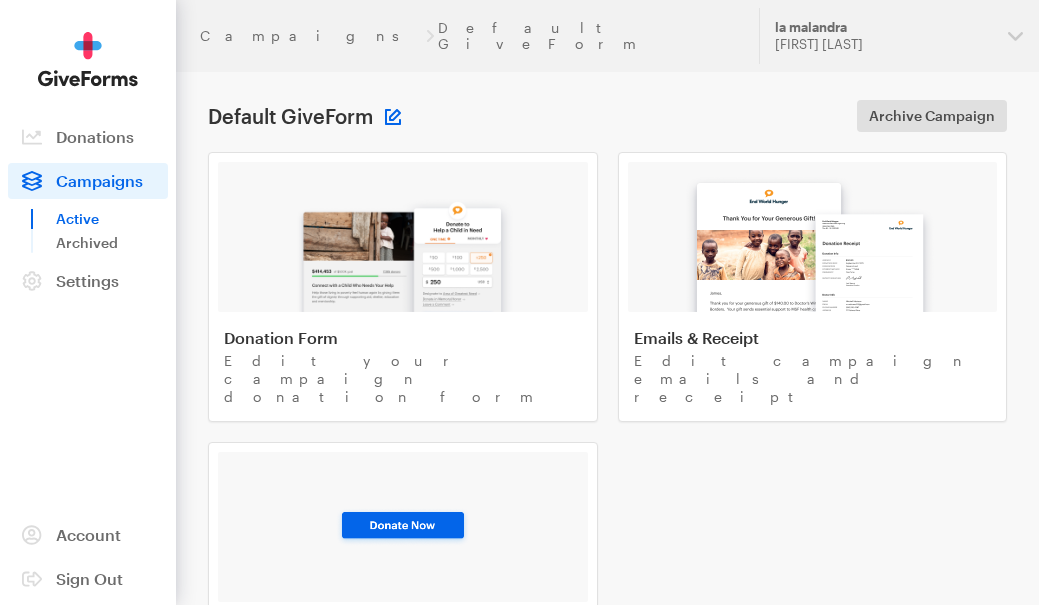 click at bounding box center (393, 117) 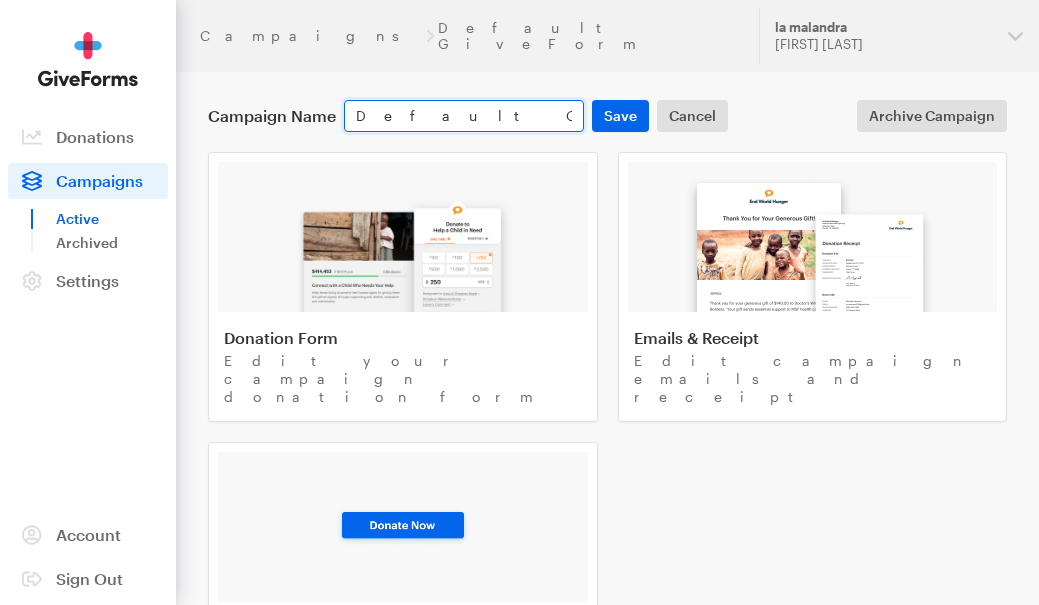 click on "Default GiveForm" at bounding box center (464, 116) 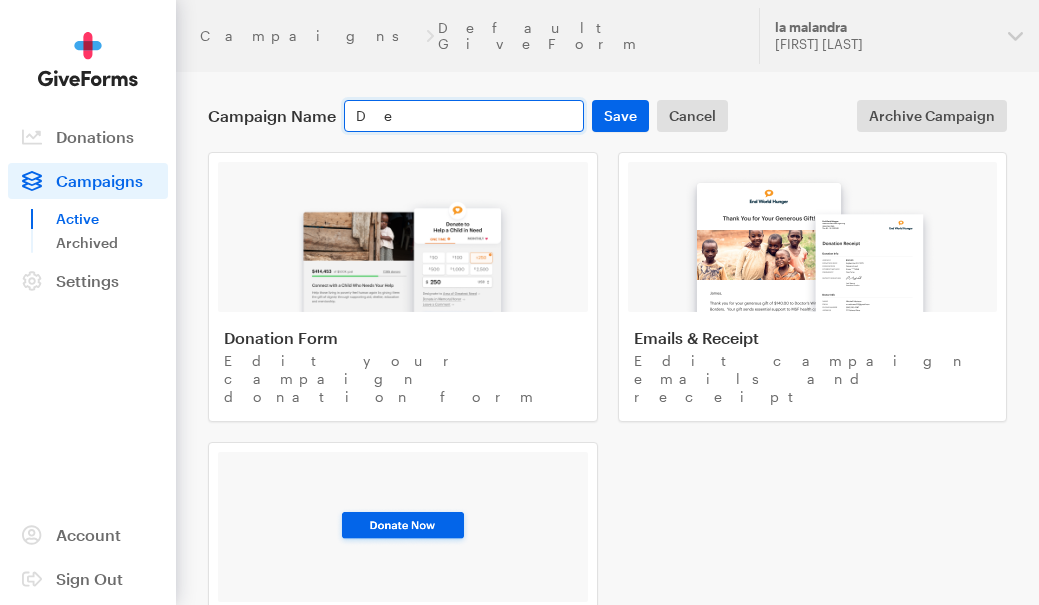 type on "D" 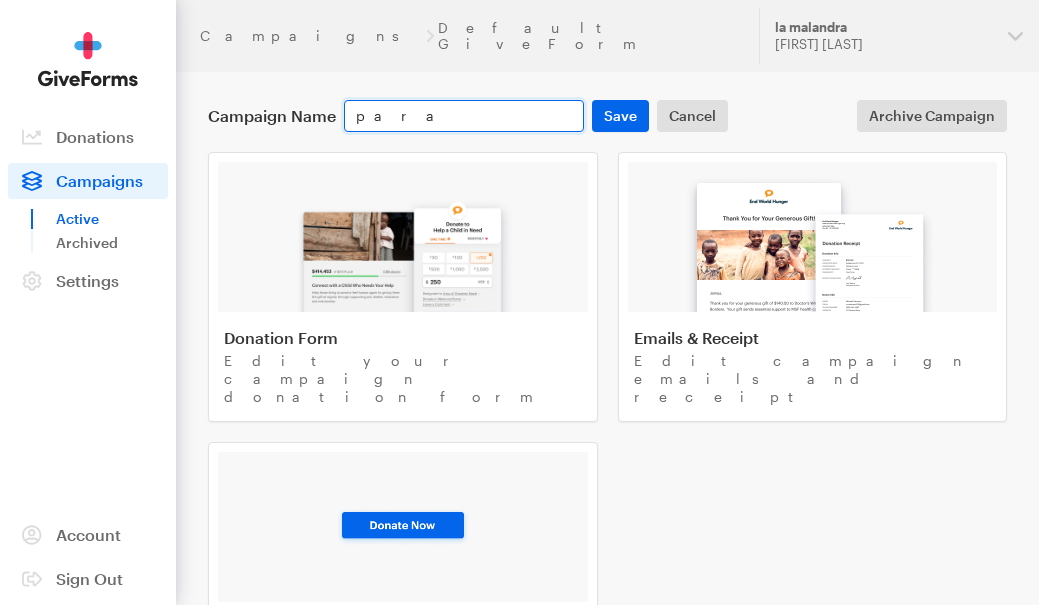 type on "Para tener una vivienda digna 2" 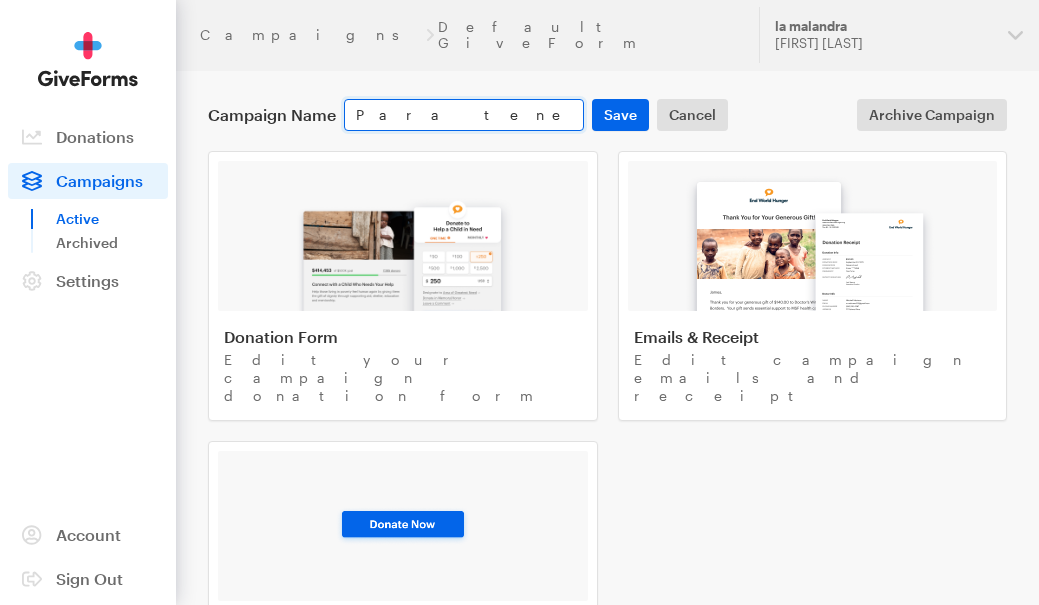 scroll, scrollTop: 0, scrollLeft: 0, axis: both 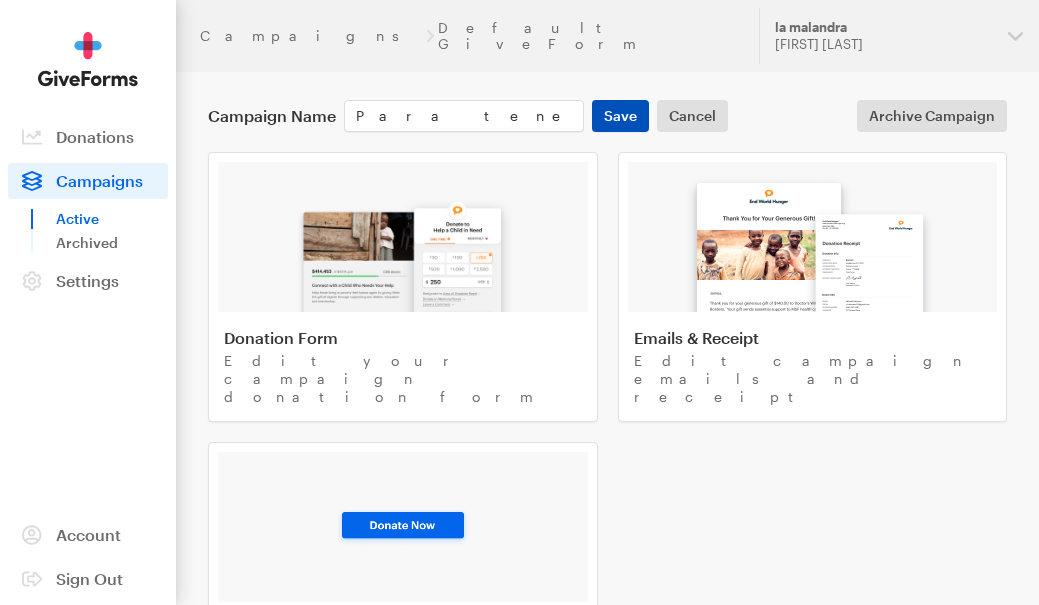 click on "Save" at bounding box center [620, 116] 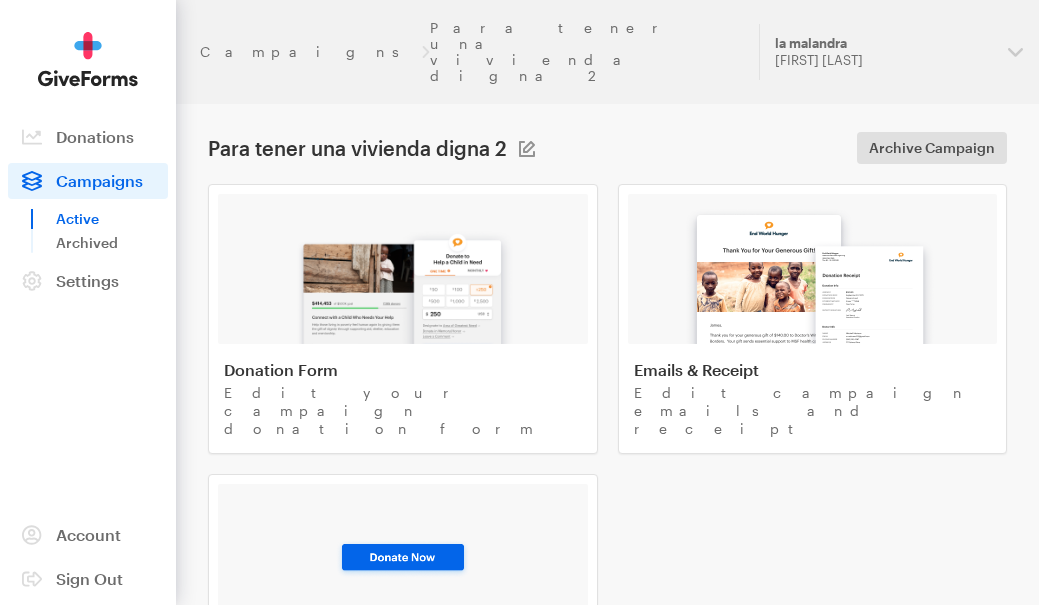 click on "Archived" at bounding box center (112, 243) 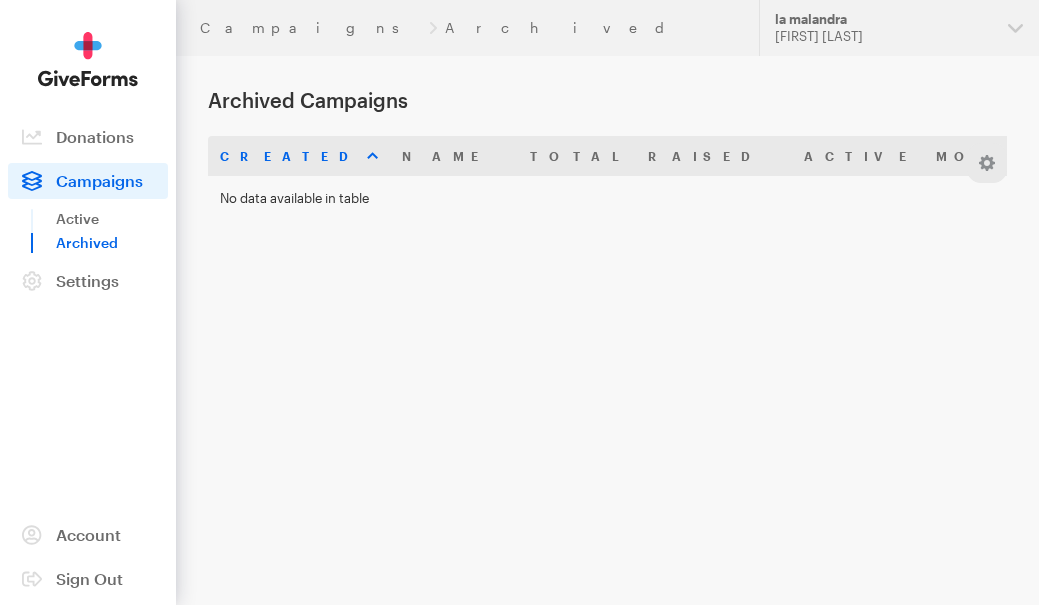 scroll, scrollTop: 0, scrollLeft: 0, axis: both 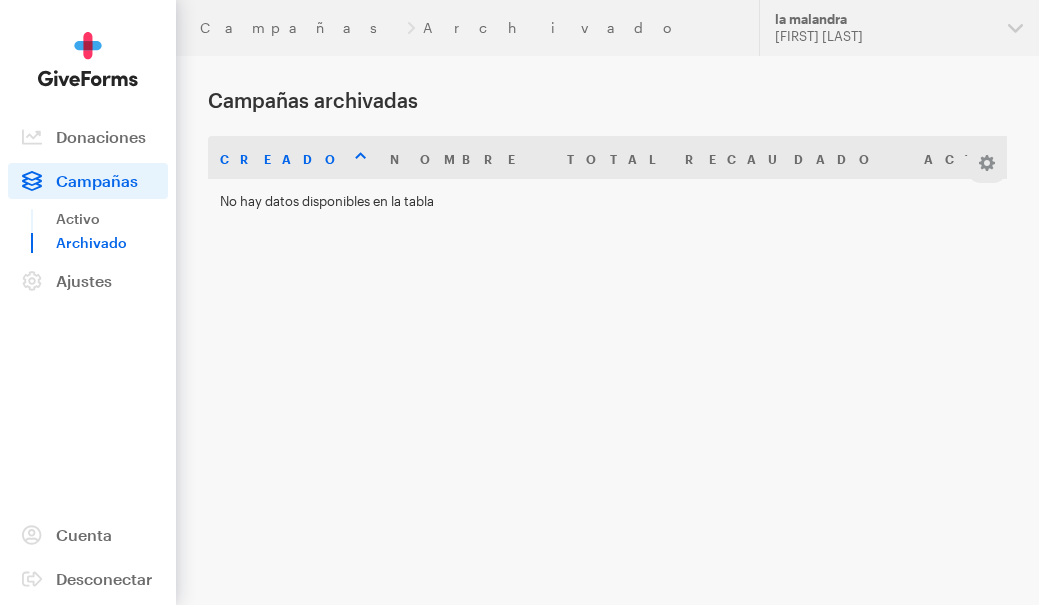 click on "Campañas
Archivado" at bounding box center (467, 28) 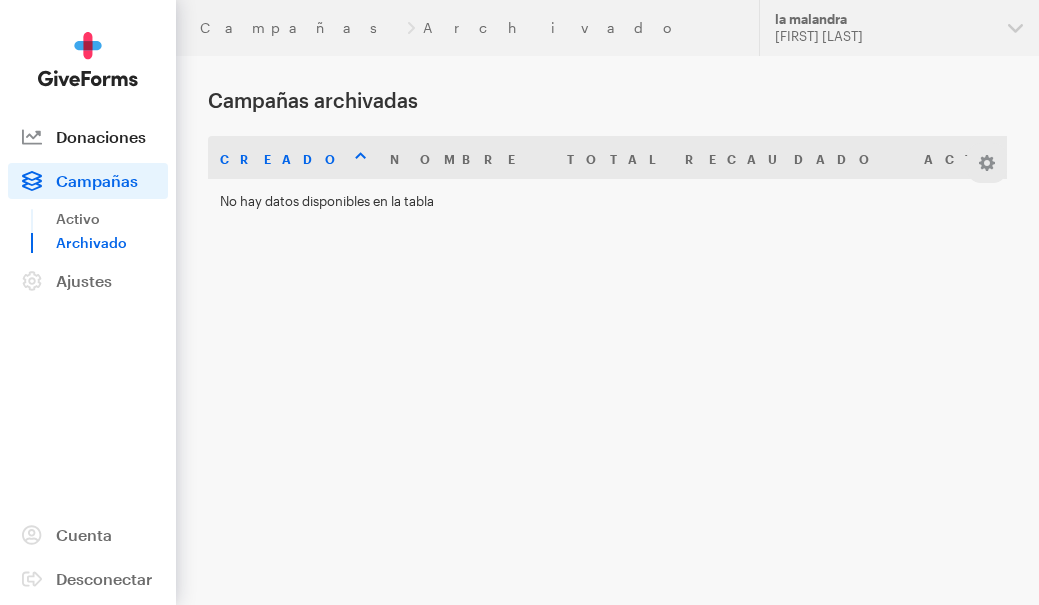 click on "Donaciones" at bounding box center [88, 137] 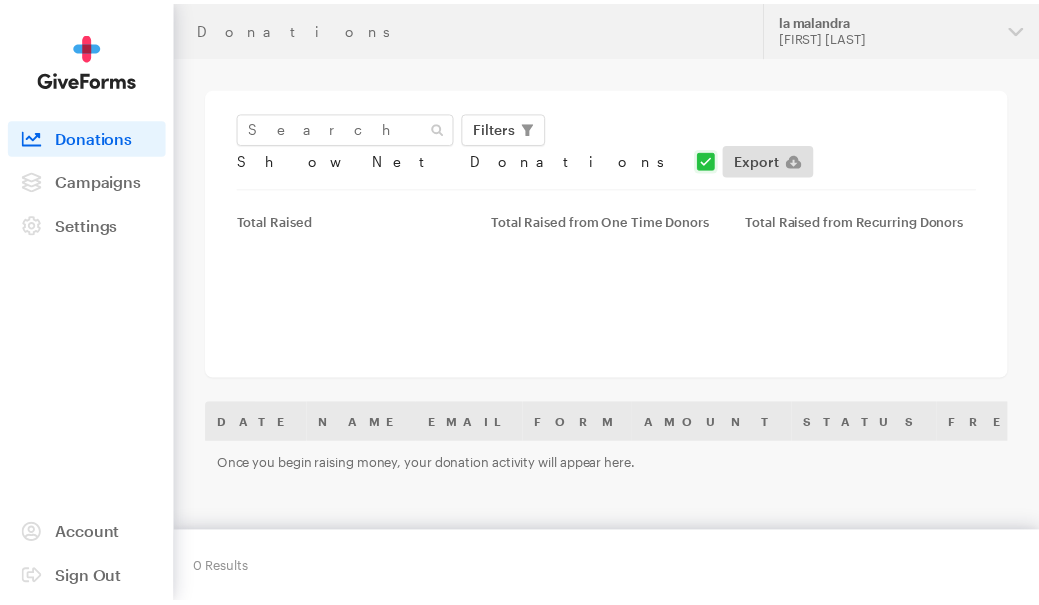 scroll, scrollTop: 0, scrollLeft: 0, axis: both 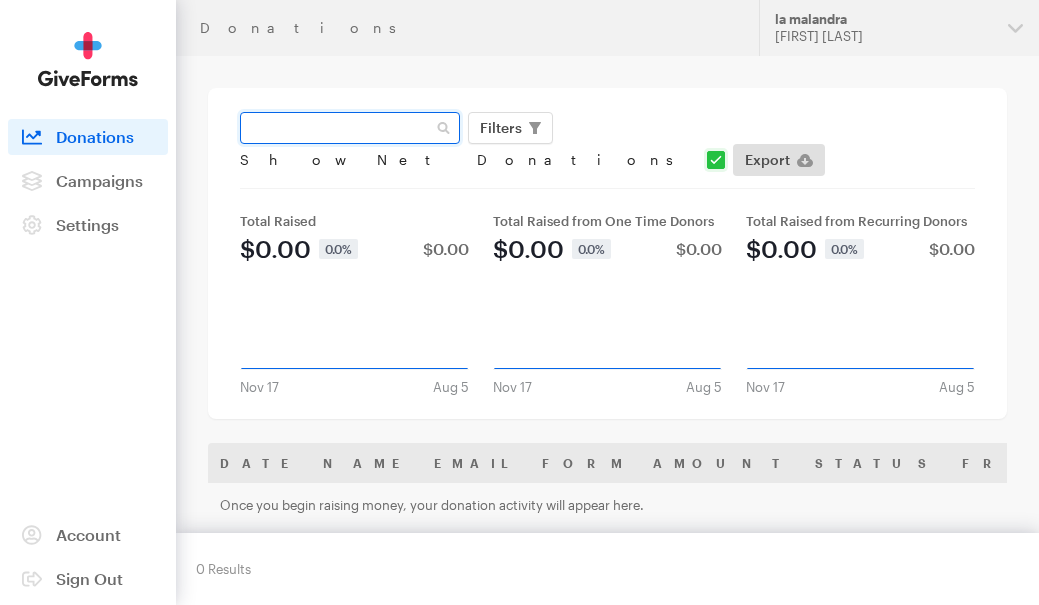 click at bounding box center [350, 128] 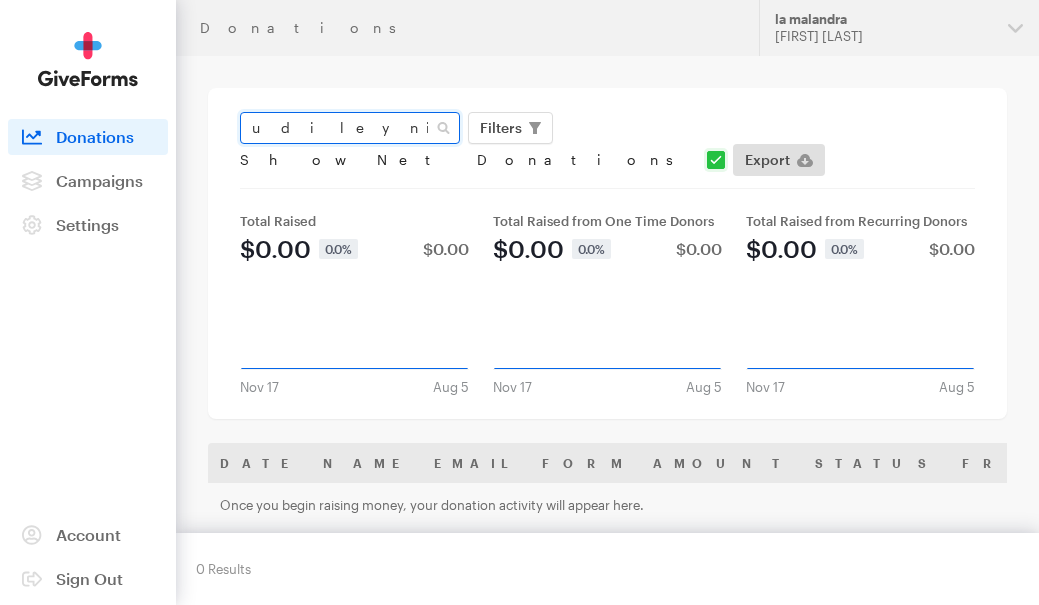 click on "Apply" at bounding box center [684, 170] 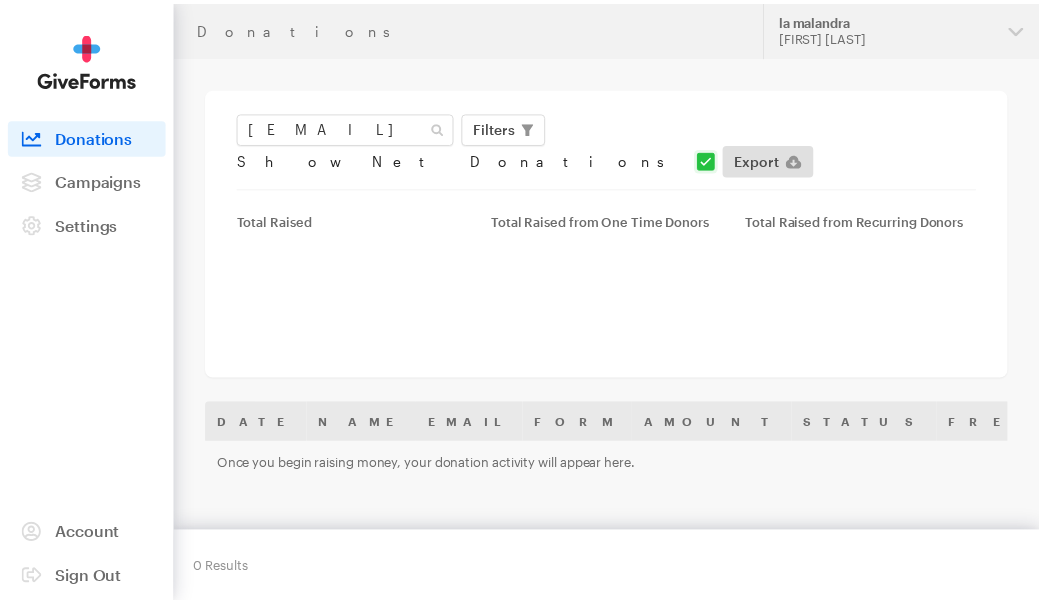 scroll, scrollTop: 0, scrollLeft: 0, axis: both 